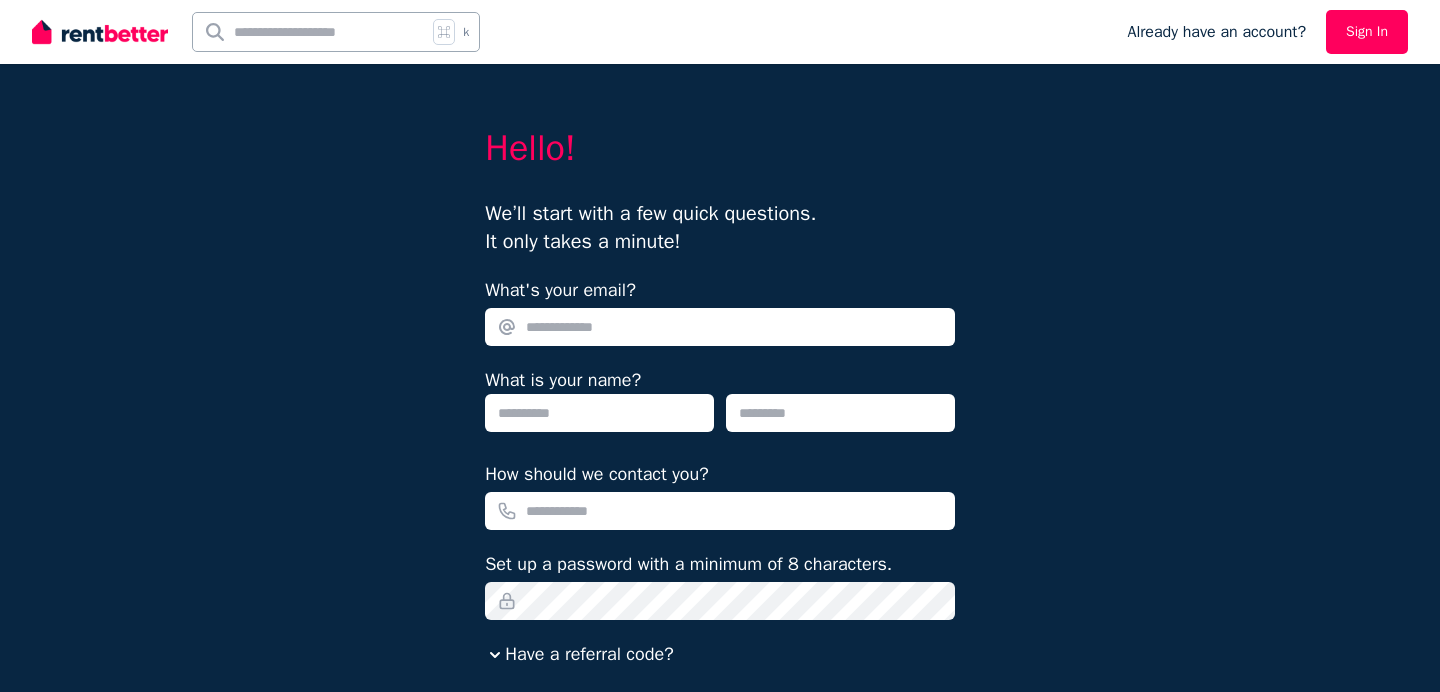 scroll, scrollTop: 0, scrollLeft: 0, axis: both 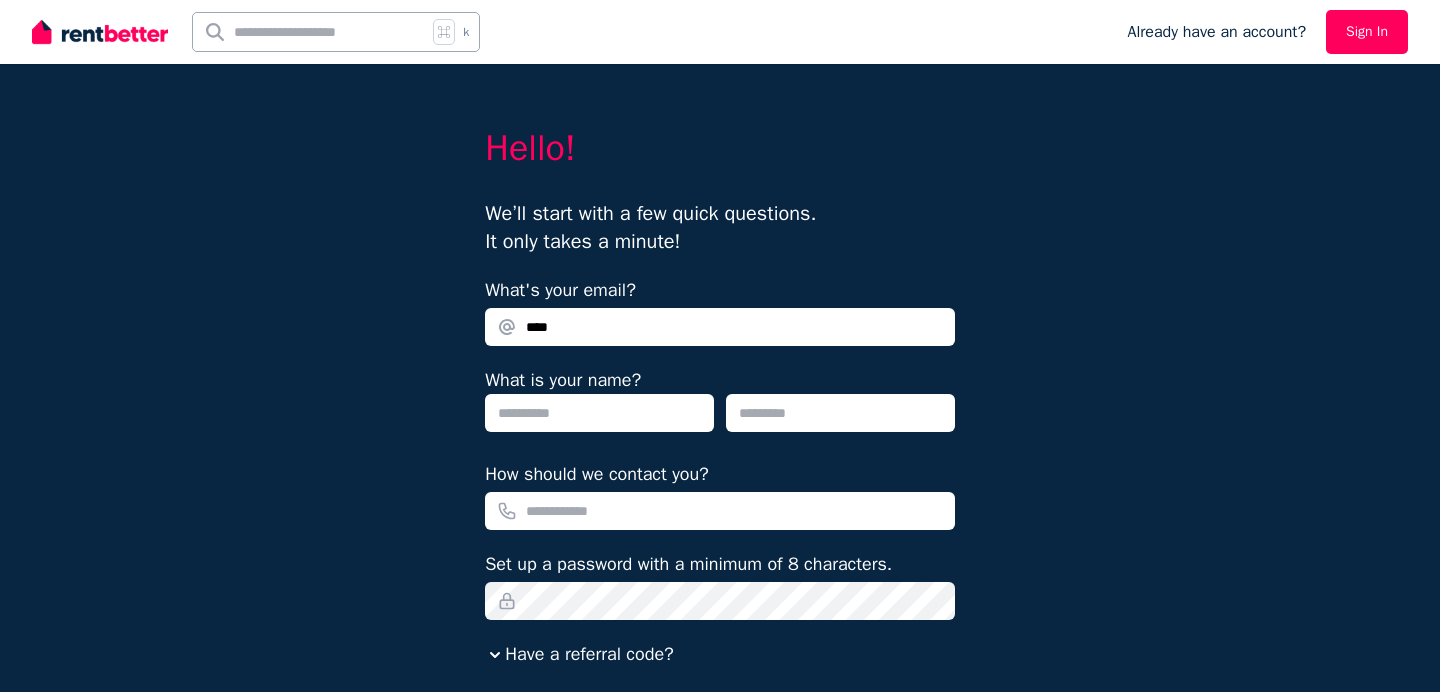 type on "**********" 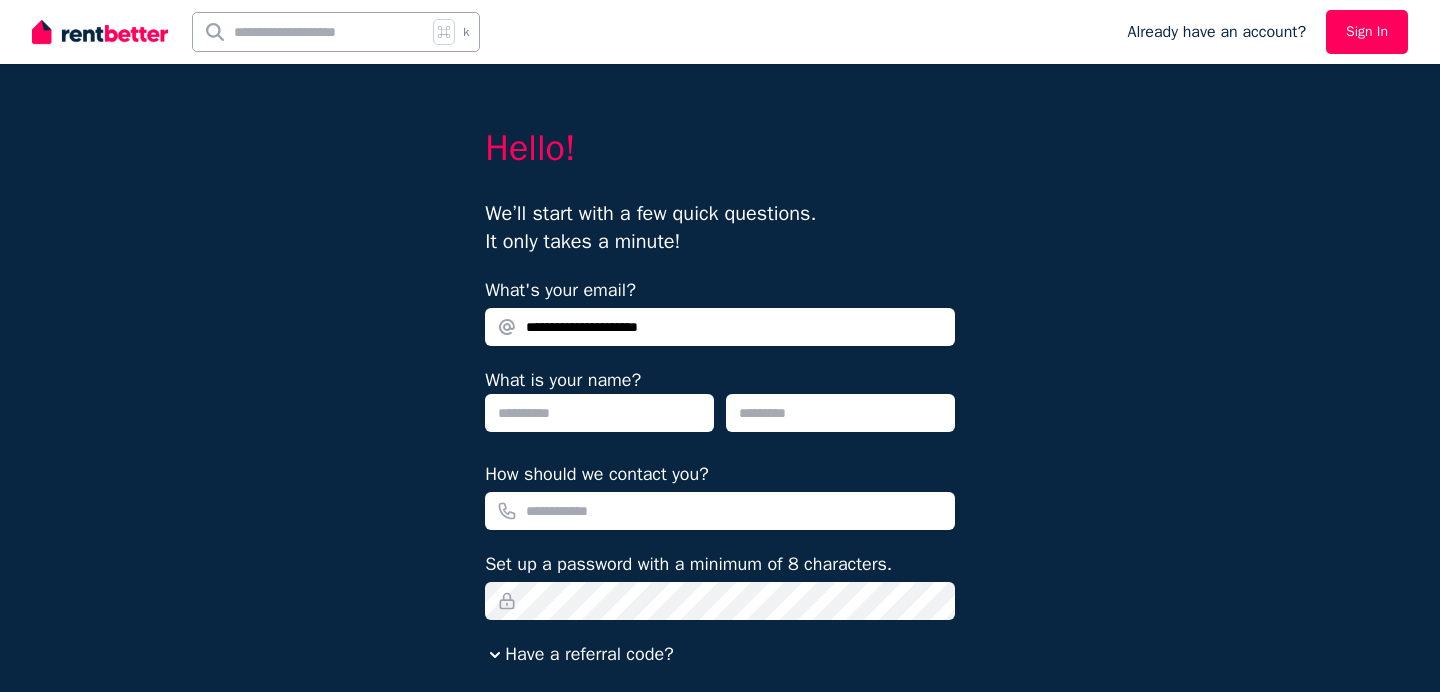 type on "****" 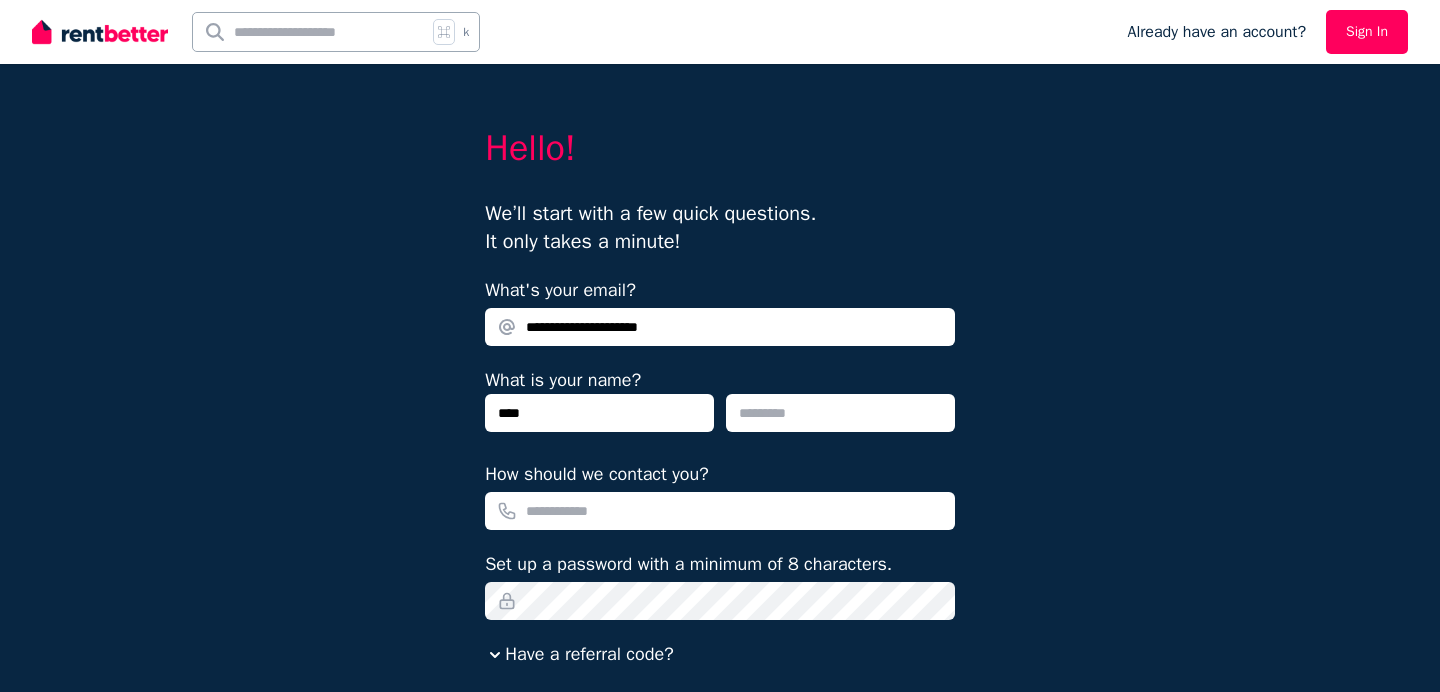 type on "********" 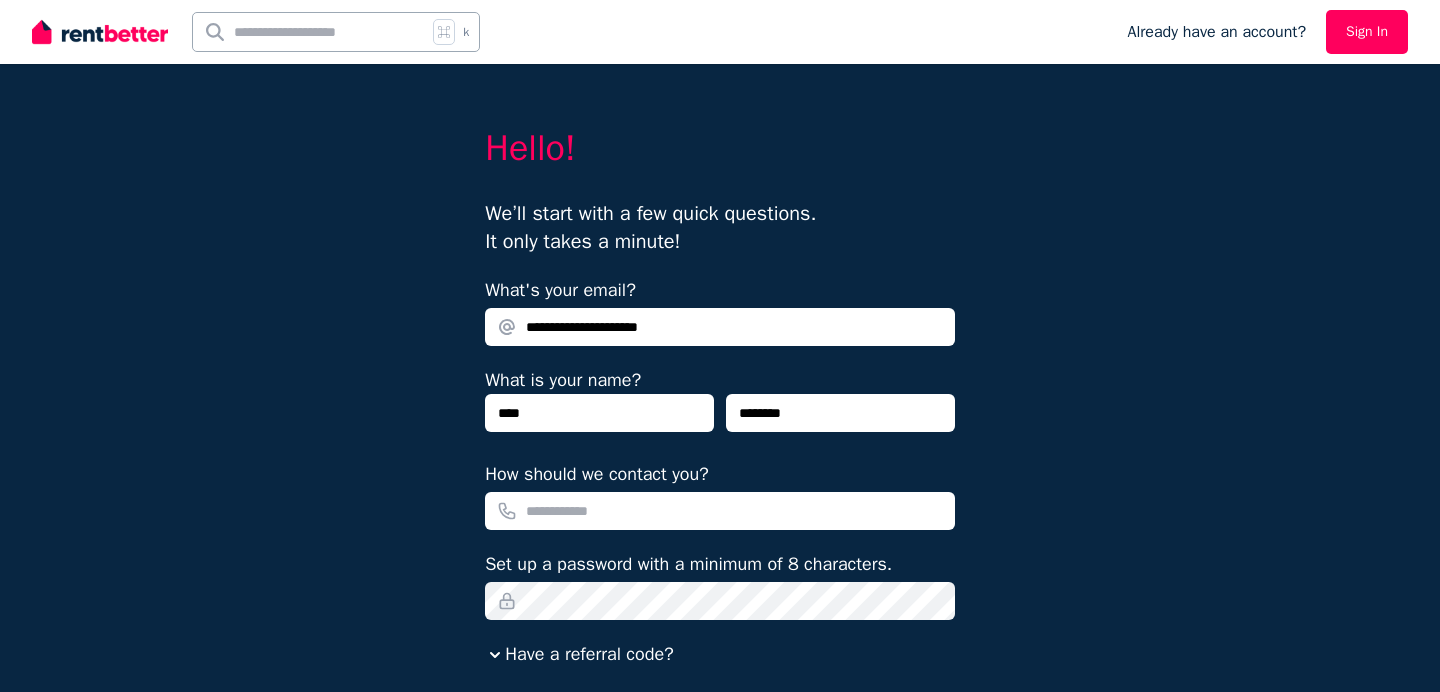 type on "**********" 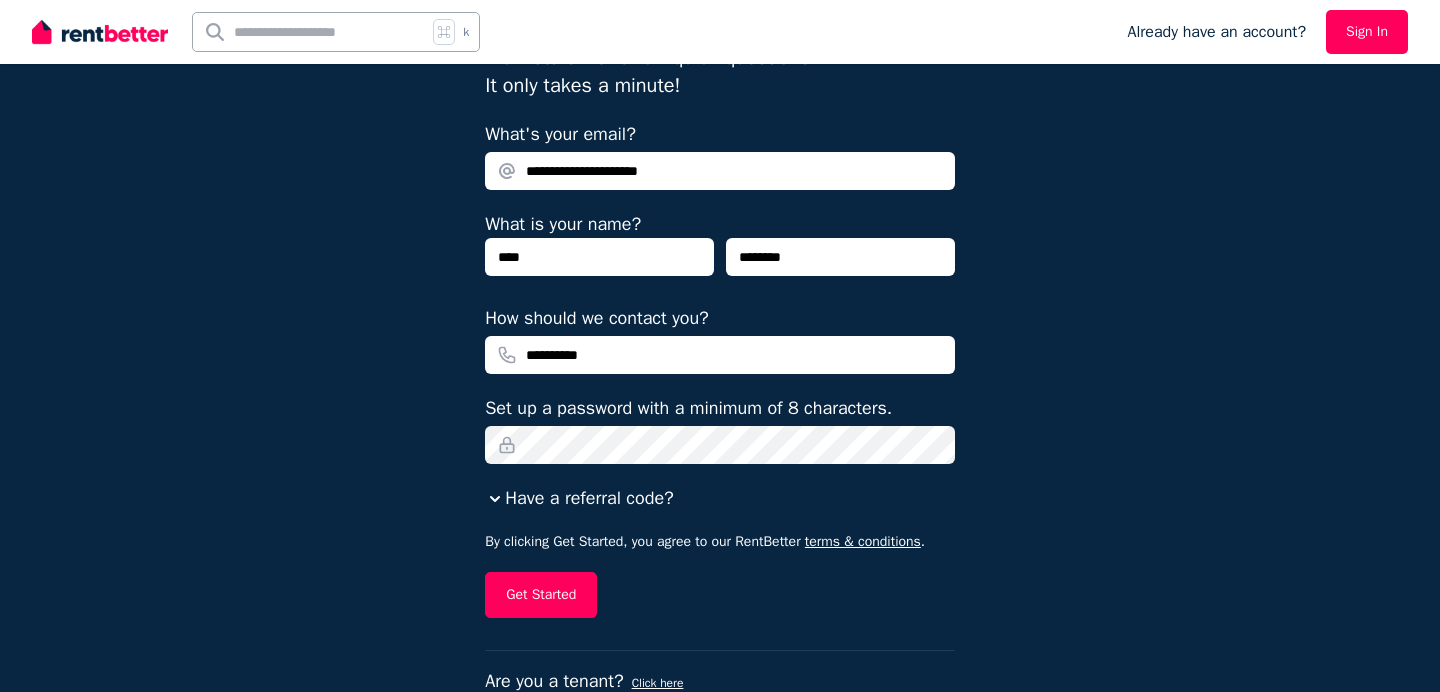 scroll, scrollTop: 161, scrollLeft: 0, axis: vertical 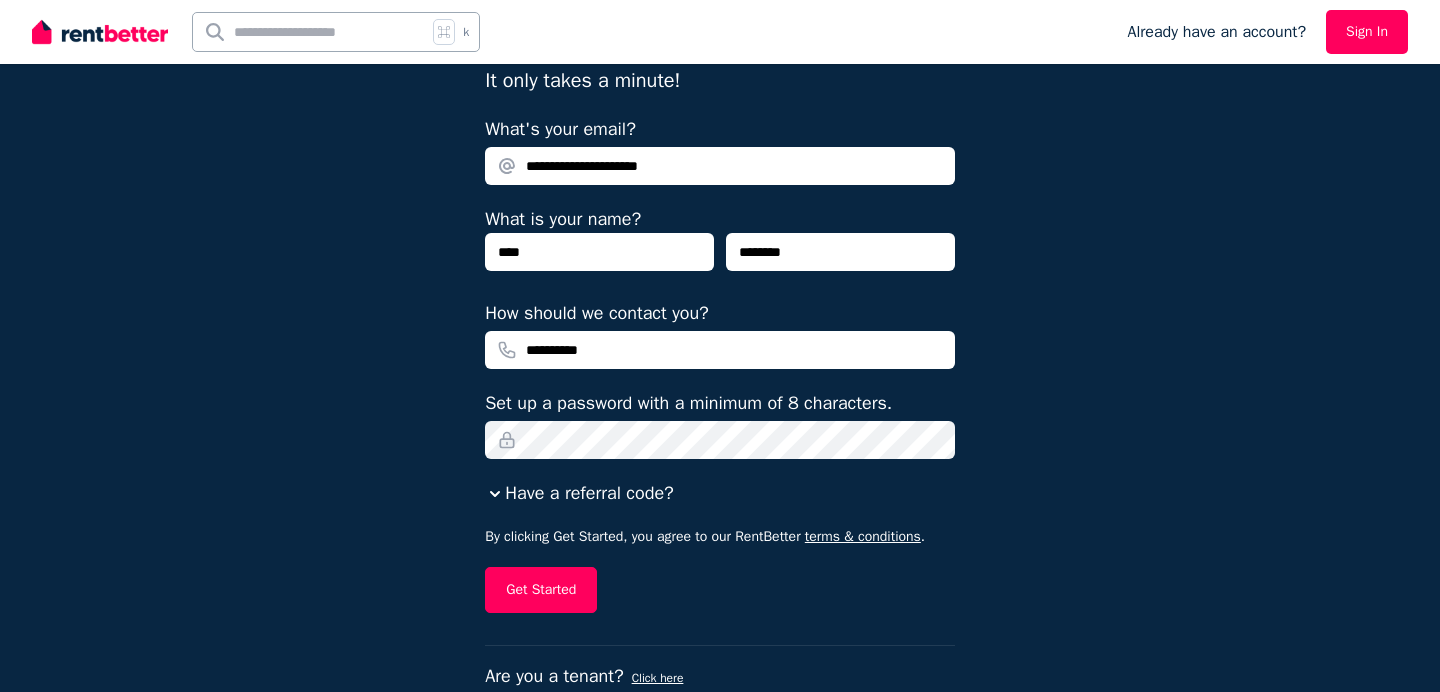 click on "**********" at bounding box center [720, 288] 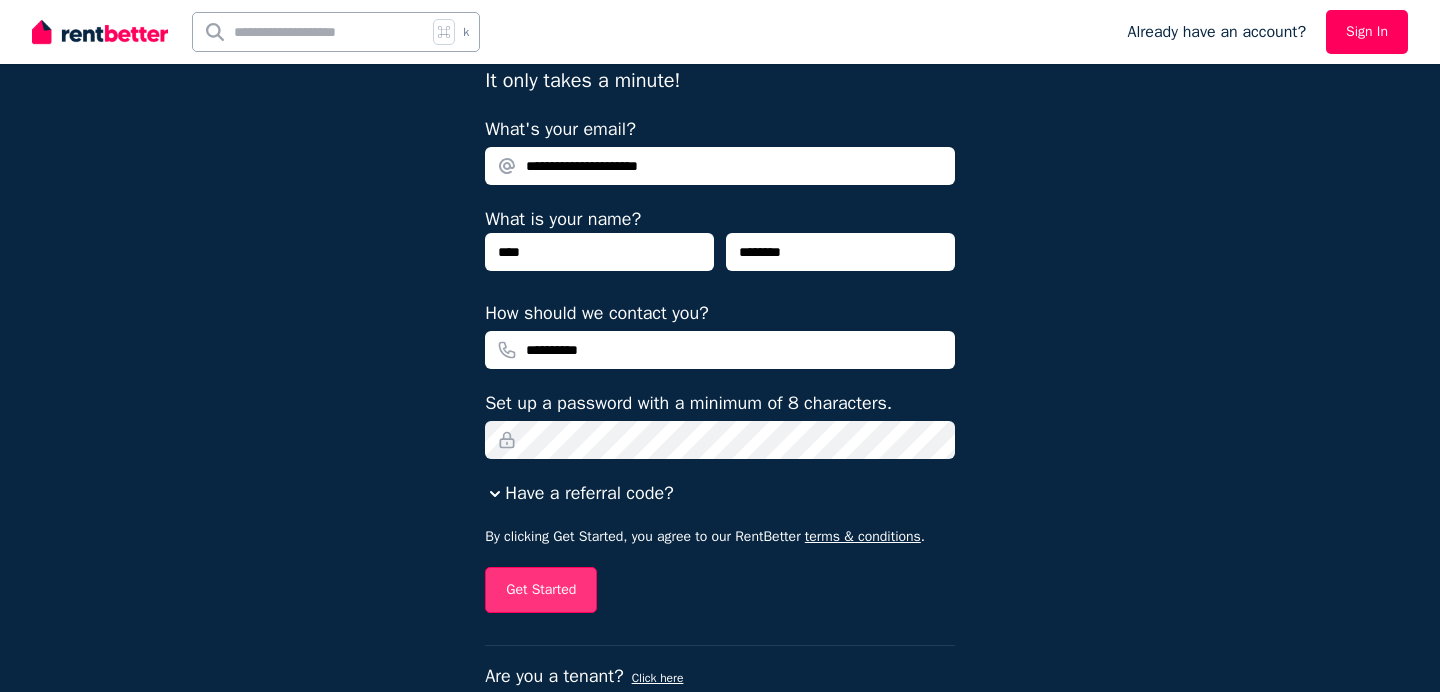 scroll, scrollTop: 207, scrollLeft: 0, axis: vertical 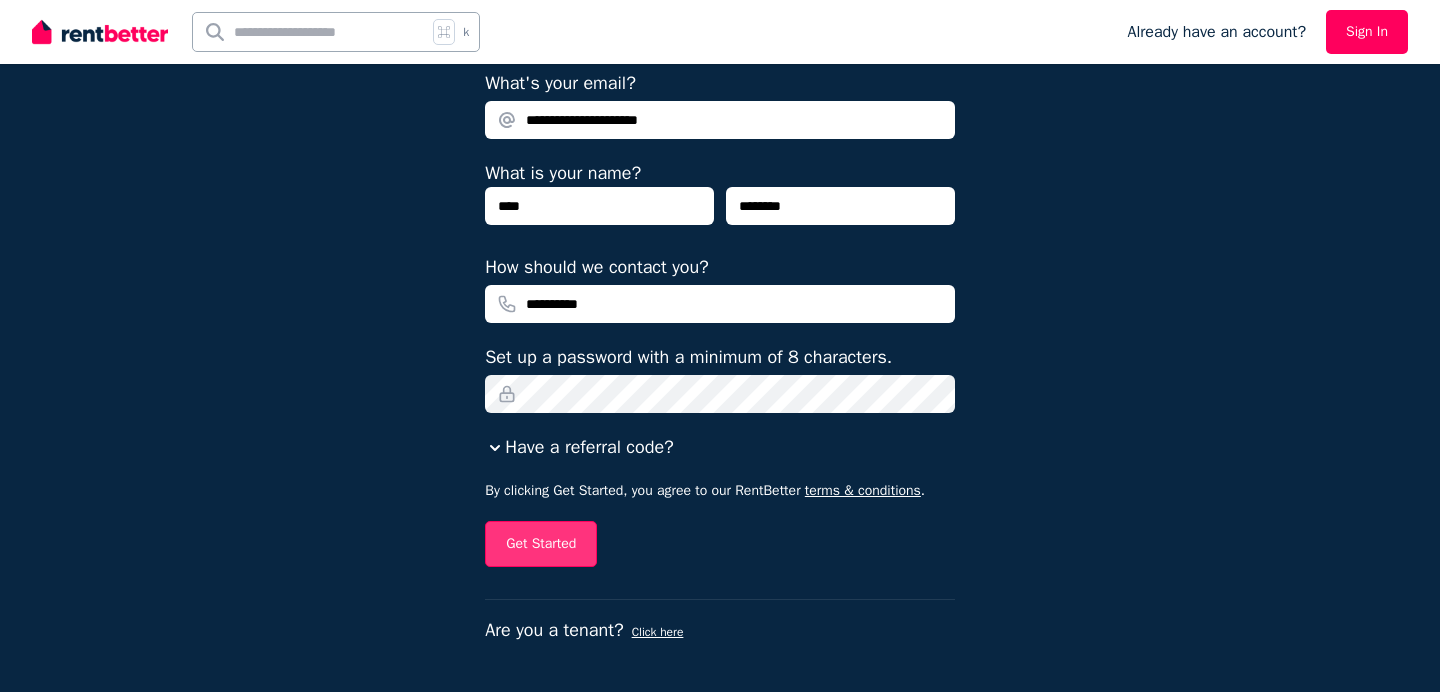 click on "Get Started" at bounding box center [541, 544] 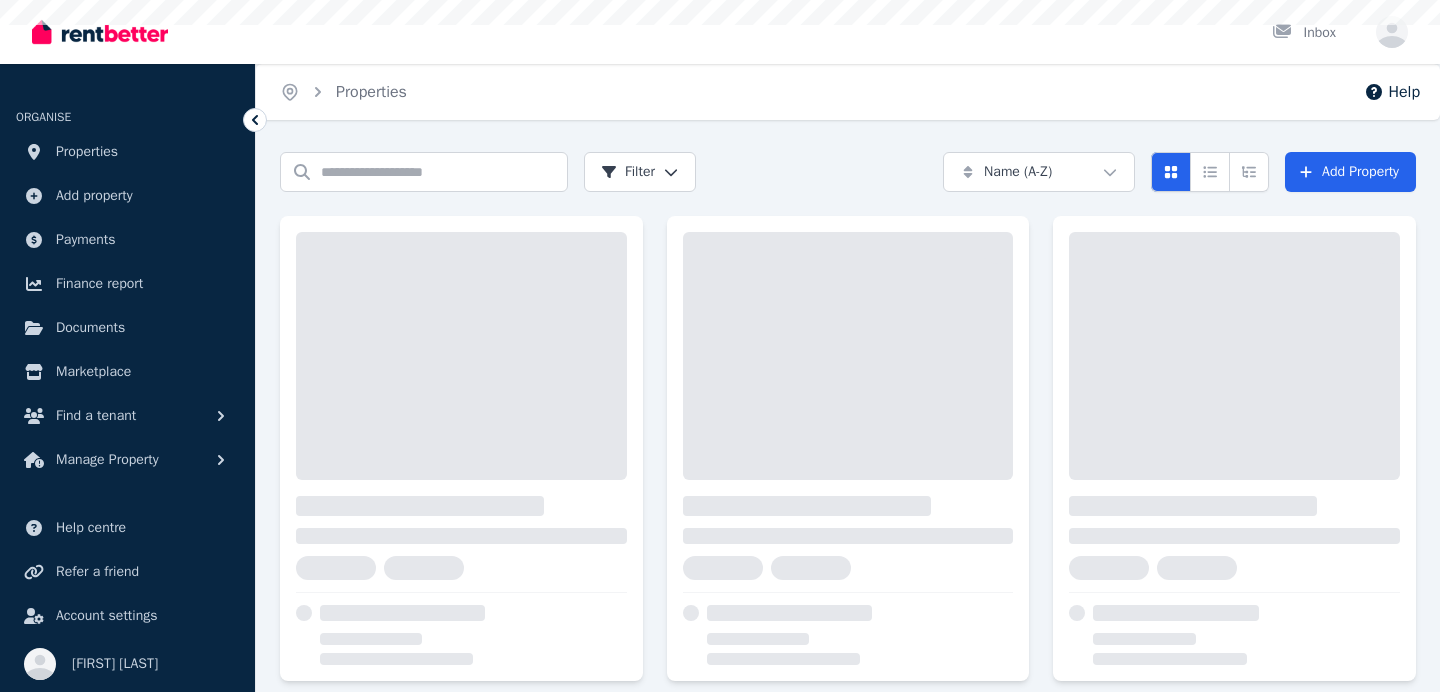 scroll, scrollTop: 0, scrollLeft: 0, axis: both 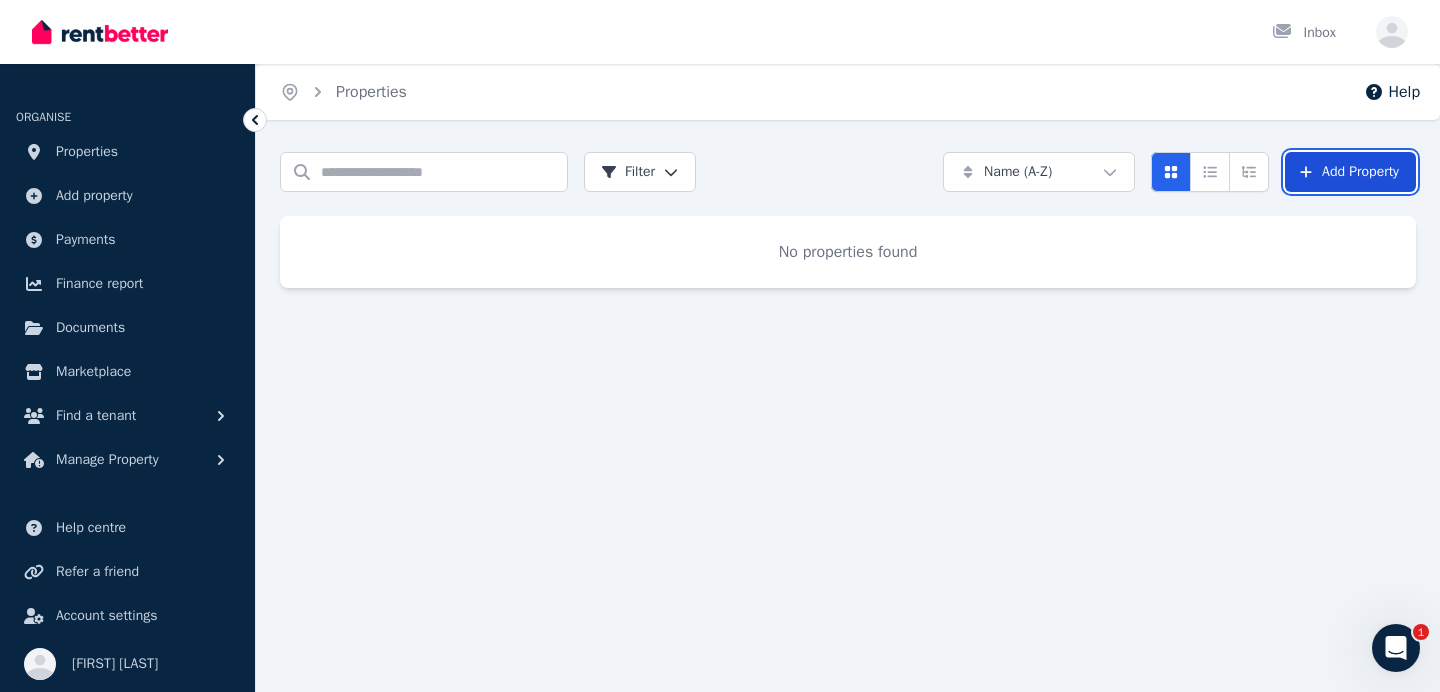 click on "Add Property" at bounding box center (1350, 172) 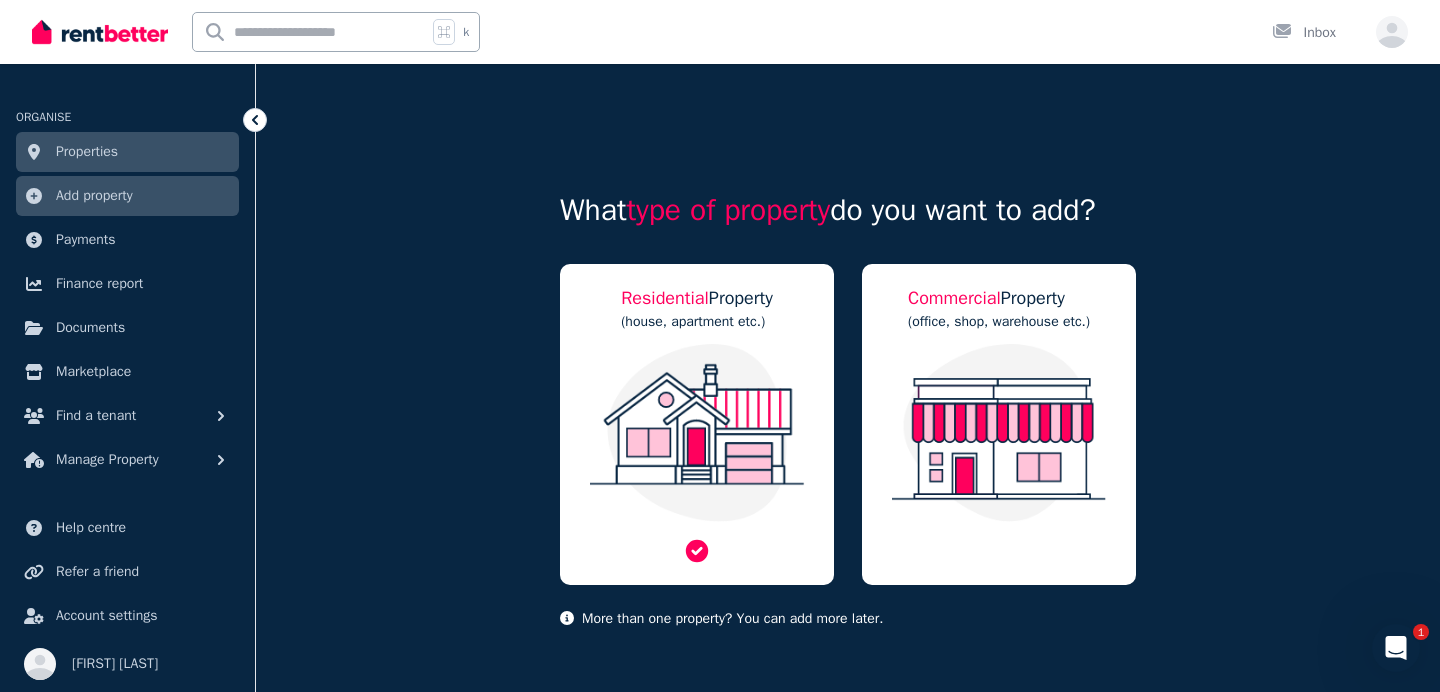 click at bounding box center (697, 433) 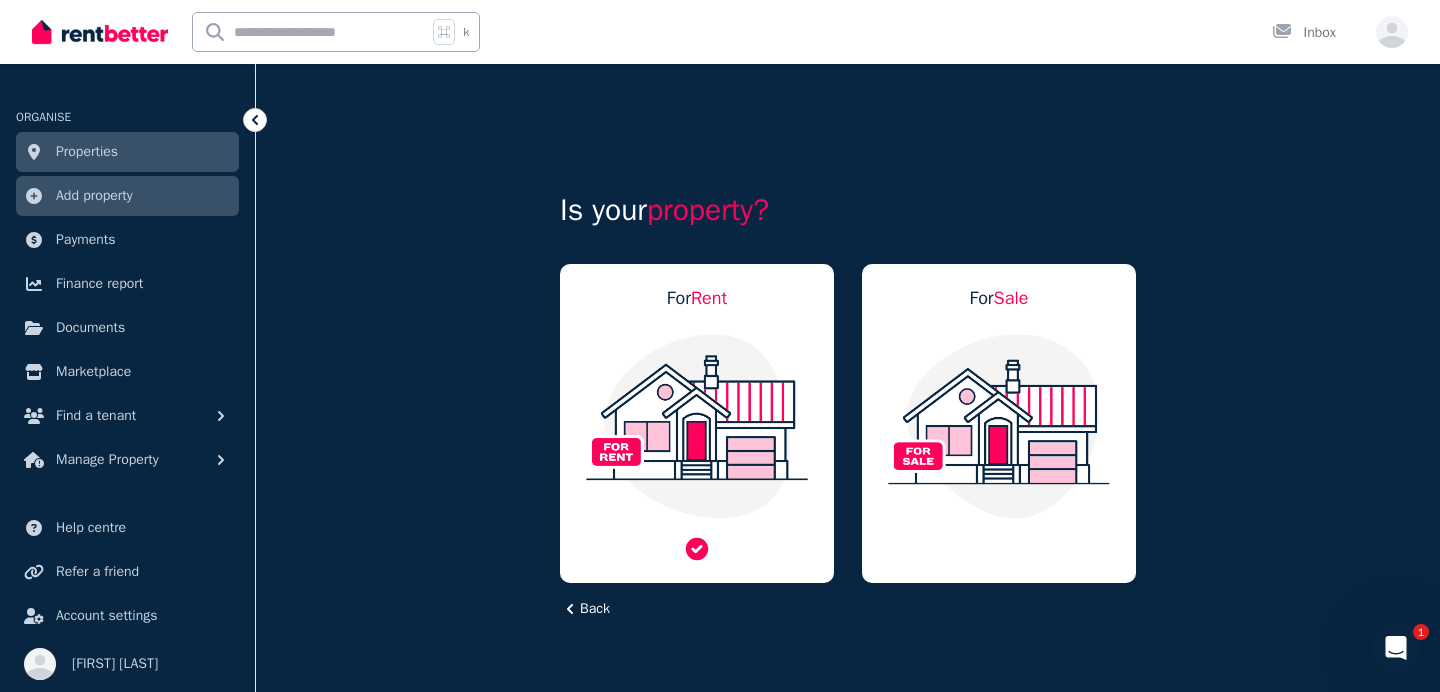 scroll, scrollTop: 15, scrollLeft: 0, axis: vertical 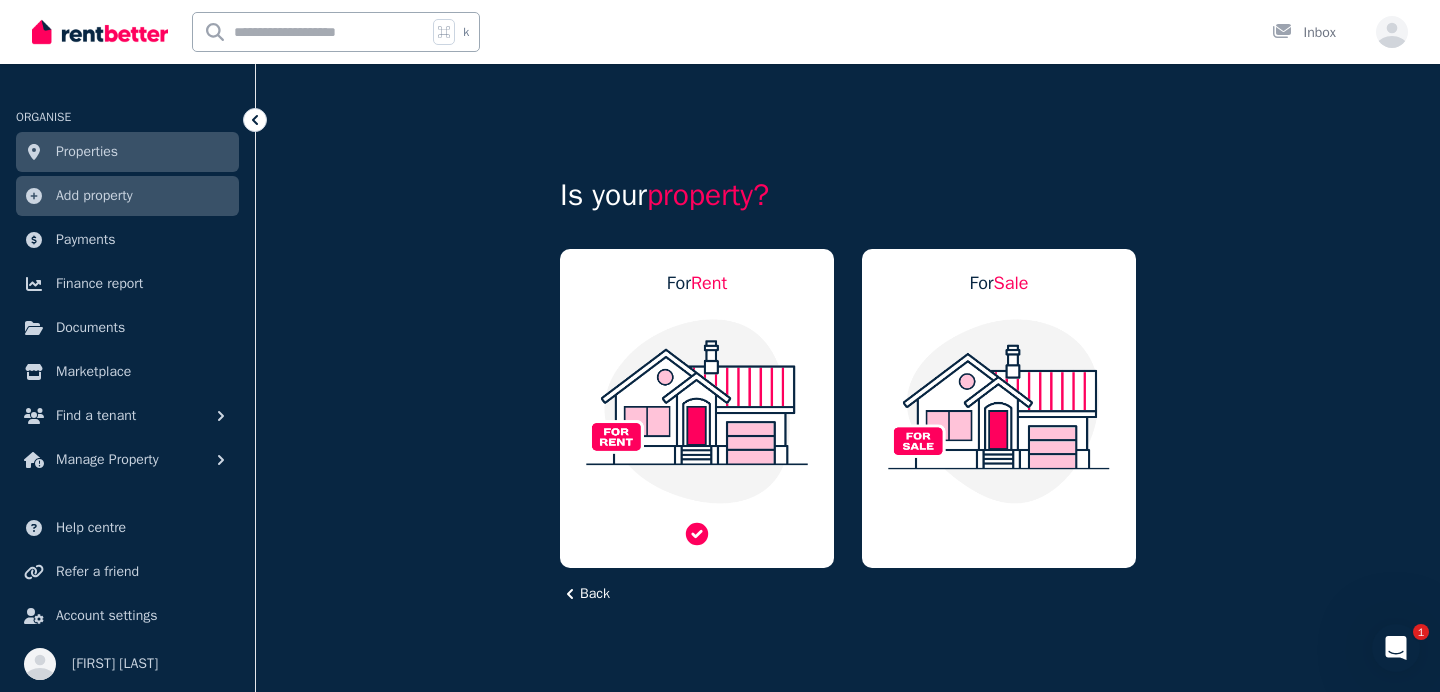 click at bounding box center [697, 411] 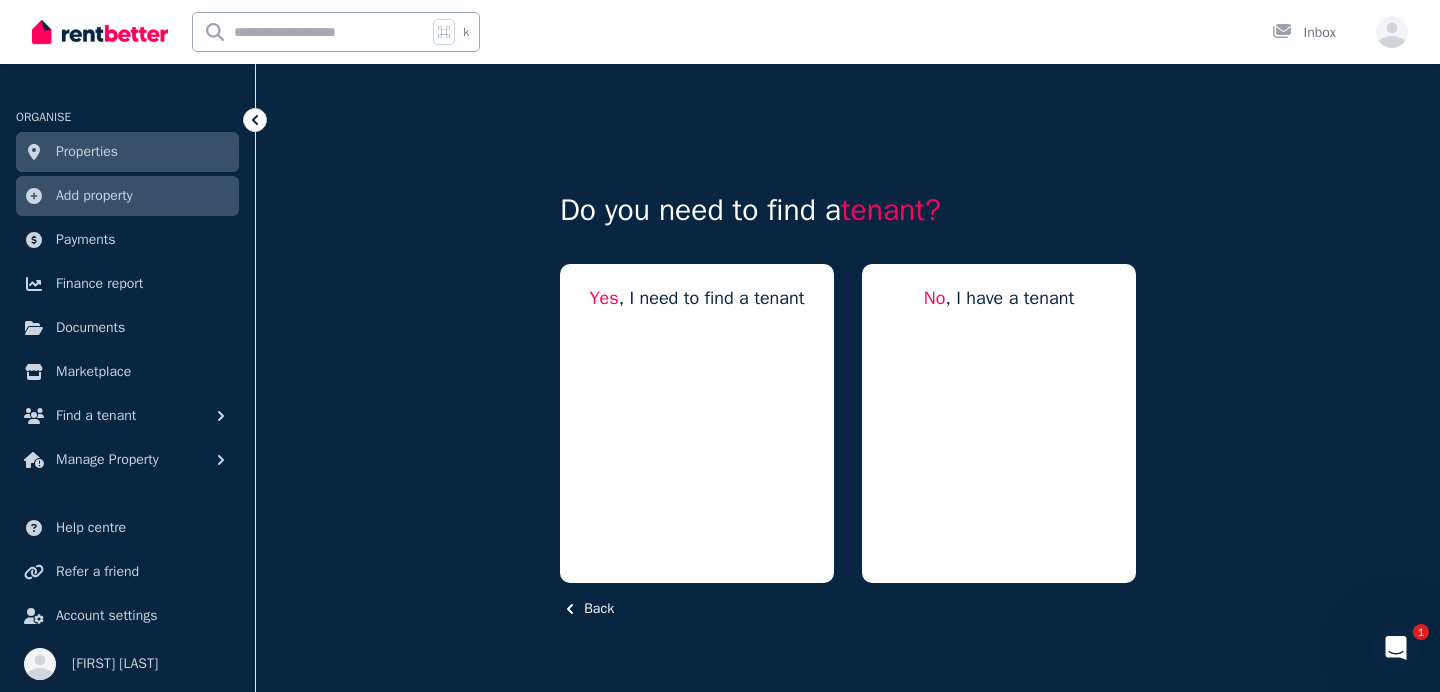 scroll, scrollTop: 0, scrollLeft: 0, axis: both 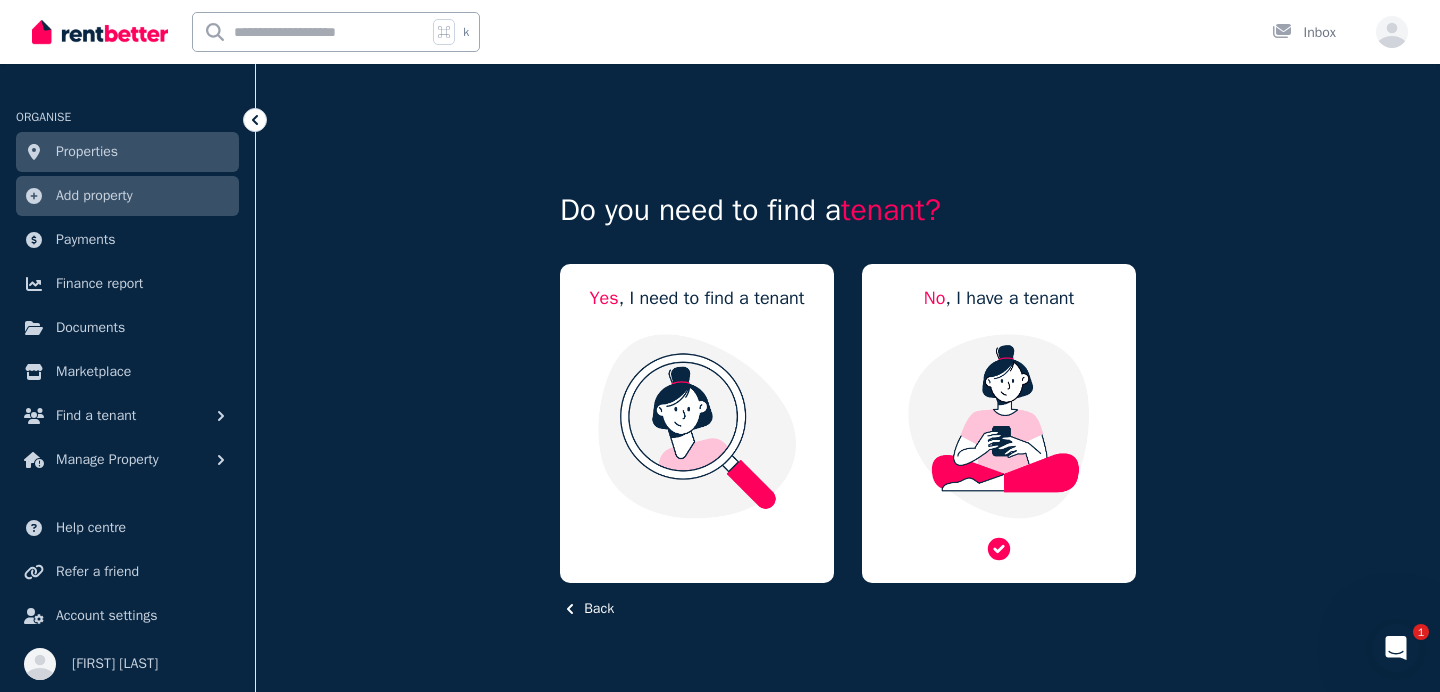 click at bounding box center (999, 426) 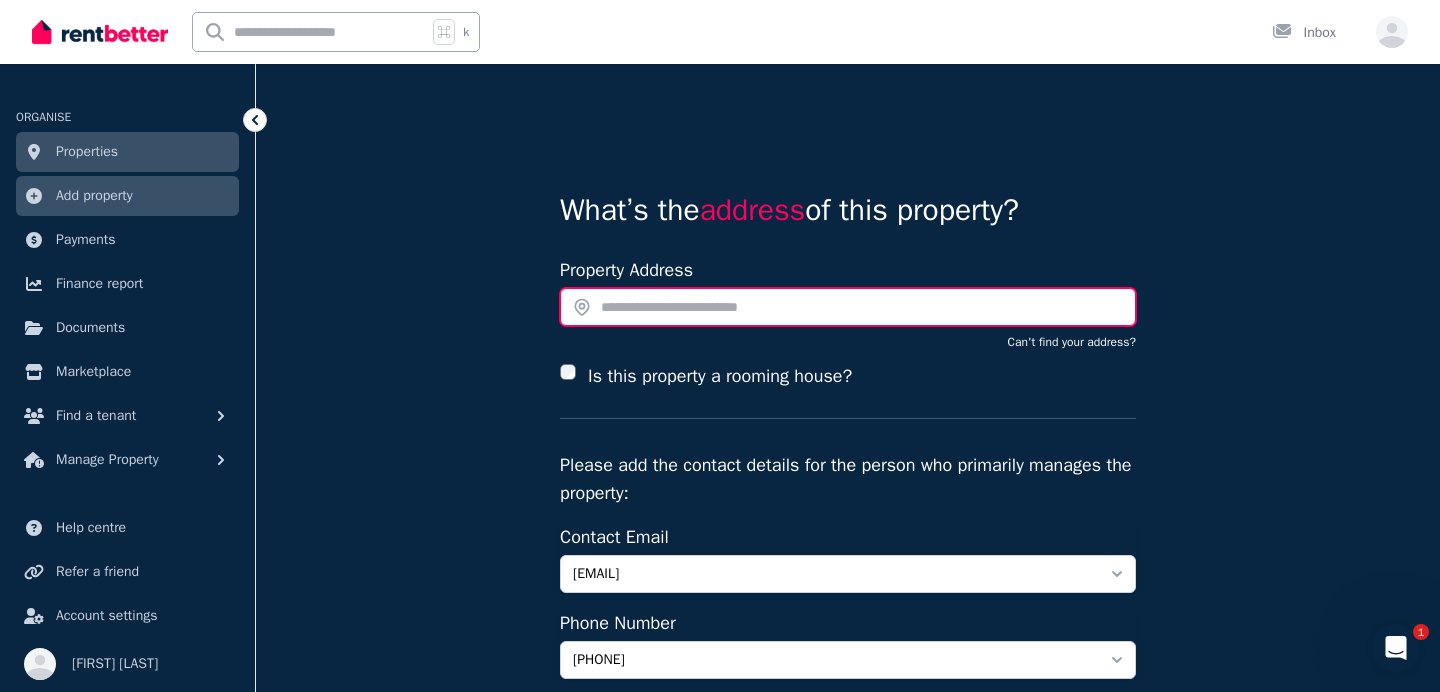 click at bounding box center (848, 307) 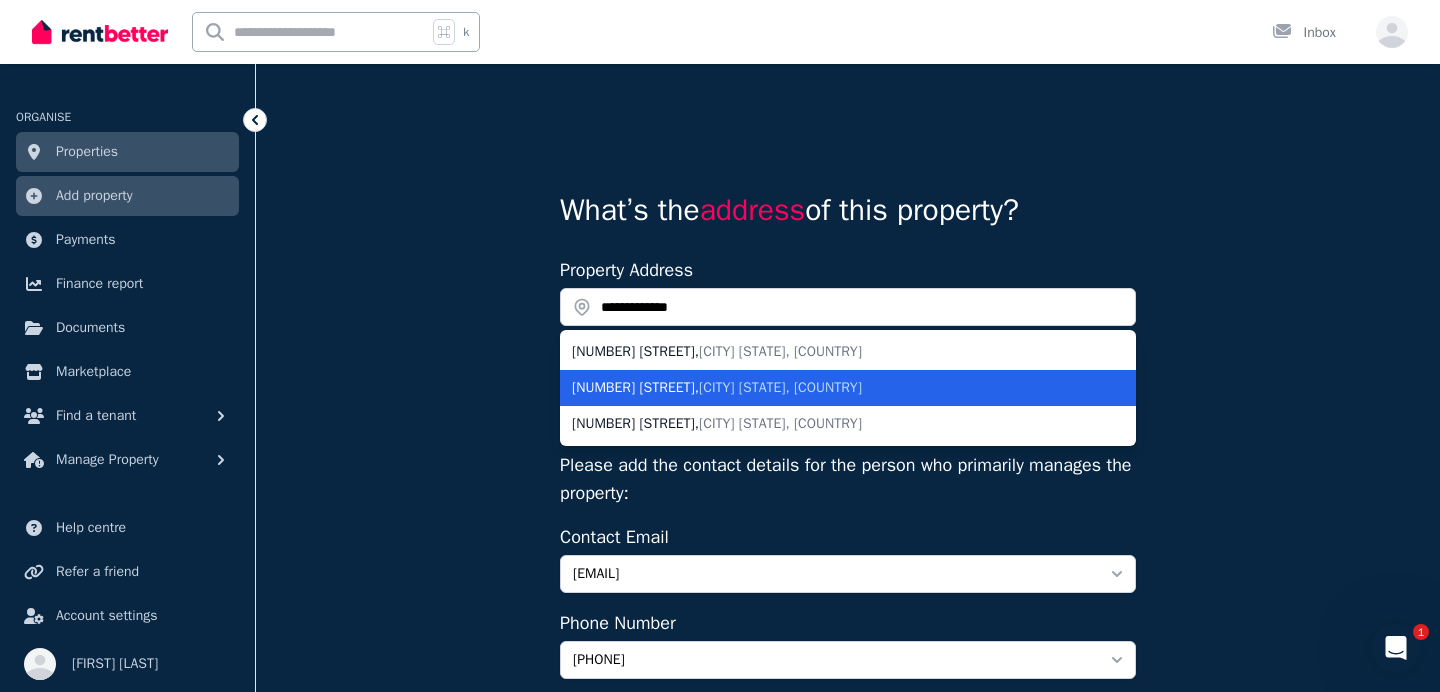 click on "Dunsborough WA, Australia" at bounding box center (780, 387) 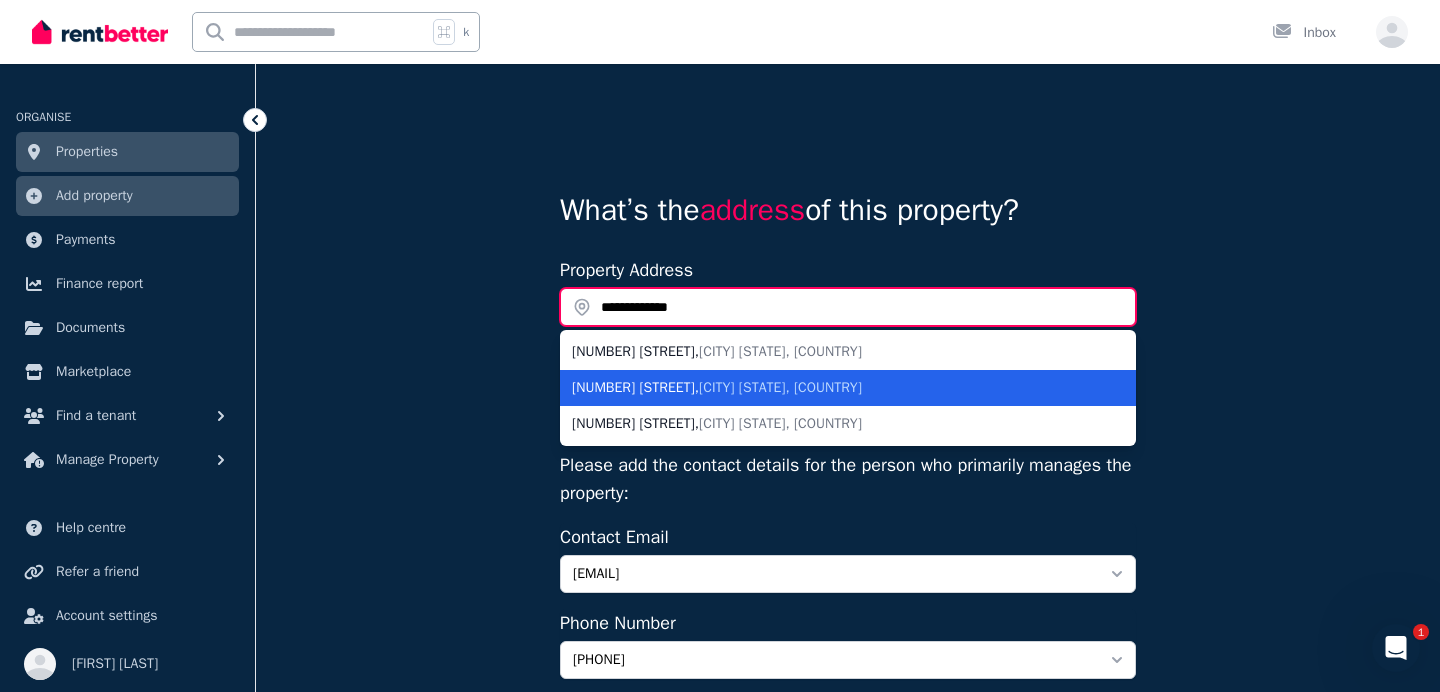 type on "**********" 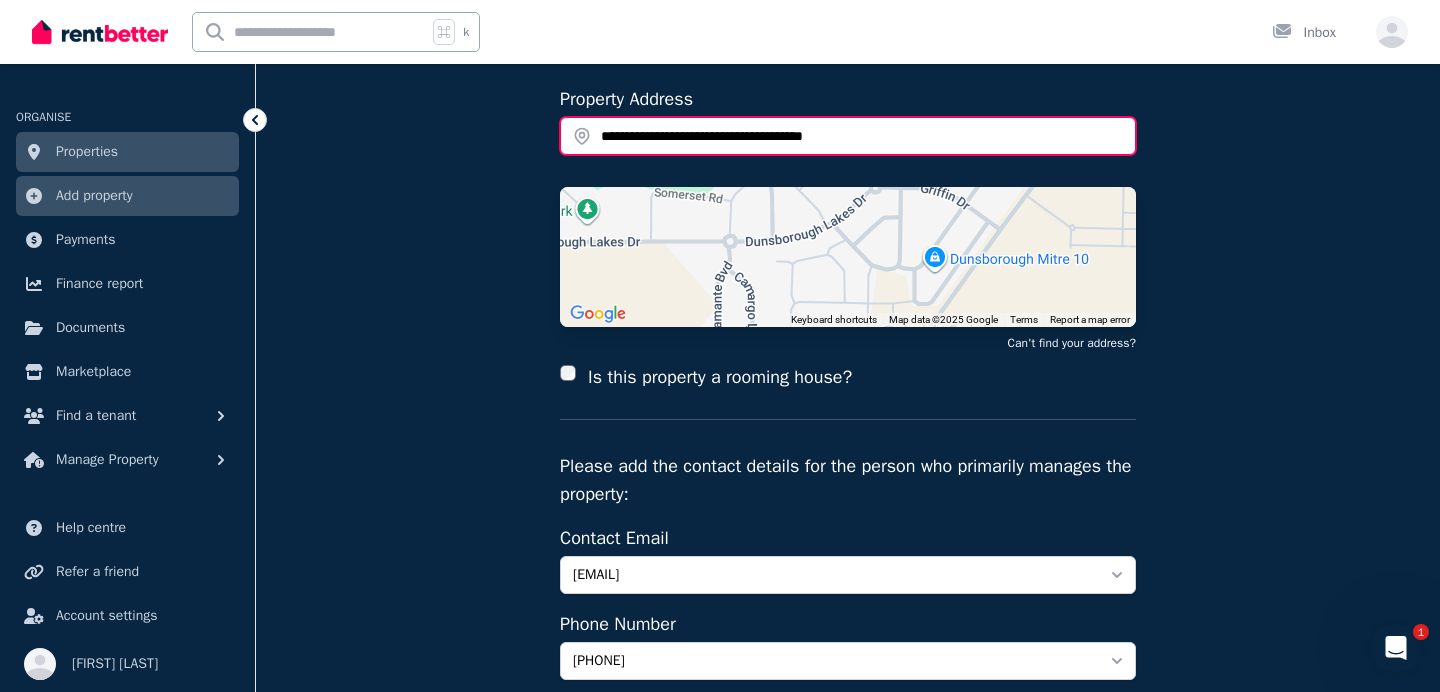 scroll, scrollTop: 219, scrollLeft: 0, axis: vertical 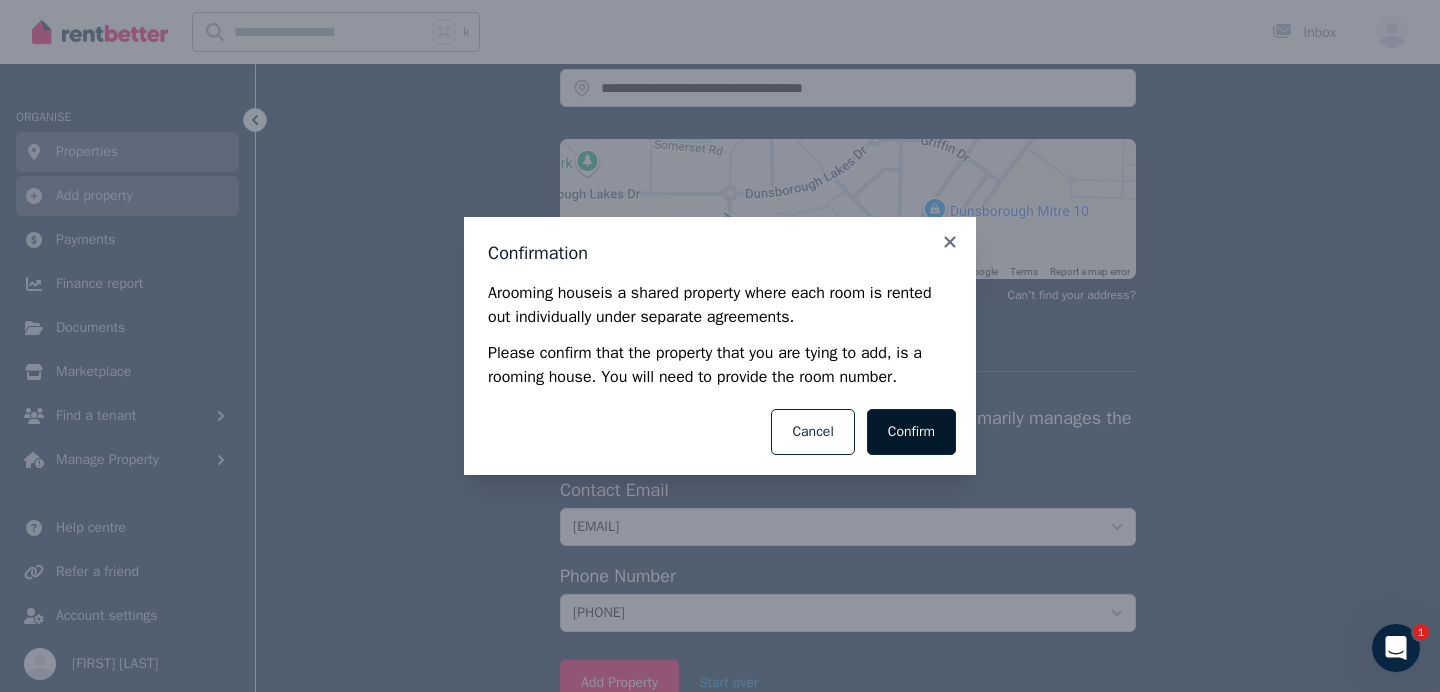 click on "Confirm" at bounding box center (911, 432) 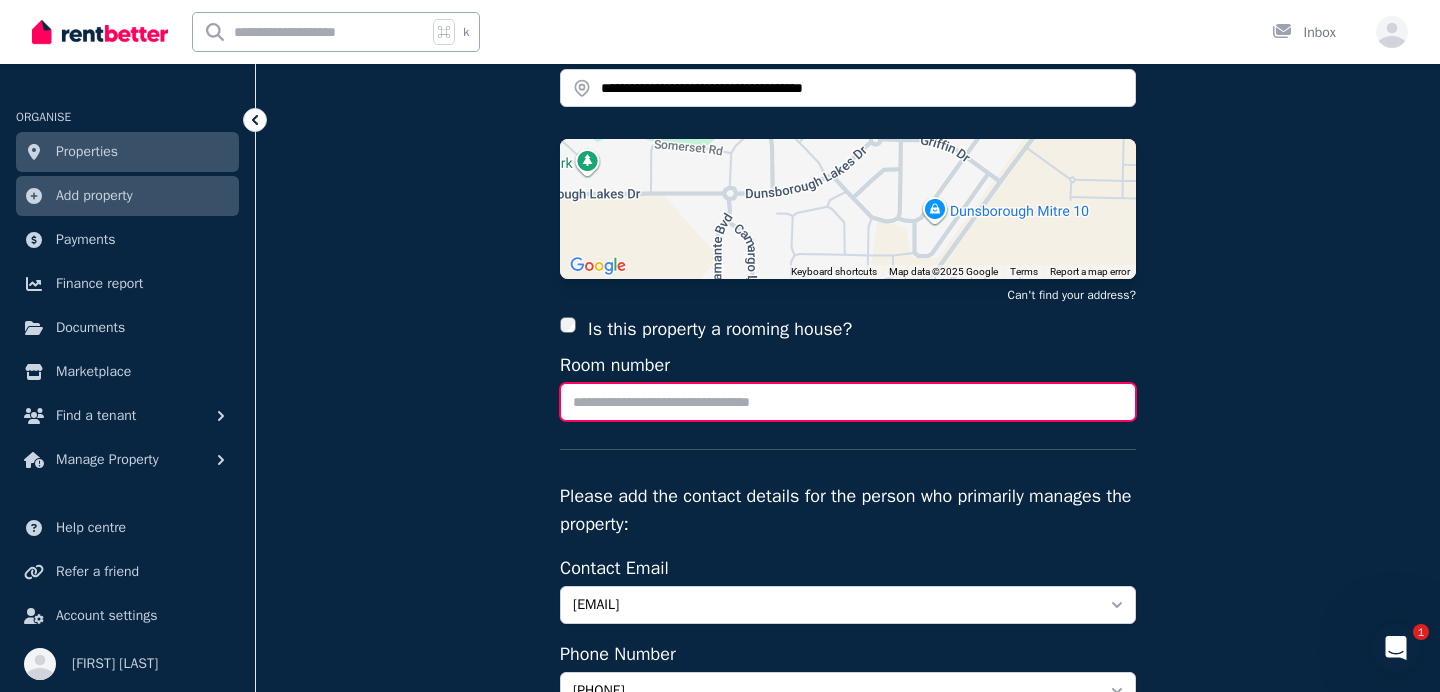 click on "Room number" at bounding box center [848, 402] 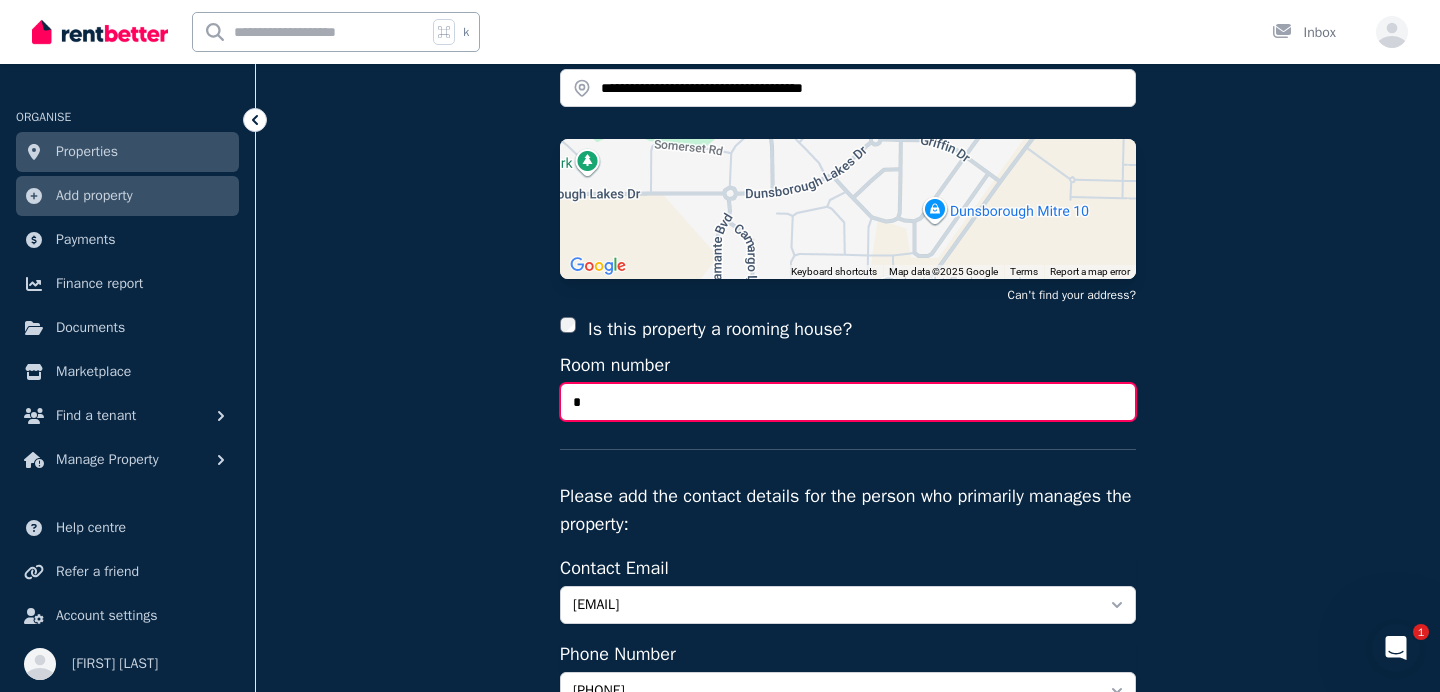 type on "*" 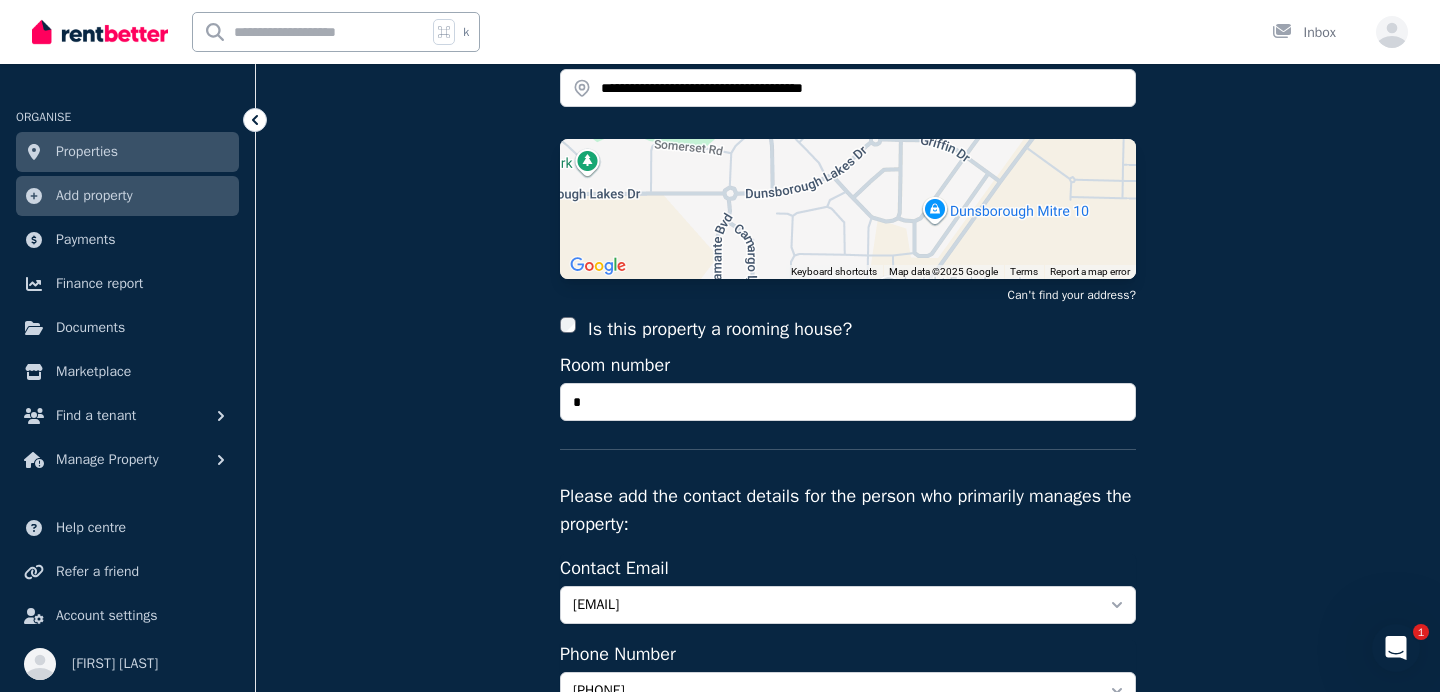 click on "Is this property a rooming house? Room number *" at bounding box center (848, 382) 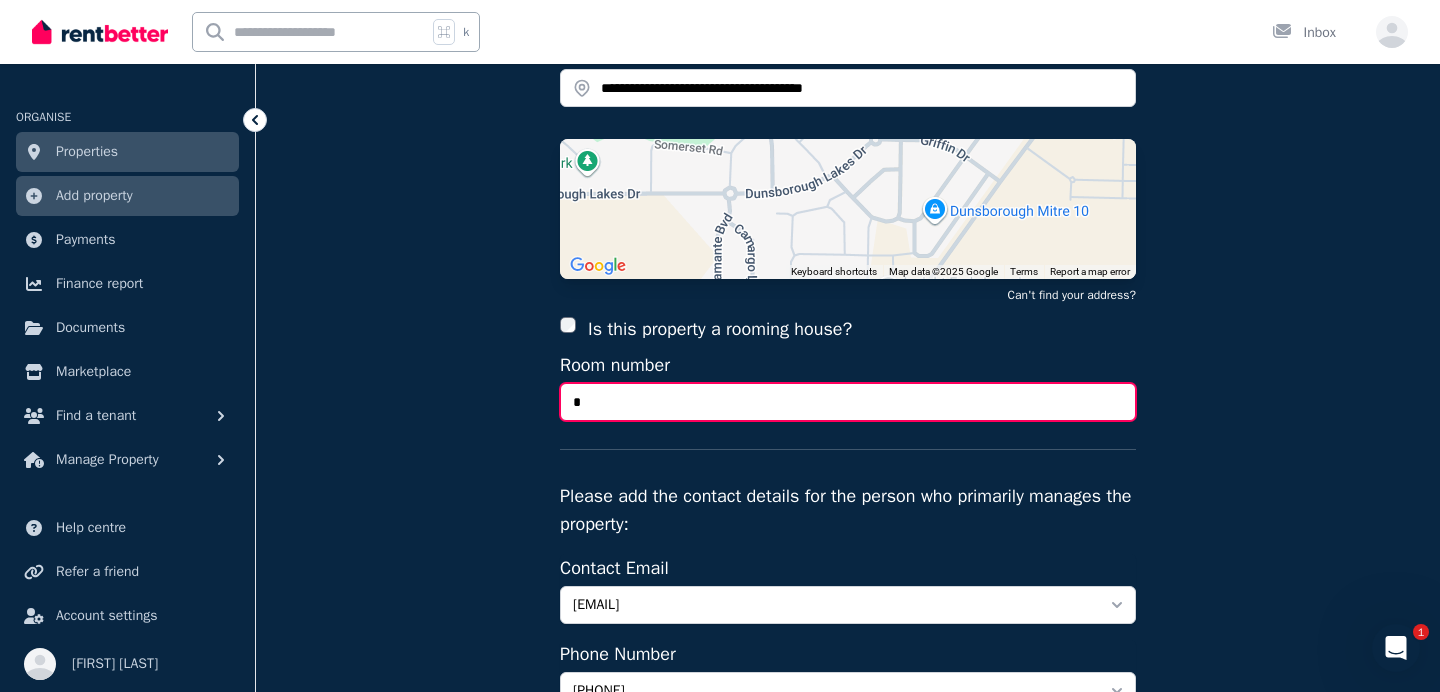 click on "*" at bounding box center (848, 402) 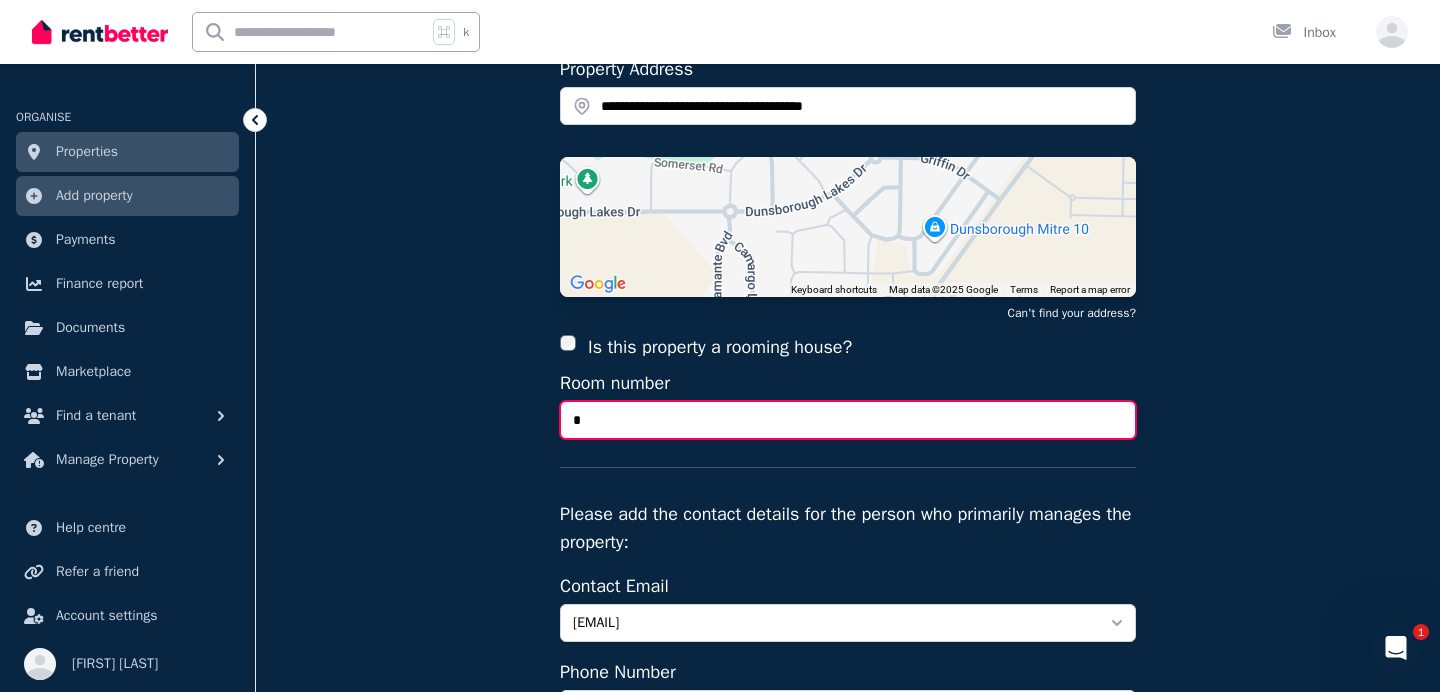 scroll, scrollTop: 225, scrollLeft: 0, axis: vertical 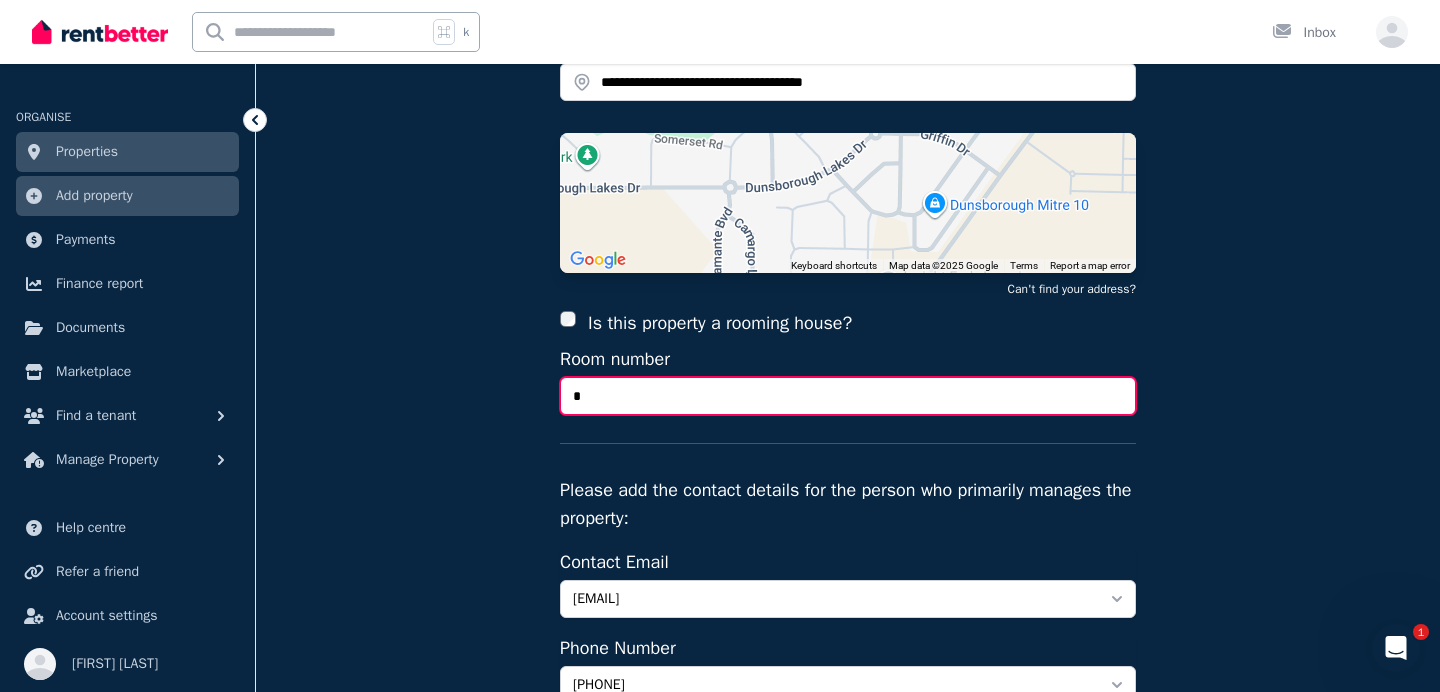 click on "*" at bounding box center [848, 396] 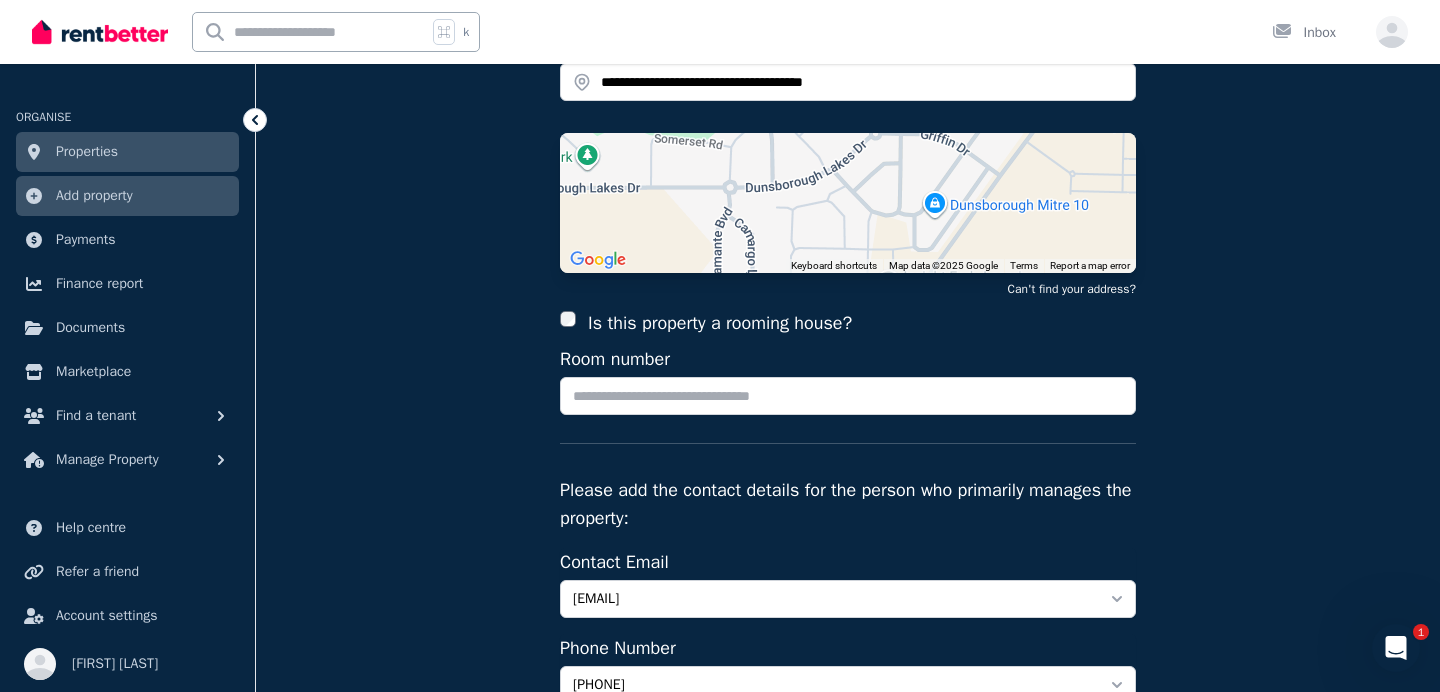 click on "Is this property a rooming house?" at bounding box center [848, 323] 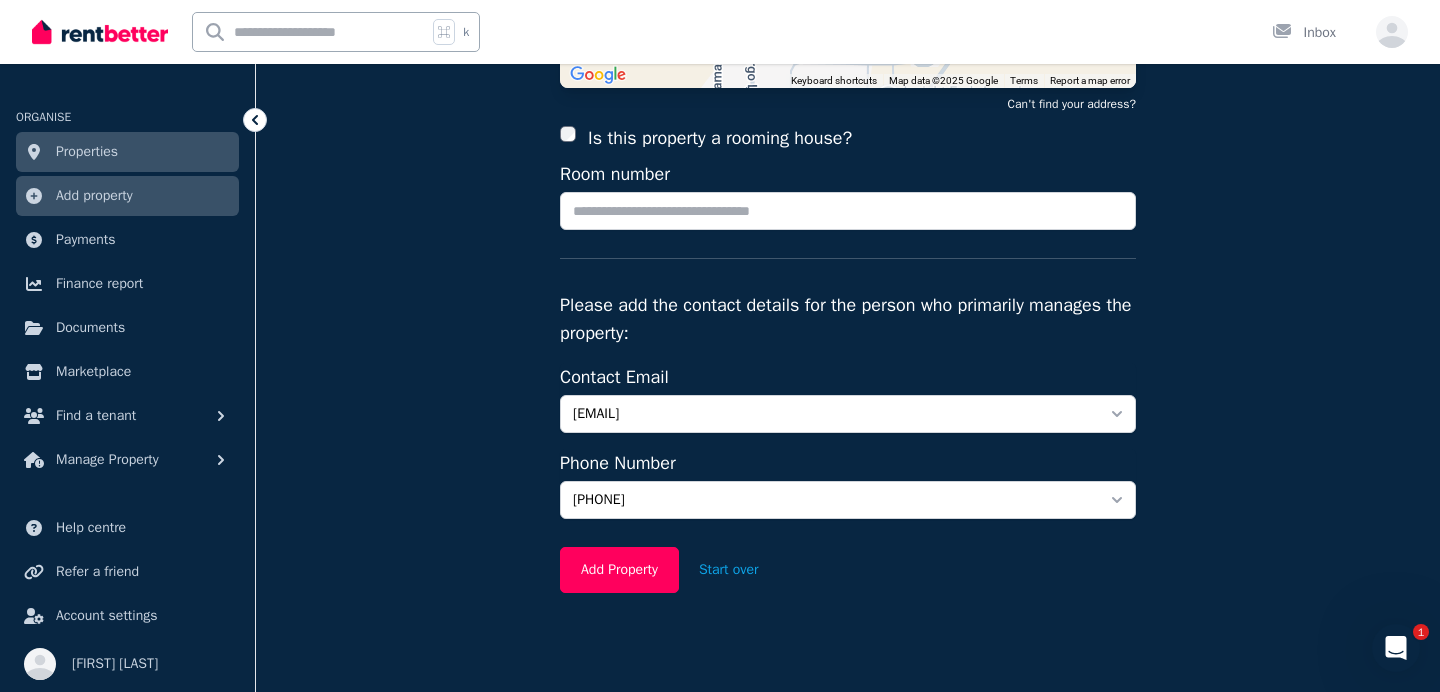 scroll, scrollTop: 408, scrollLeft: 0, axis: vertical 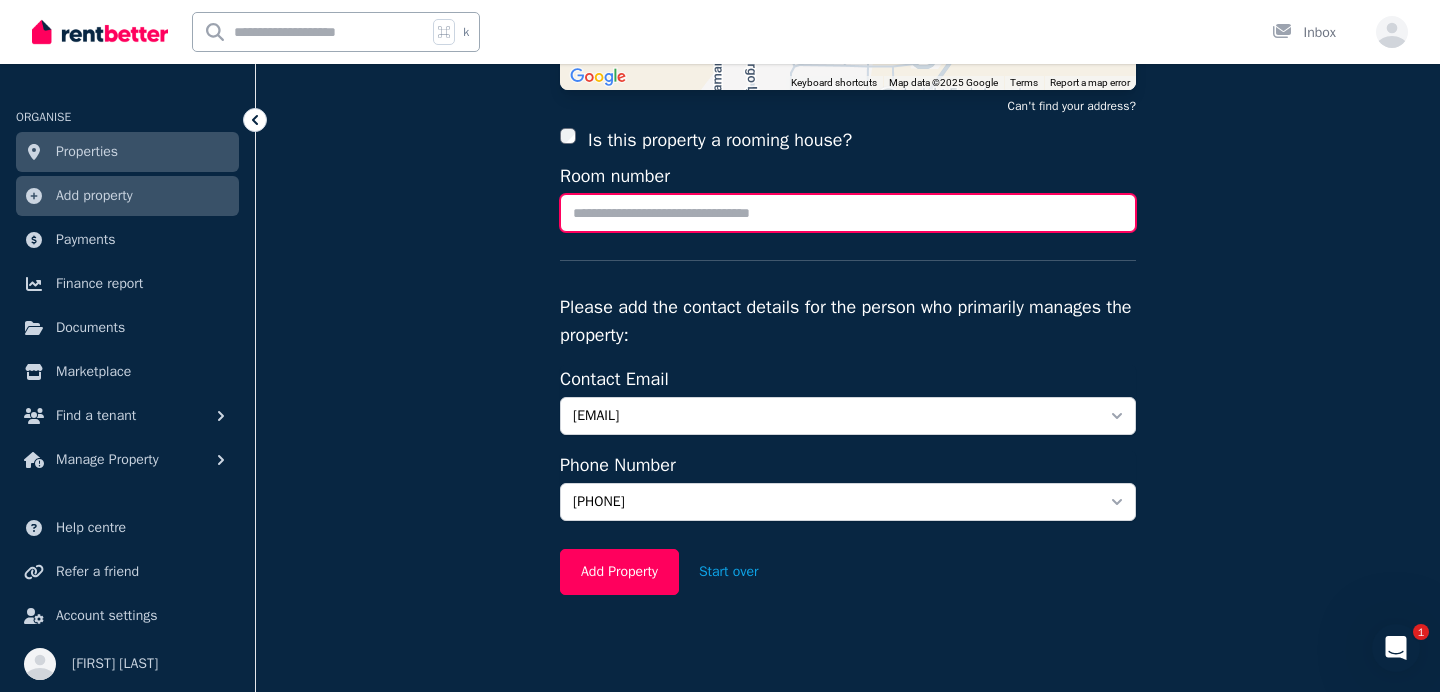 click on "Room number" at bounding box center (848, 213) 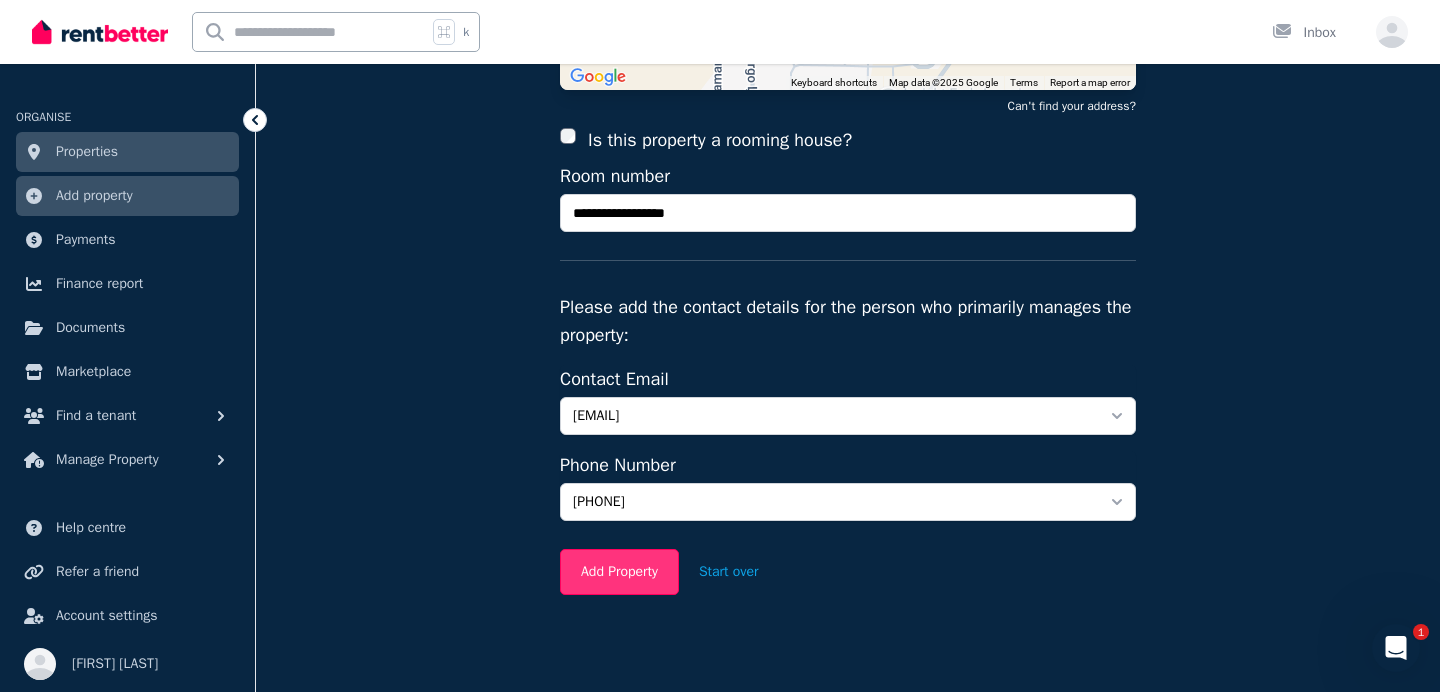 click on "Add Property" at bounding box center [619, 572] 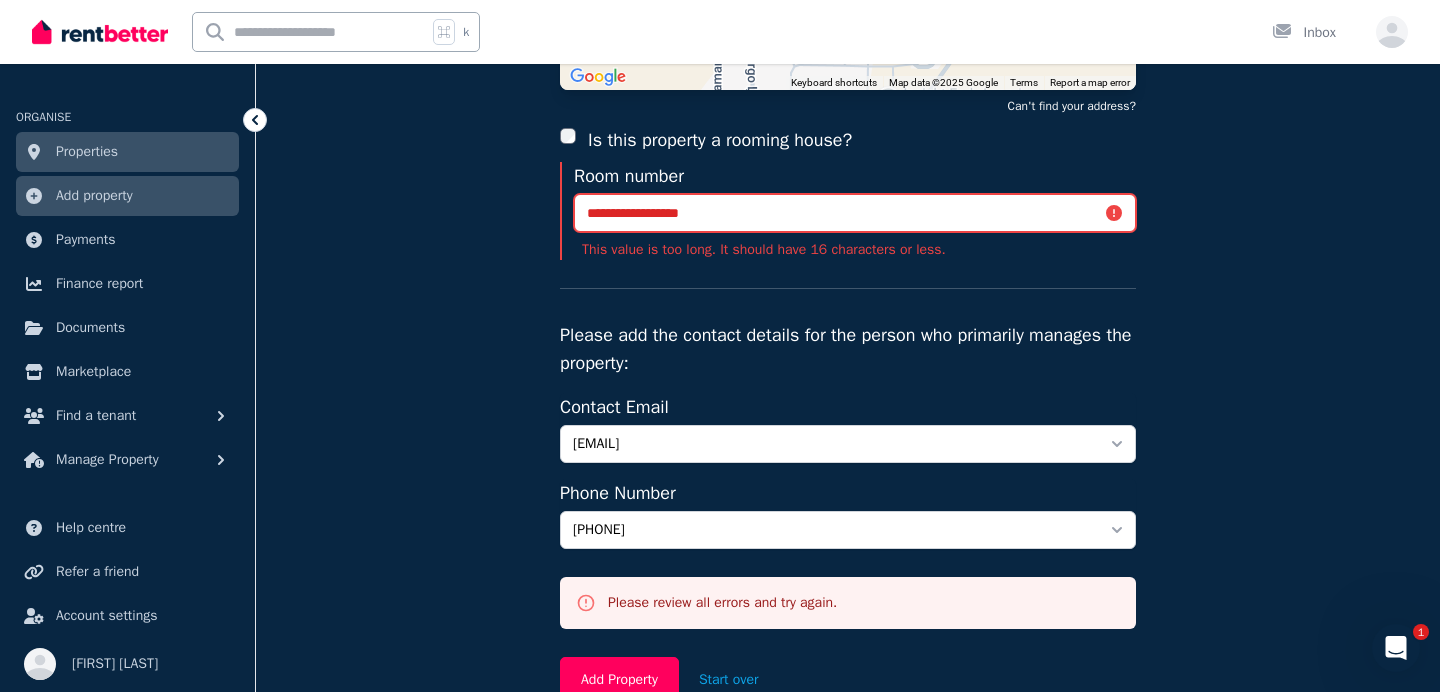 click on "**********" at bounding box center (855, 213) 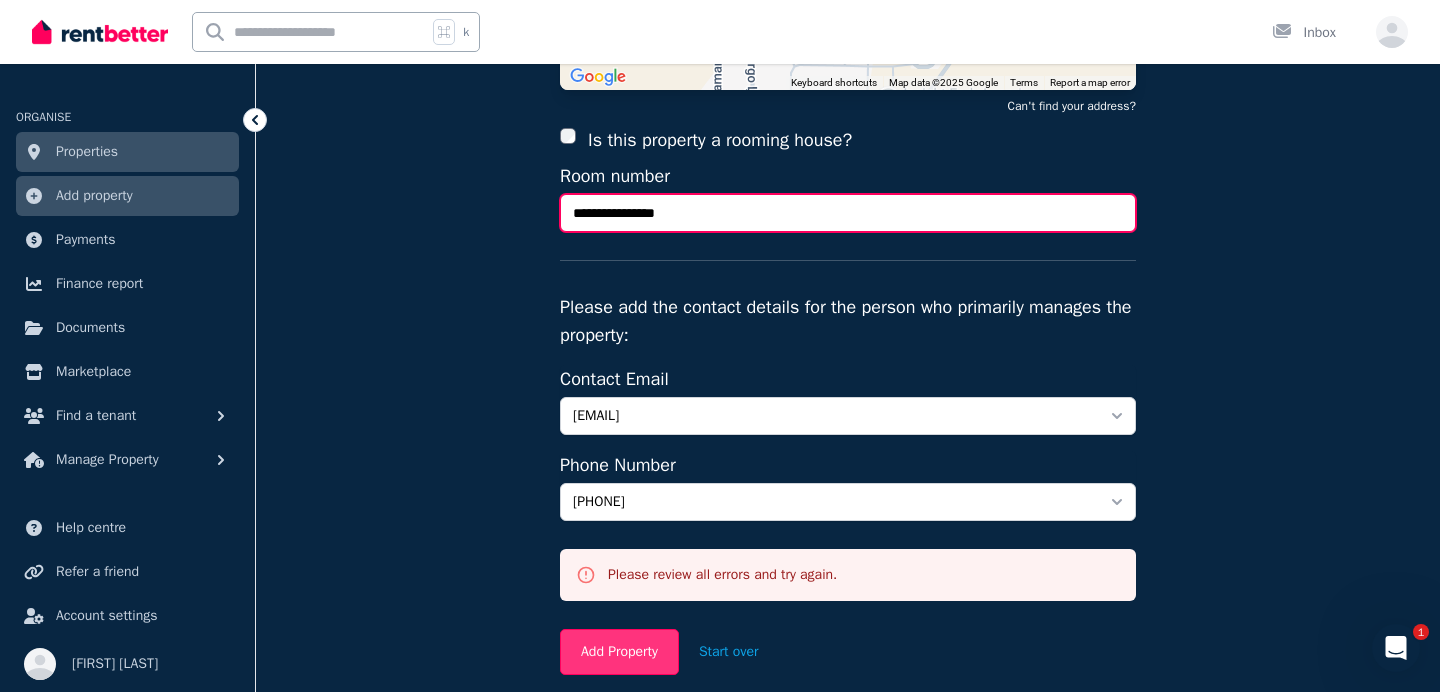 type on "**********" 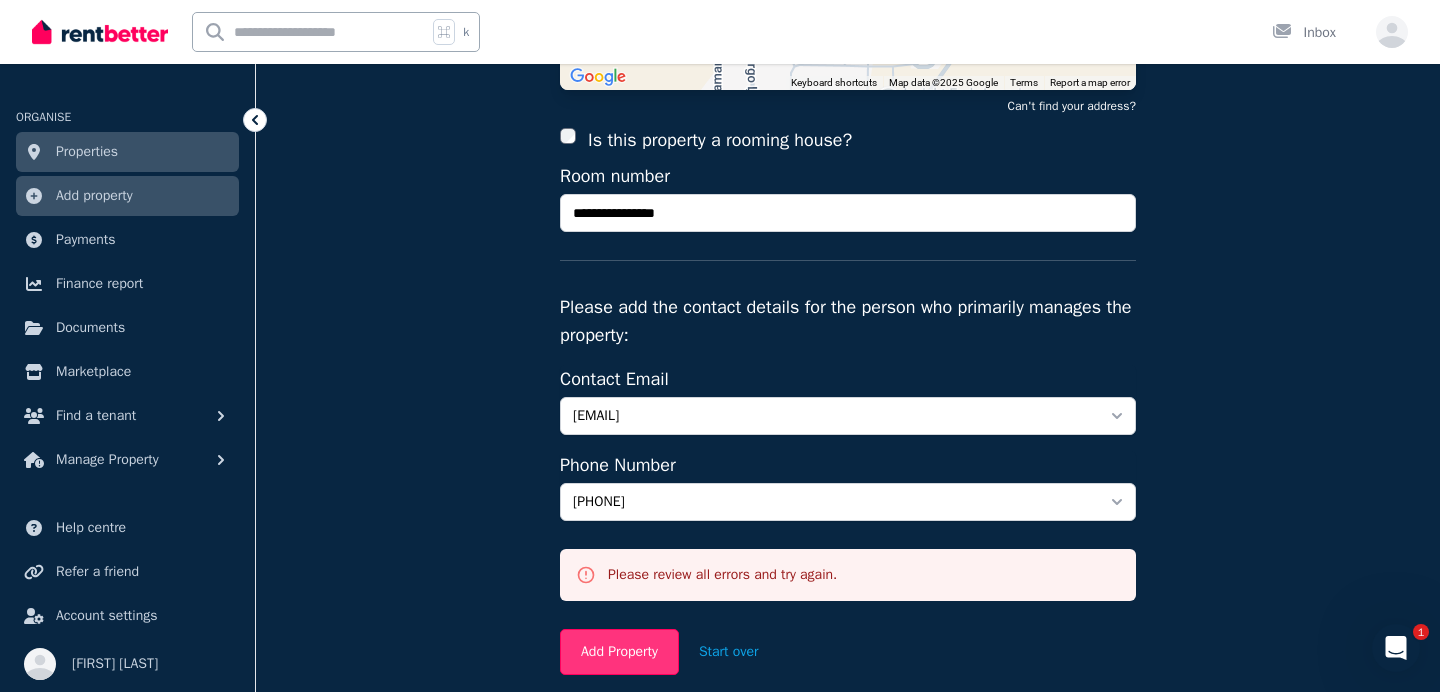 click on "Add Property" at bounding box center [619, 652] 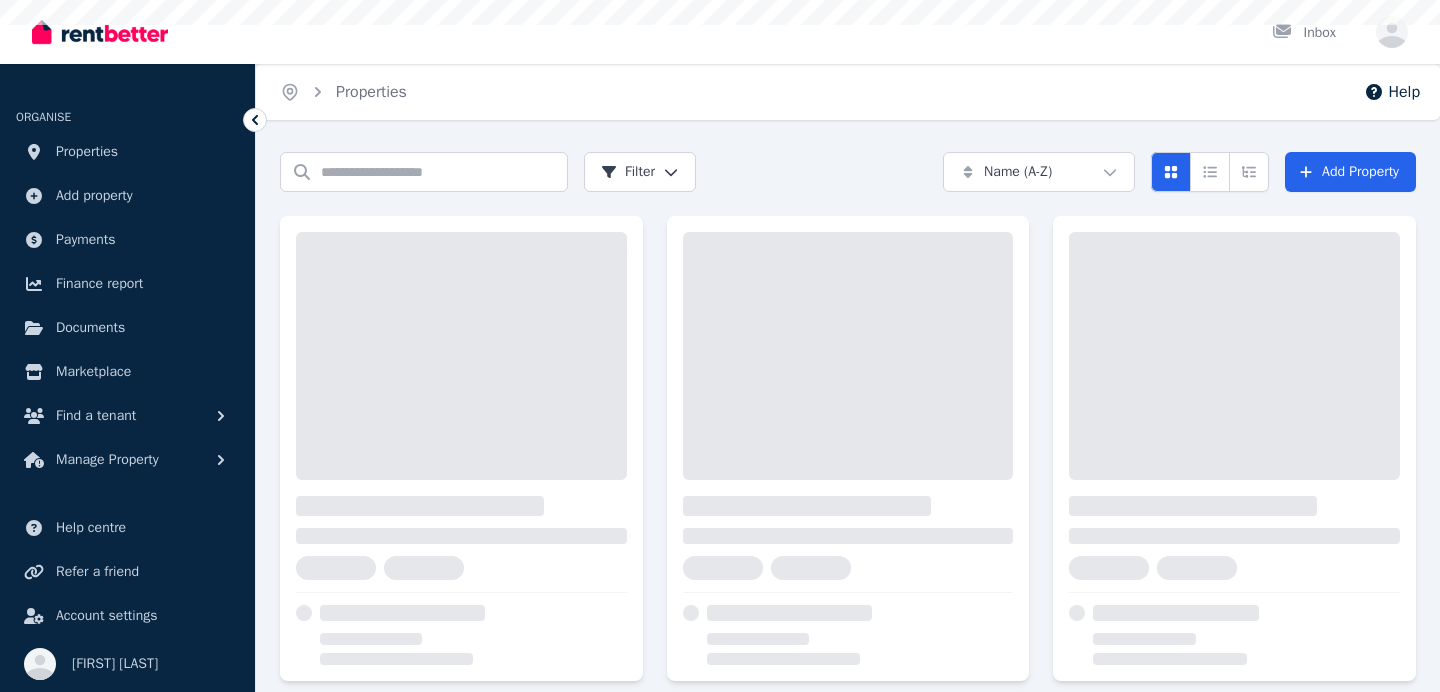 scroll, scrollTop: 0, scrollLeft: 0, axis: both 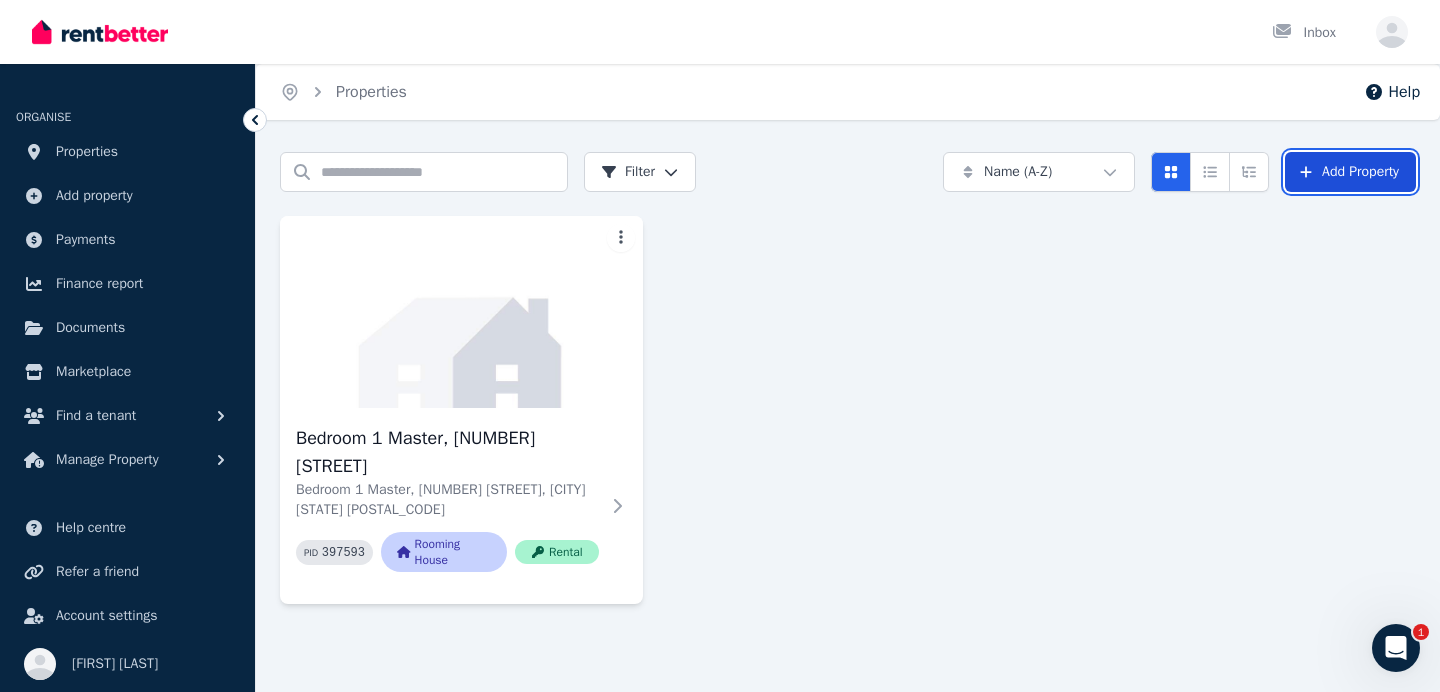 click on "Add Property" at bounding box center (1350, 172) 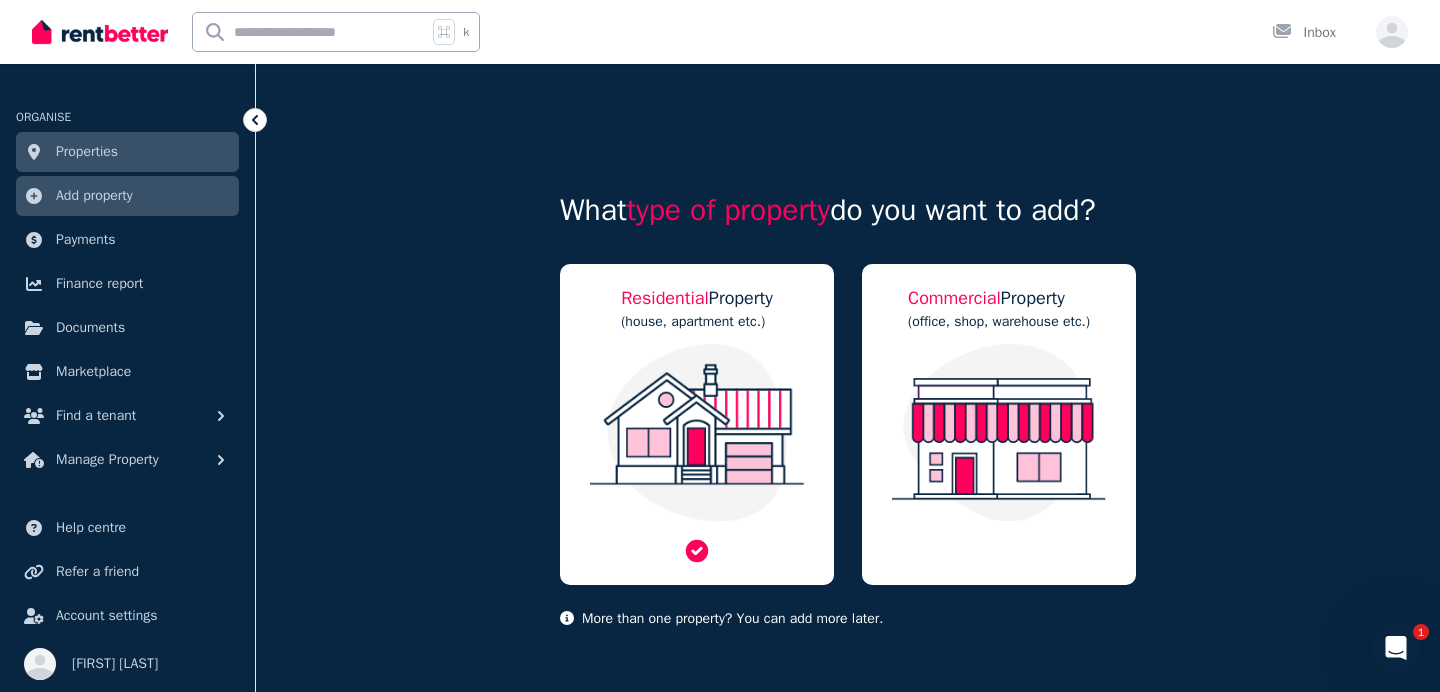 click at bounding box center [697, 433] 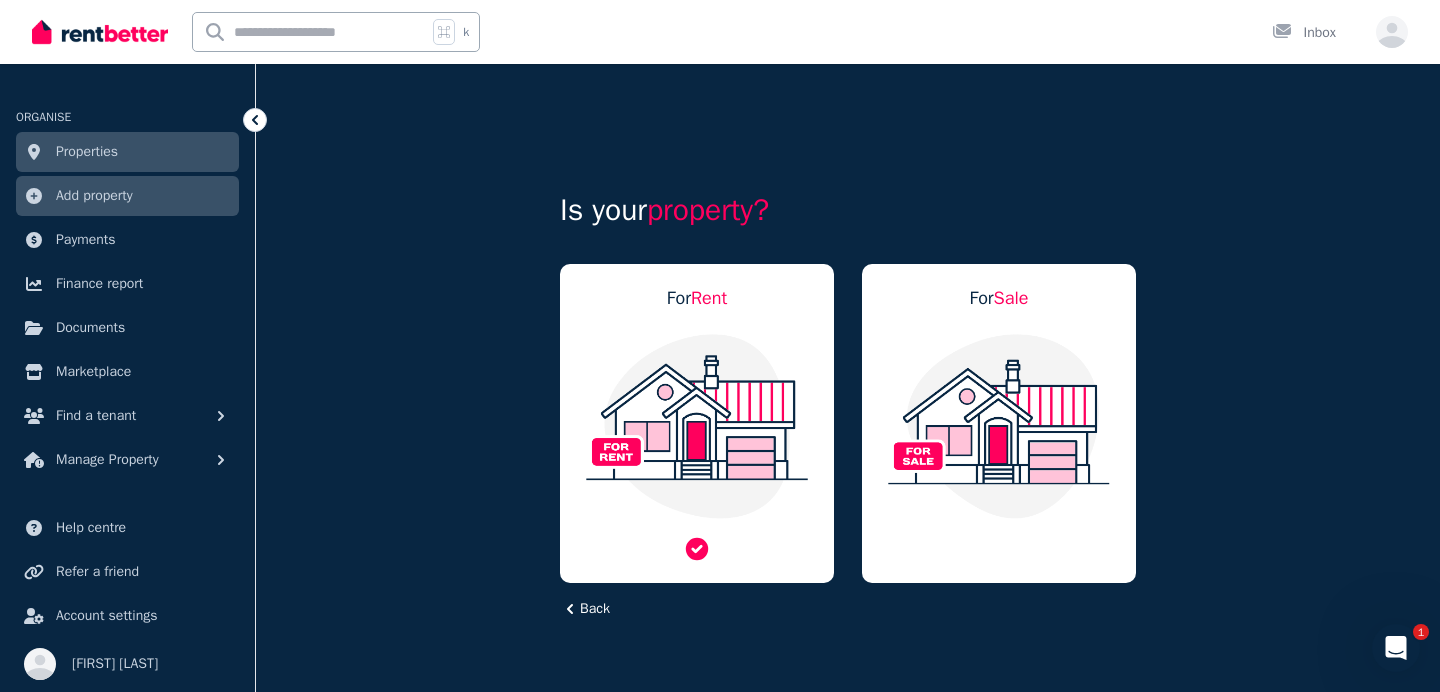 click at bounding box center (697, 426) 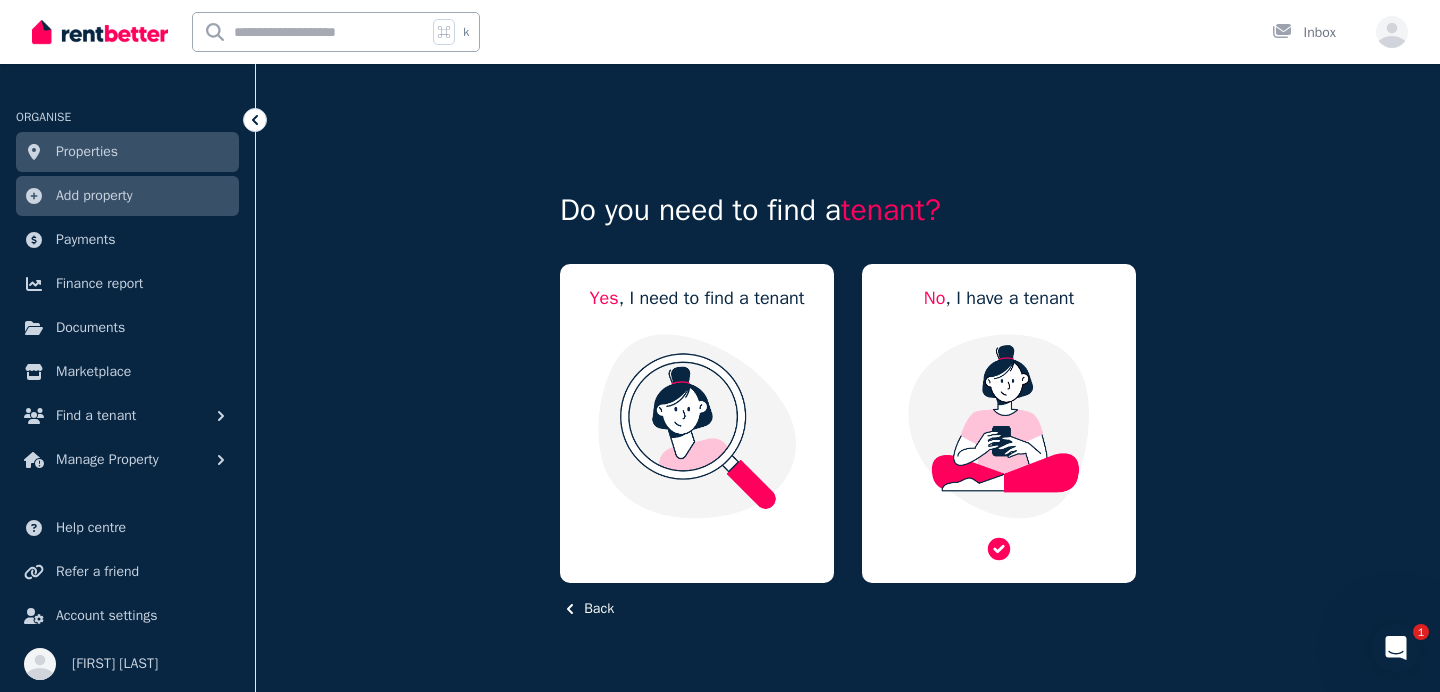 click at bounding box center [999, 426] 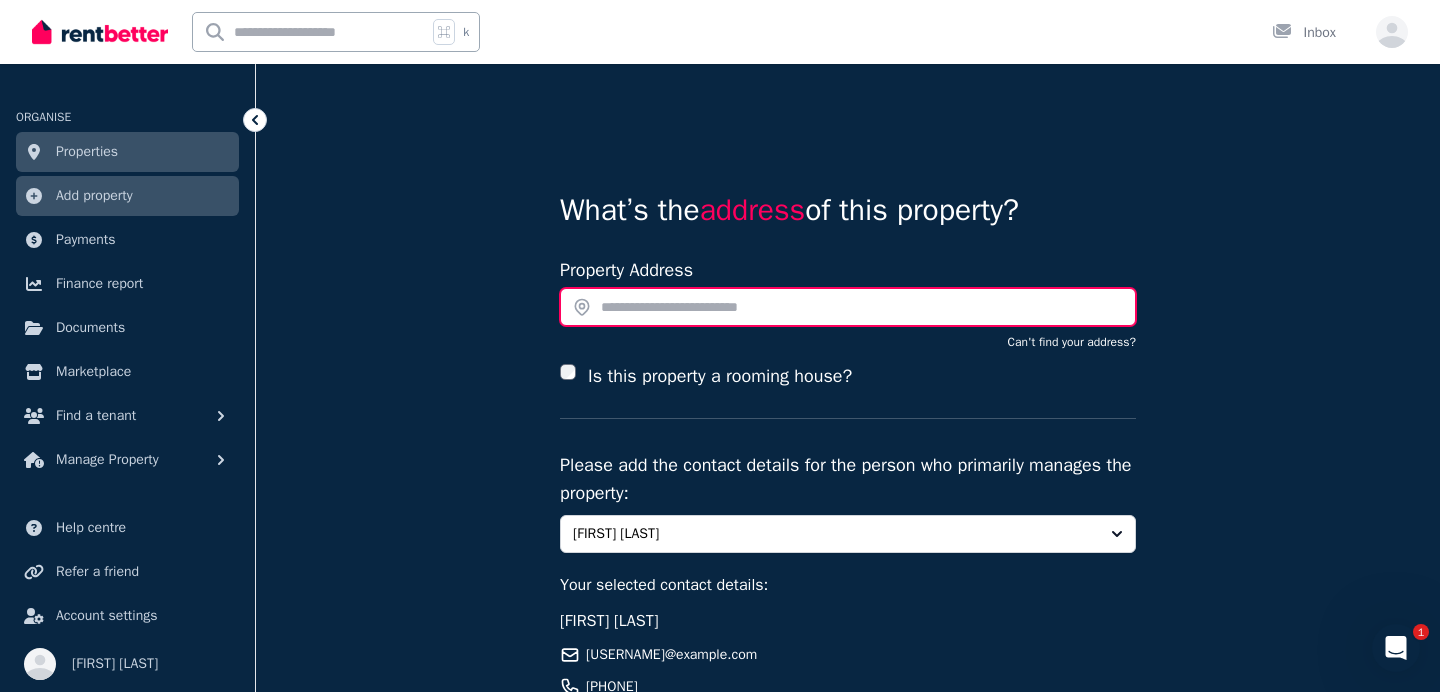 click at bounding box center [848, 307] 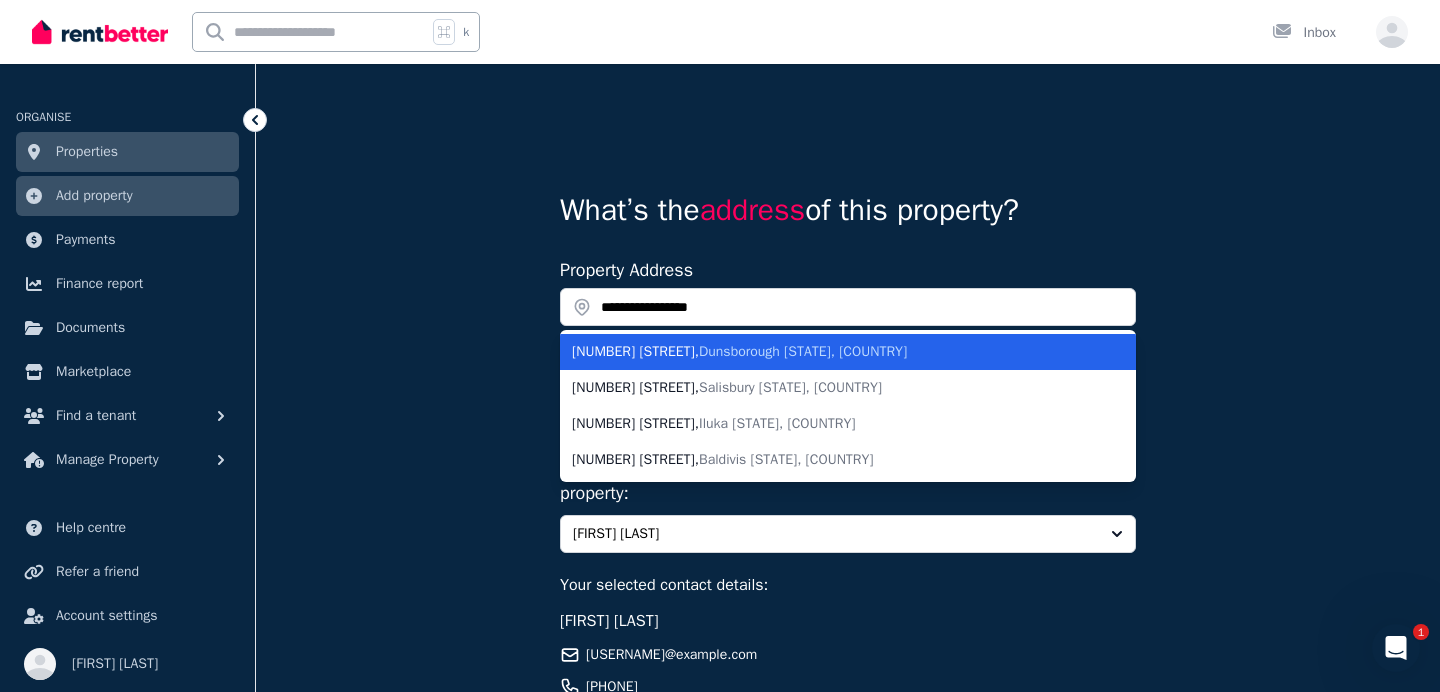 click on "[SUBURB] [STATE], [COUNTRY]" at bounding box center [803, 351] 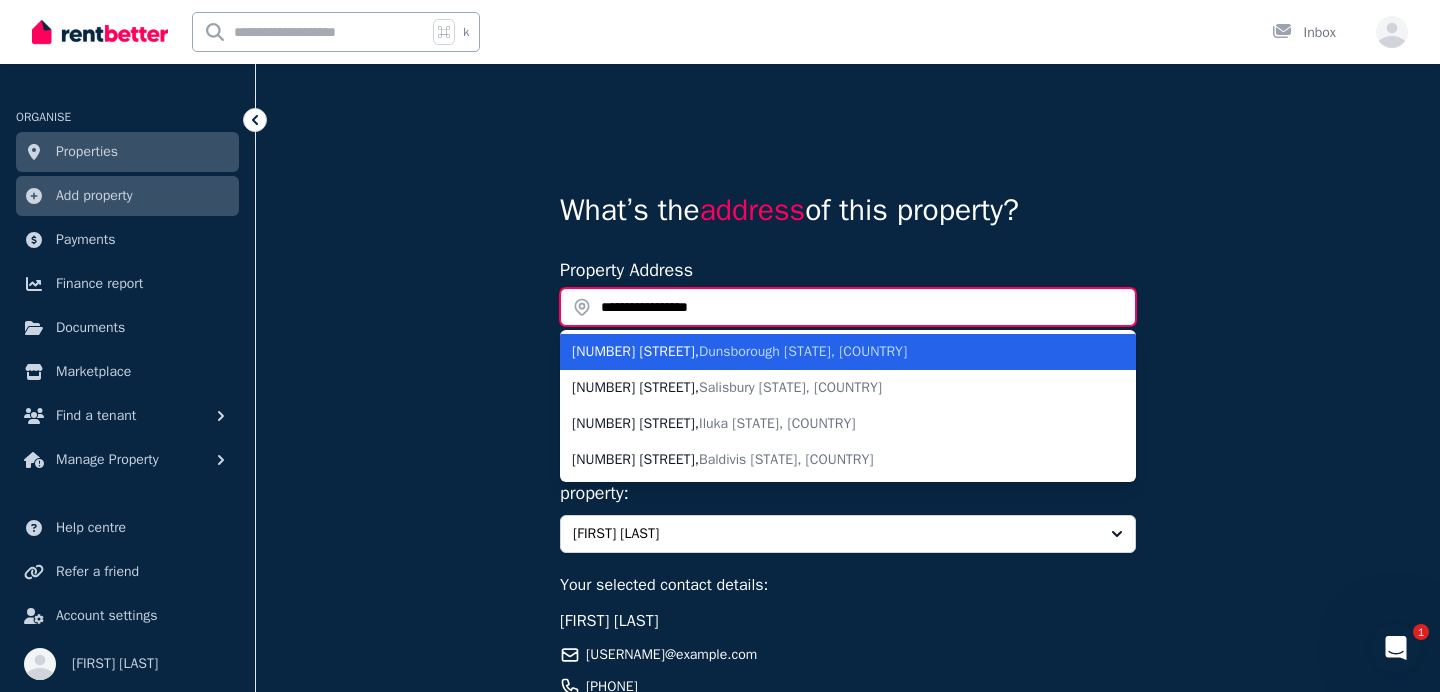 type on "**********" 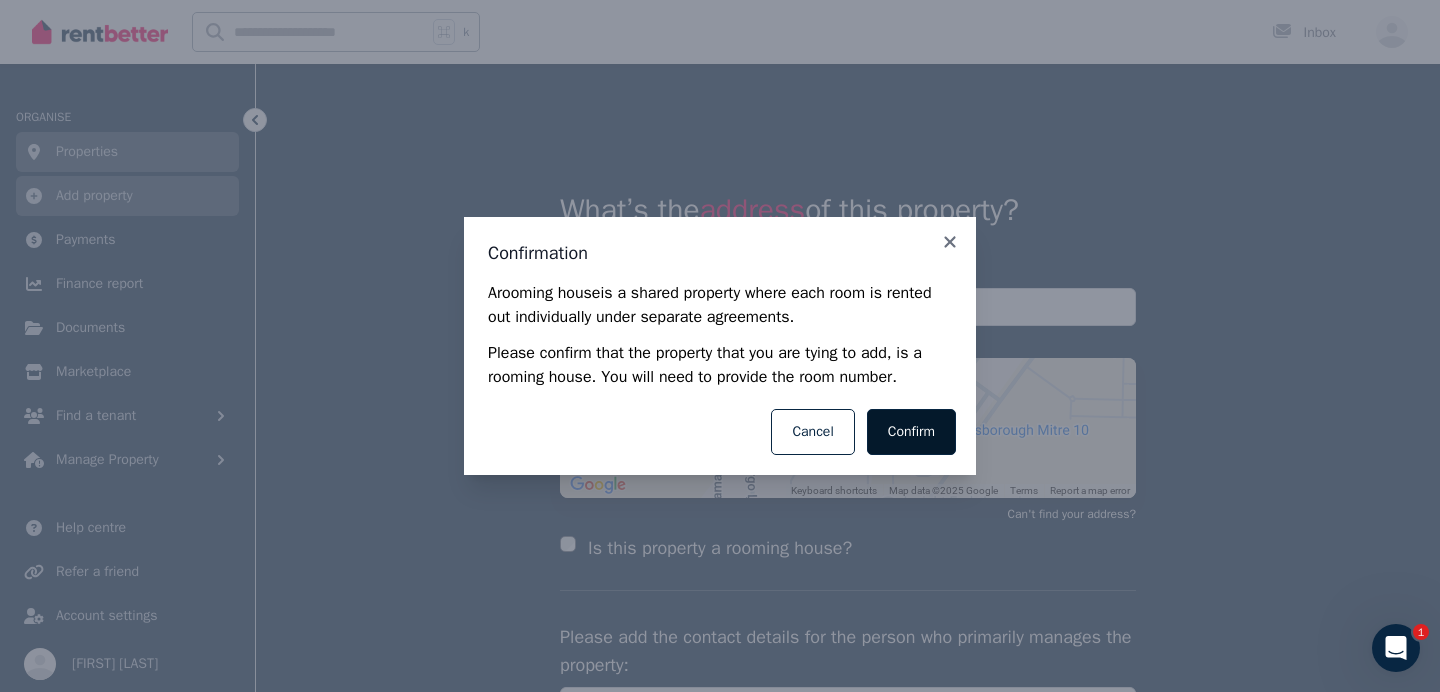 click on "Confirm" at bounding box center (911, 432) 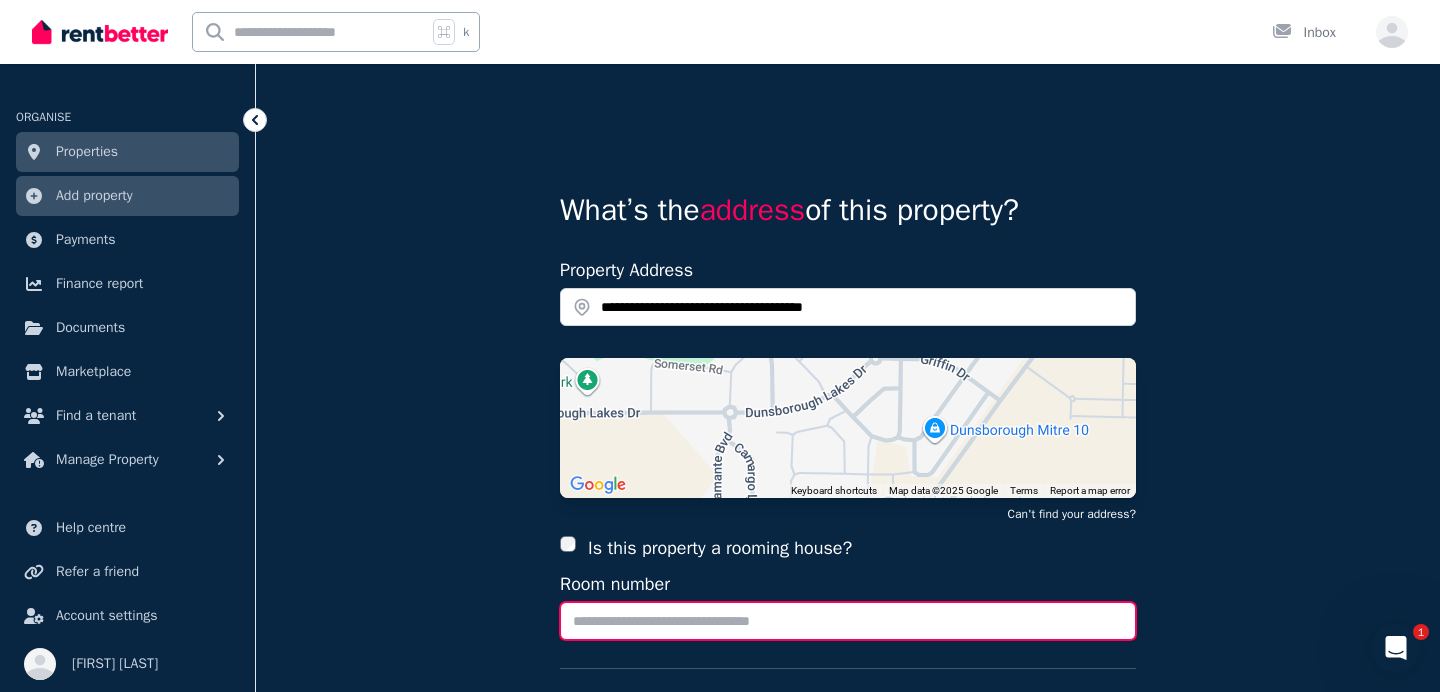 click on "Room number" at bounding box center [848, 621] 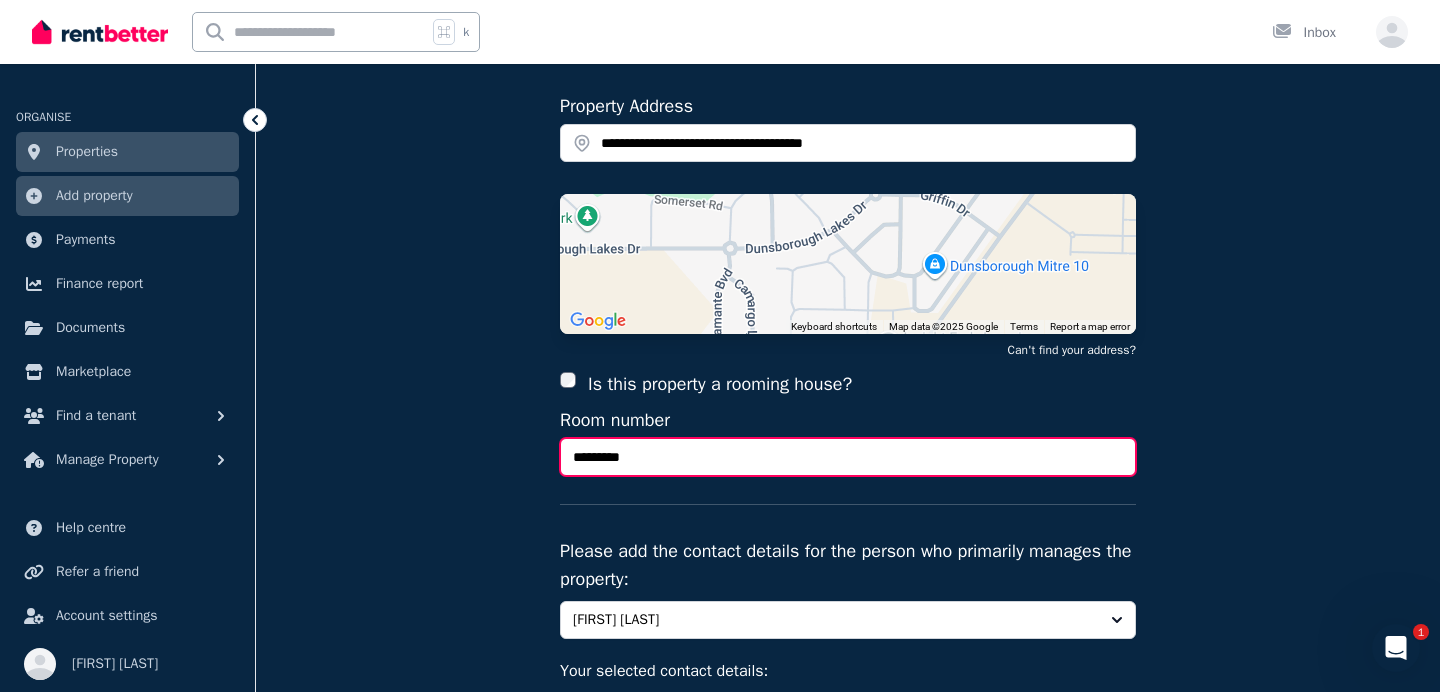 scroll, scrollTop: 473, scrollLeft: 0, axis: vertical 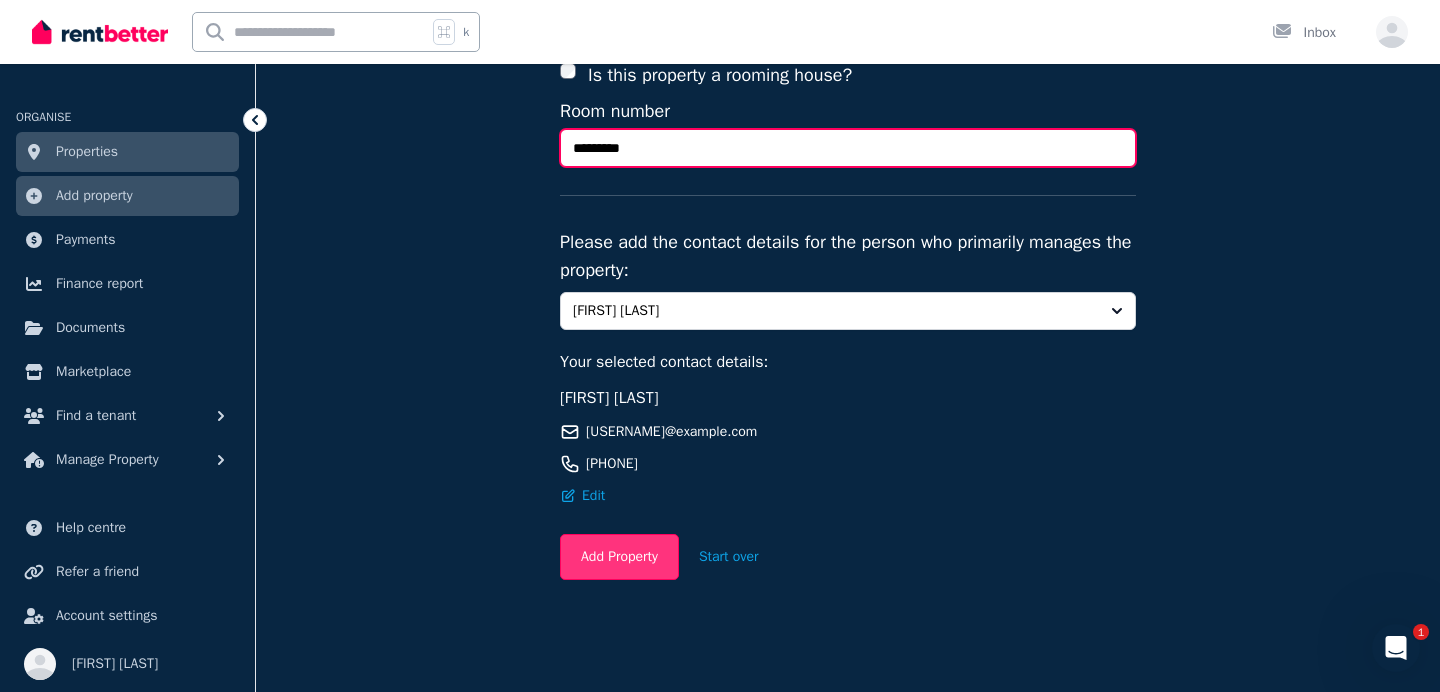 type on "*********" 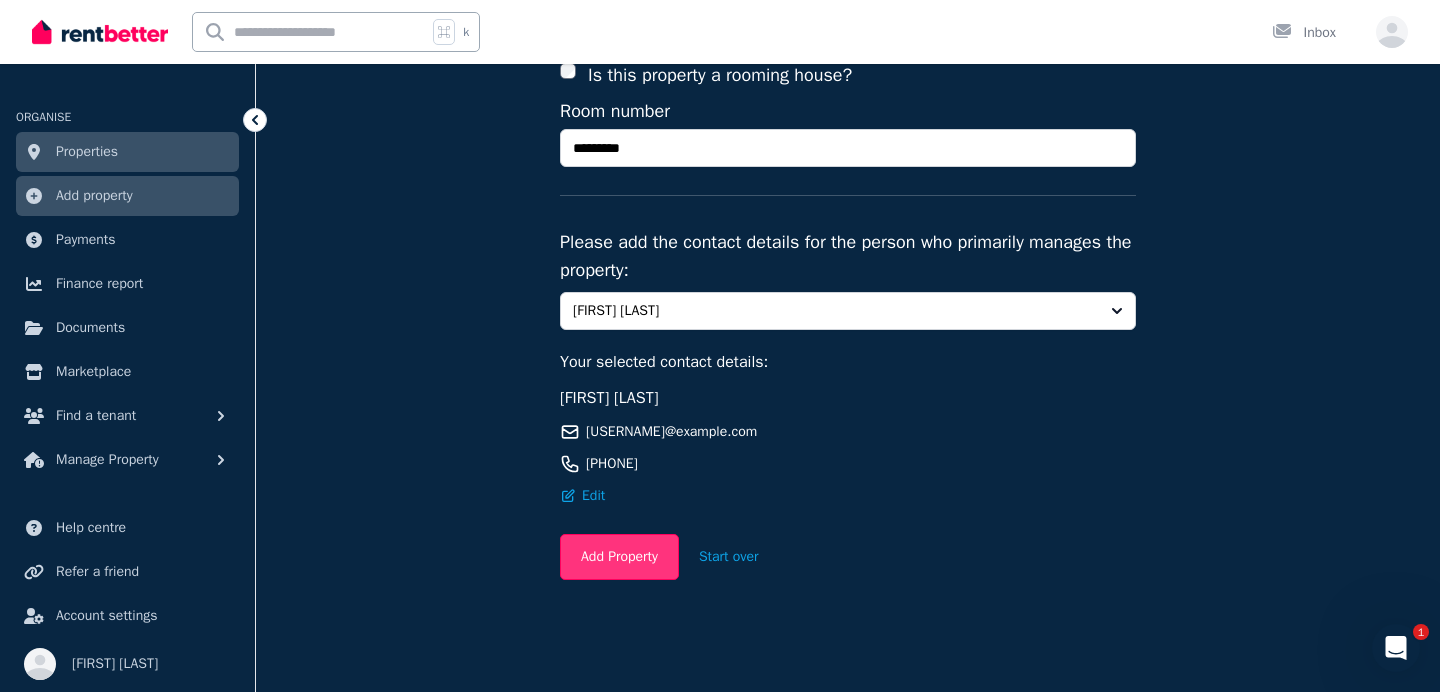 click on "Add Property" at bounding box center [619, 557] 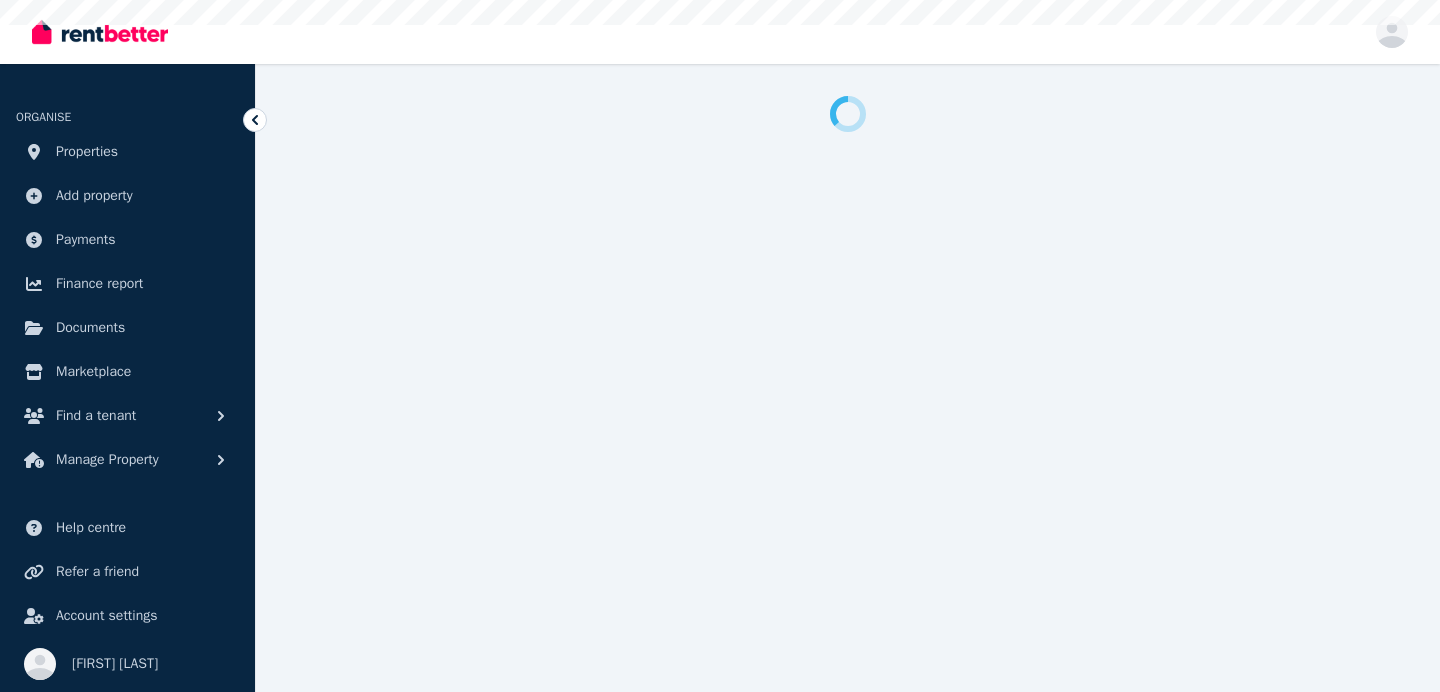 scroll, scrollTop: 0, scrollLeft: 0, axis: both 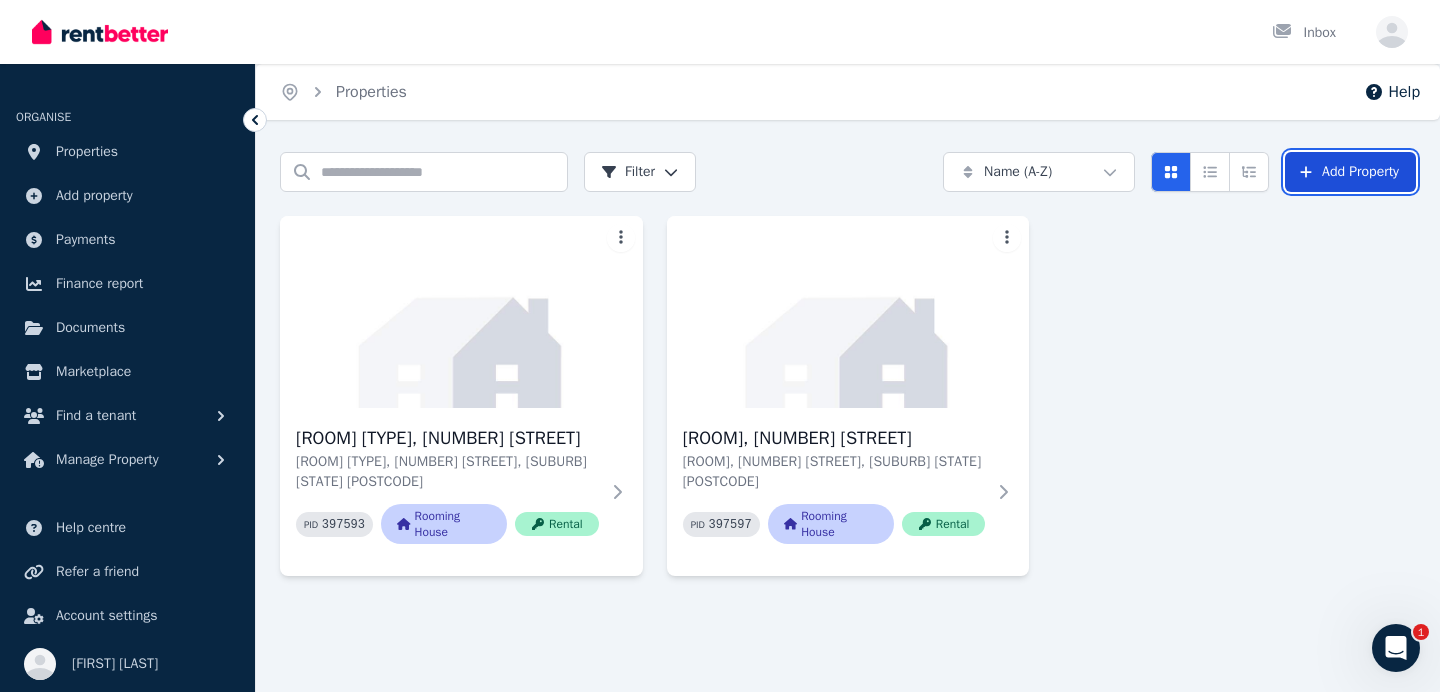 click on "Add Property" at bounding box center [1350, 172] 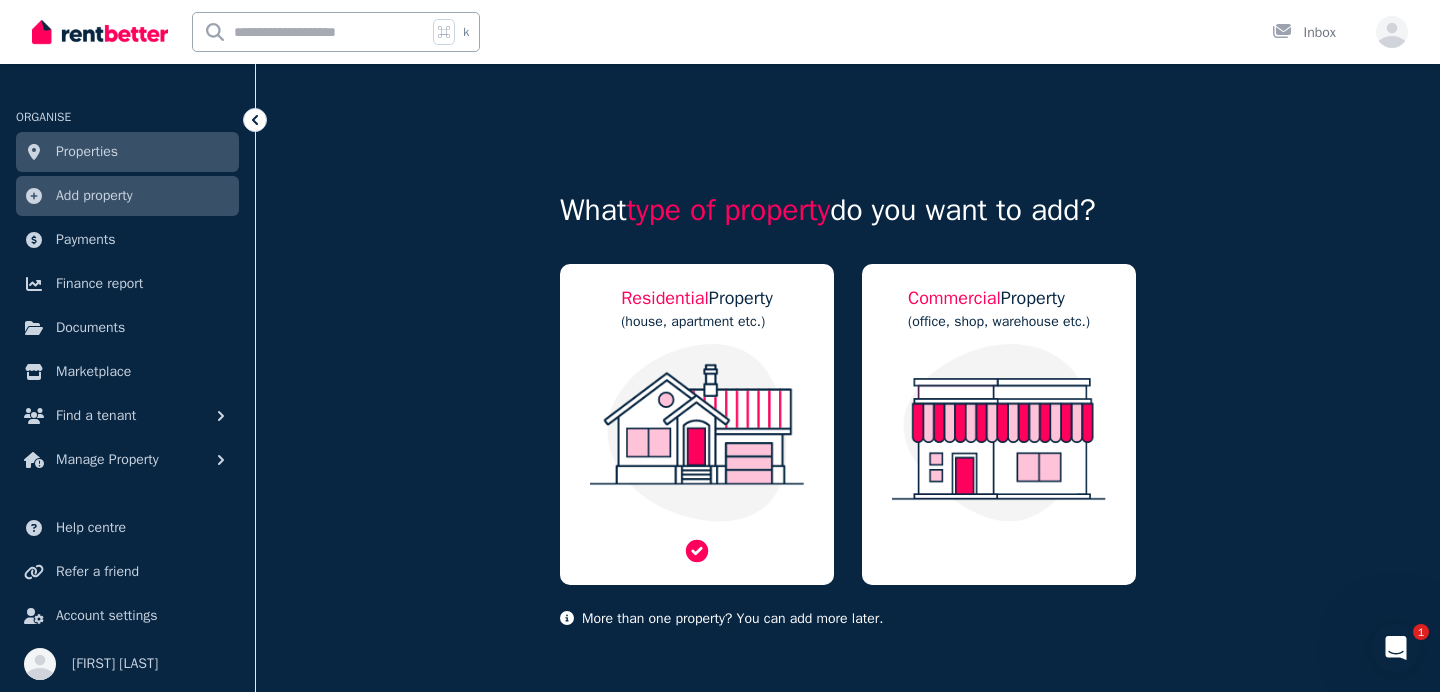 click at bounding box center (697, 433) 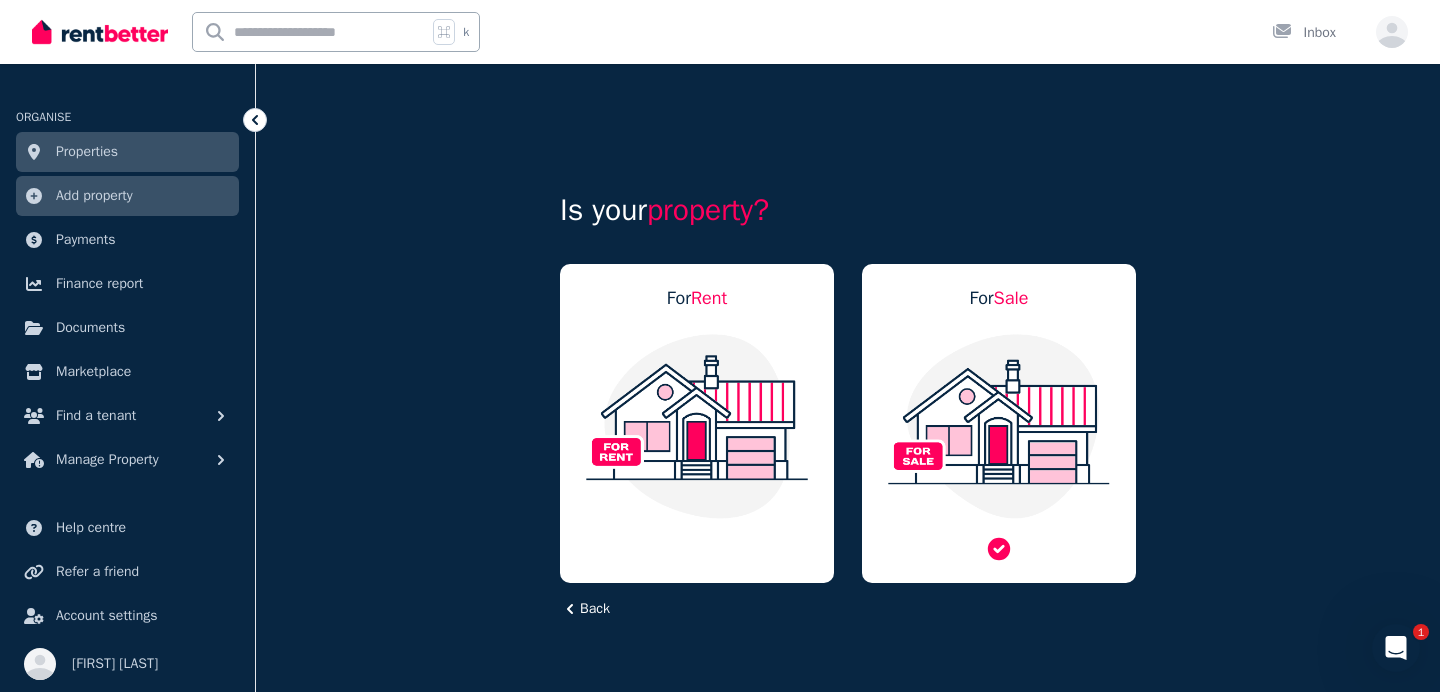 click at bounding box center (999, 426) 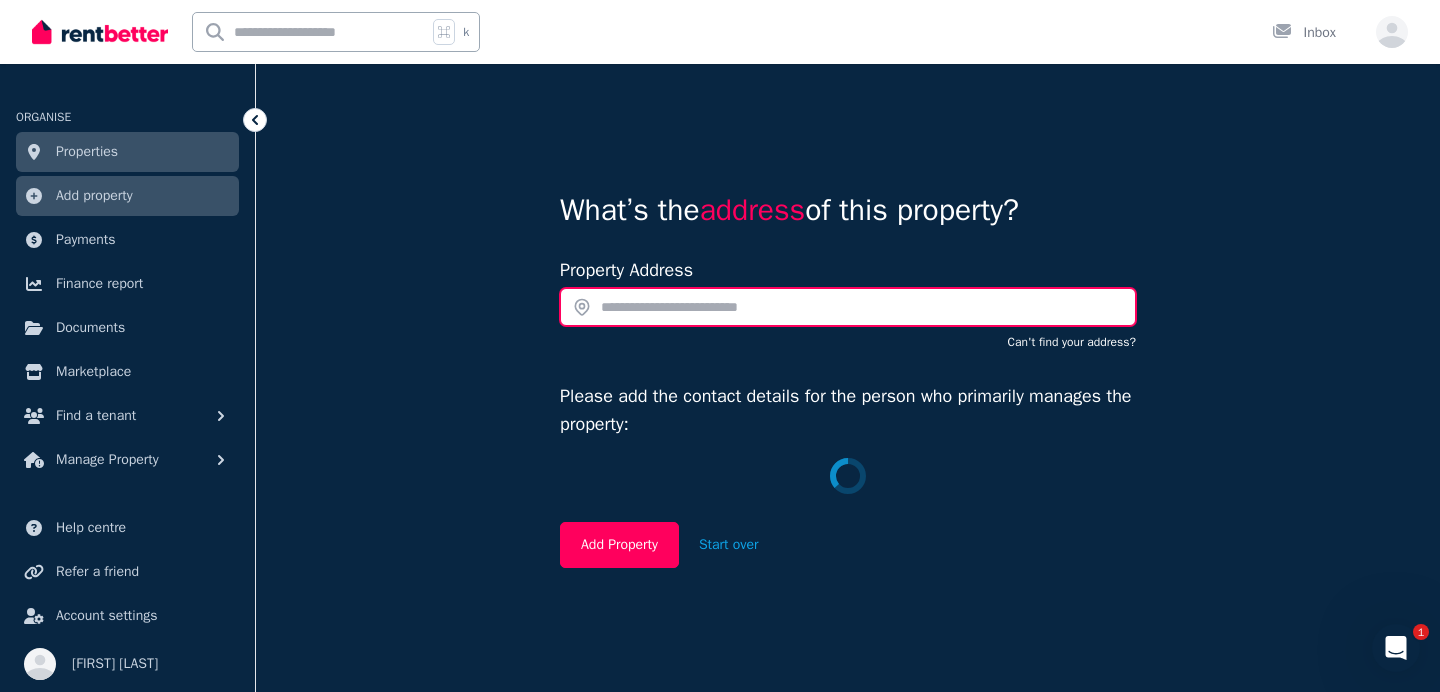 click at bounding box center (848, 307) 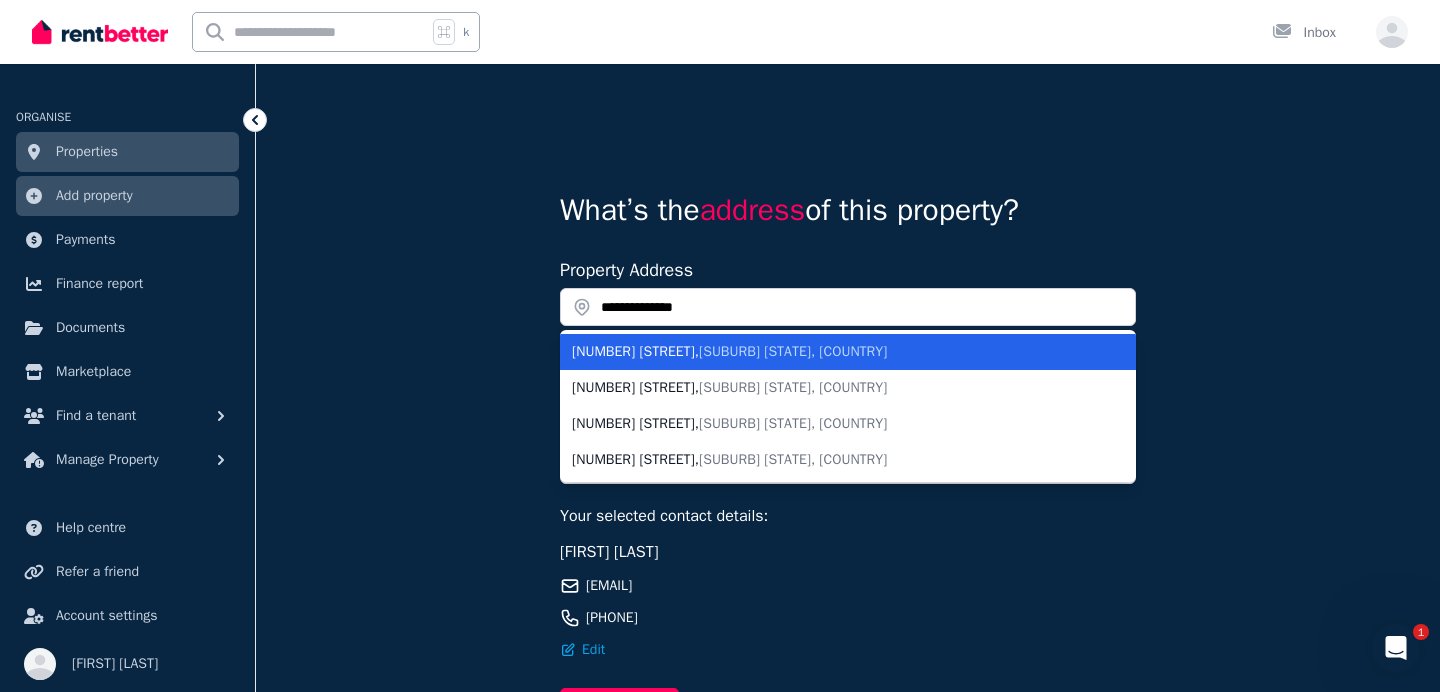 click on "[SUBURB] [STATE], [COUNTRY]" at bounding box center [793, 351] 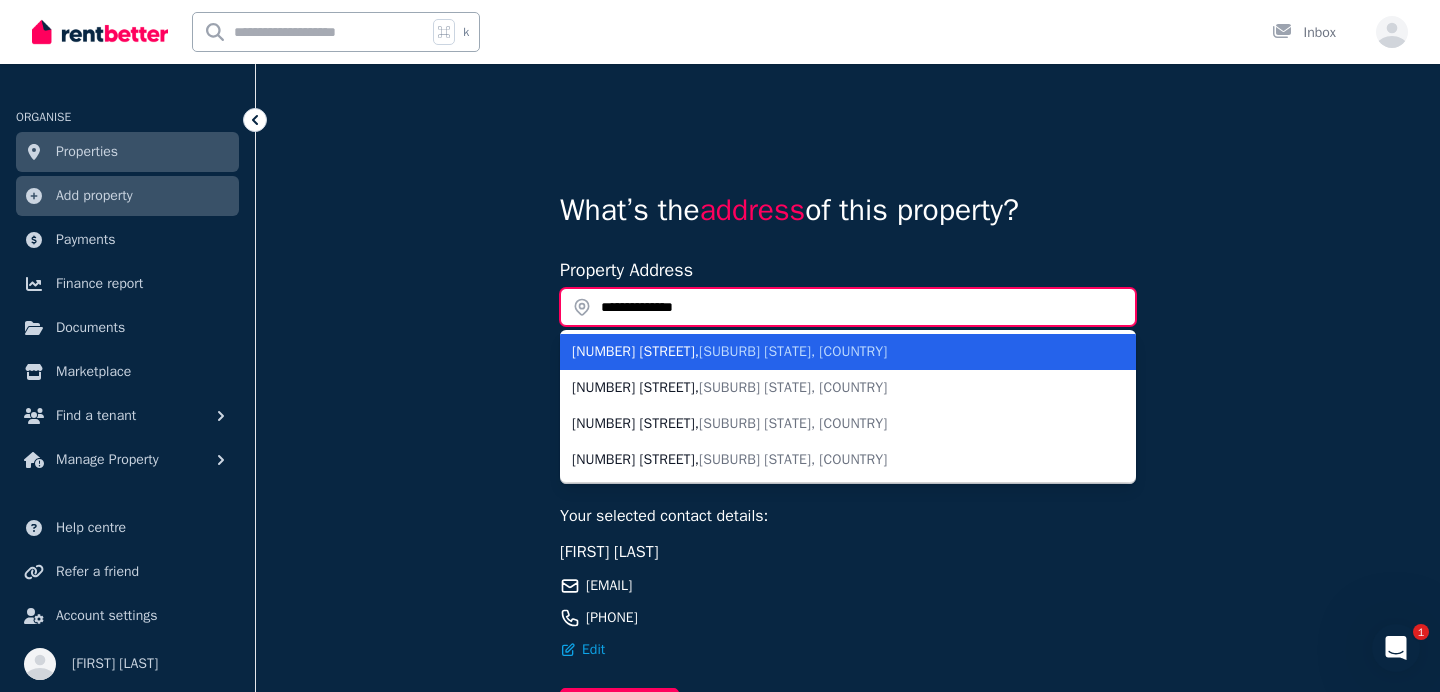 type on "**********" 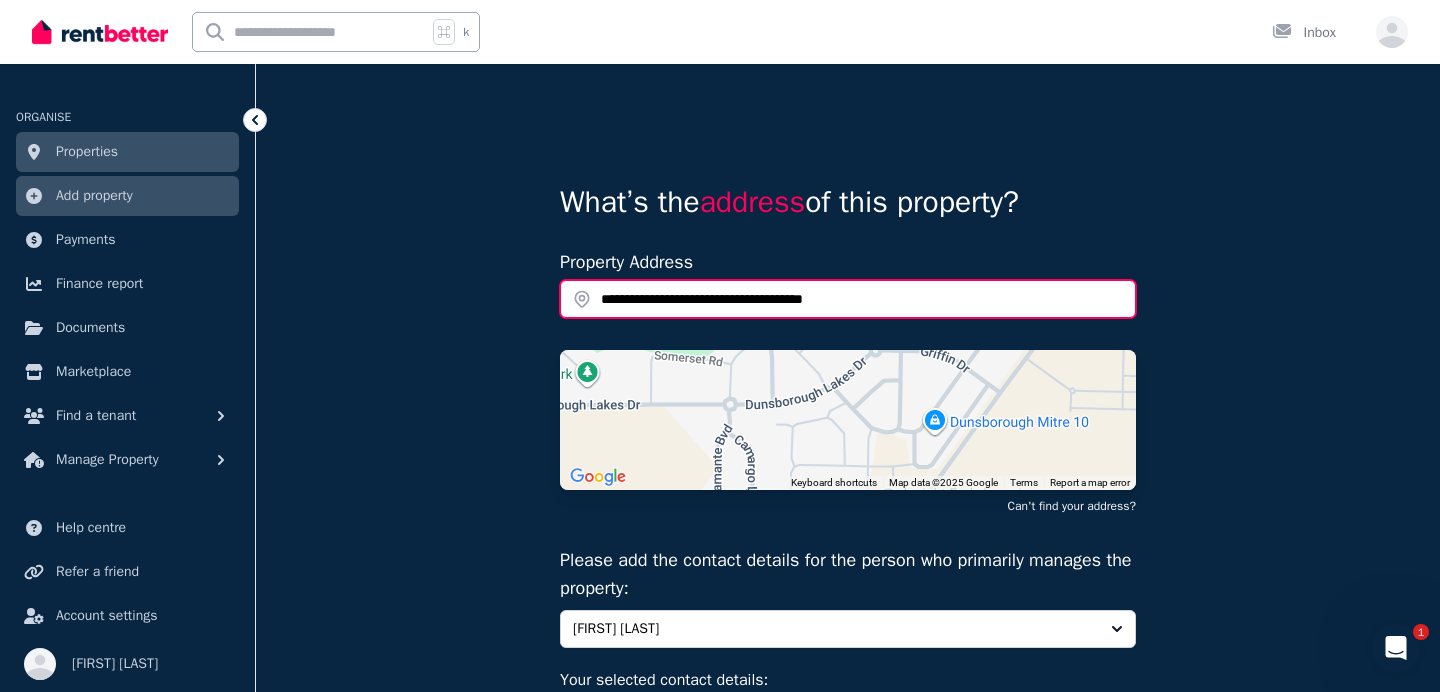 scroll, scrollTop: 7, scrollLeft: 0, axis: vertical 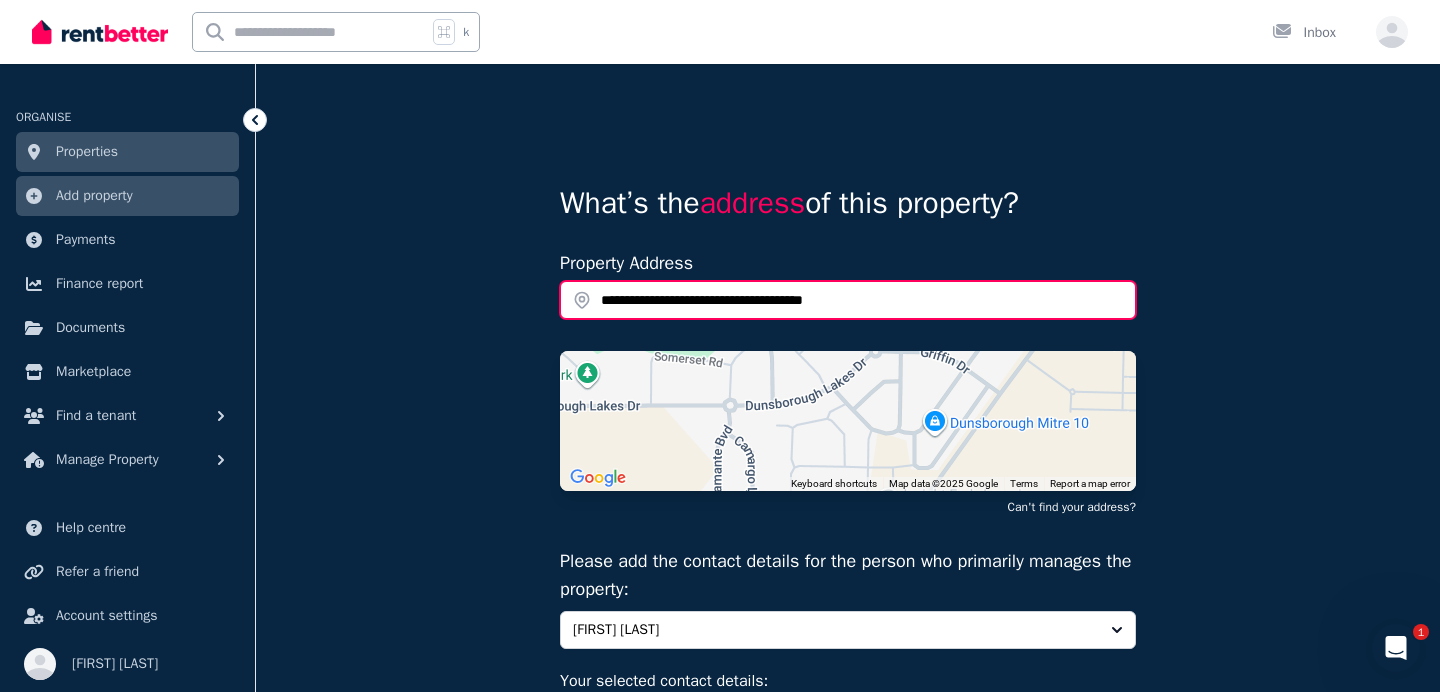 click on "Add Property" at bounding box center (619, 876) 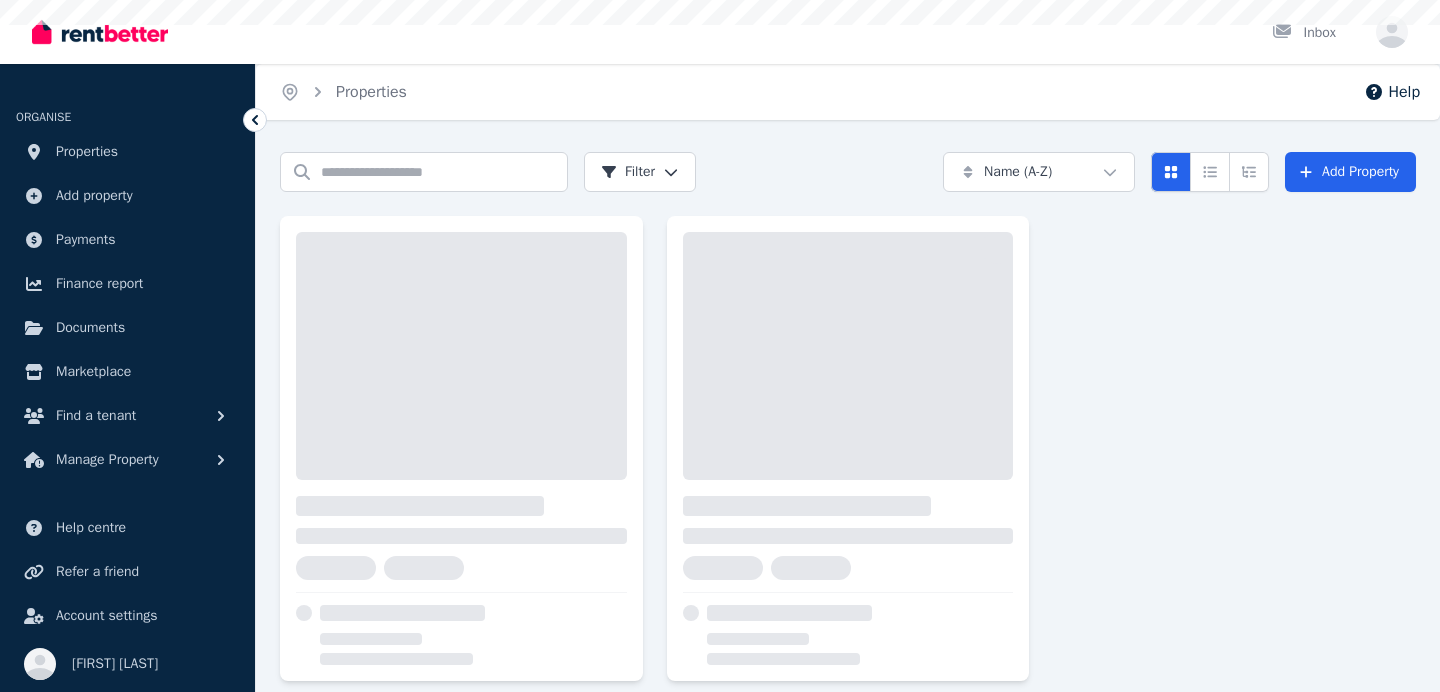 scroll, scrollTop: 11, scrollLeft: 0, axis: vertical 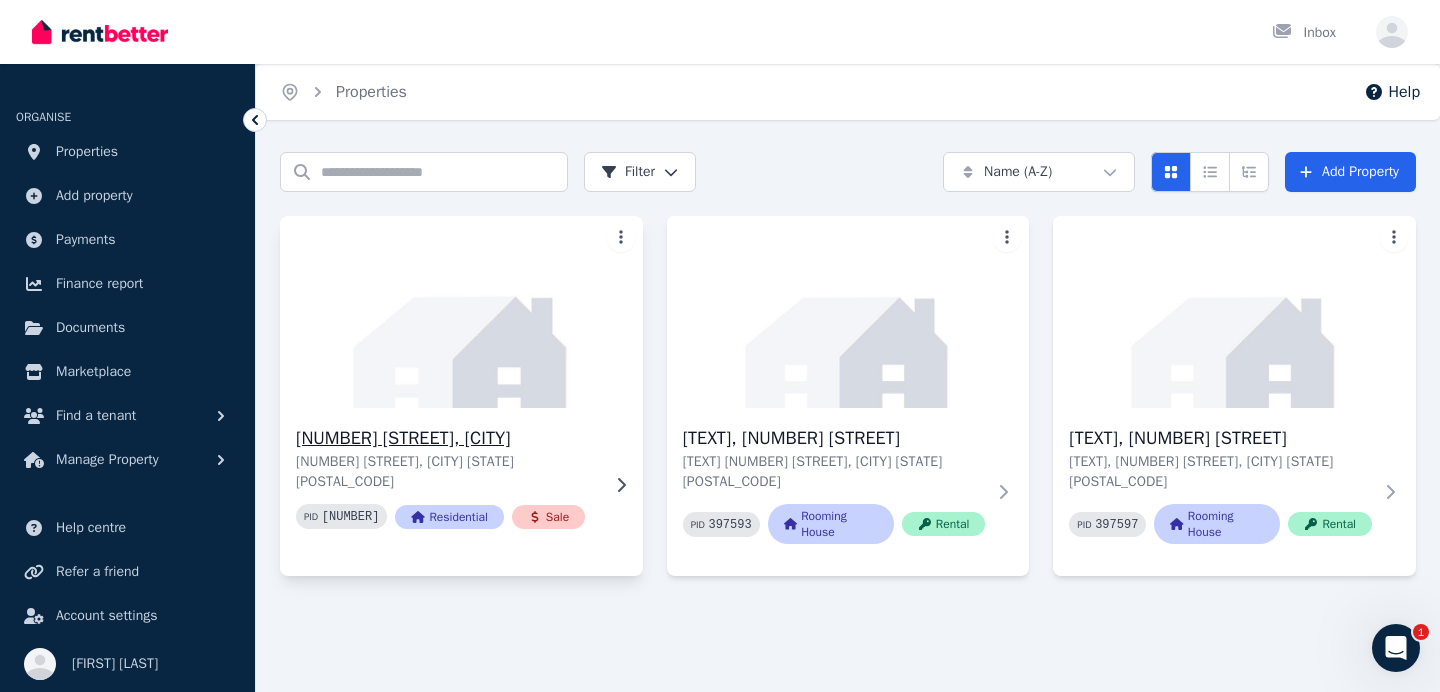 click 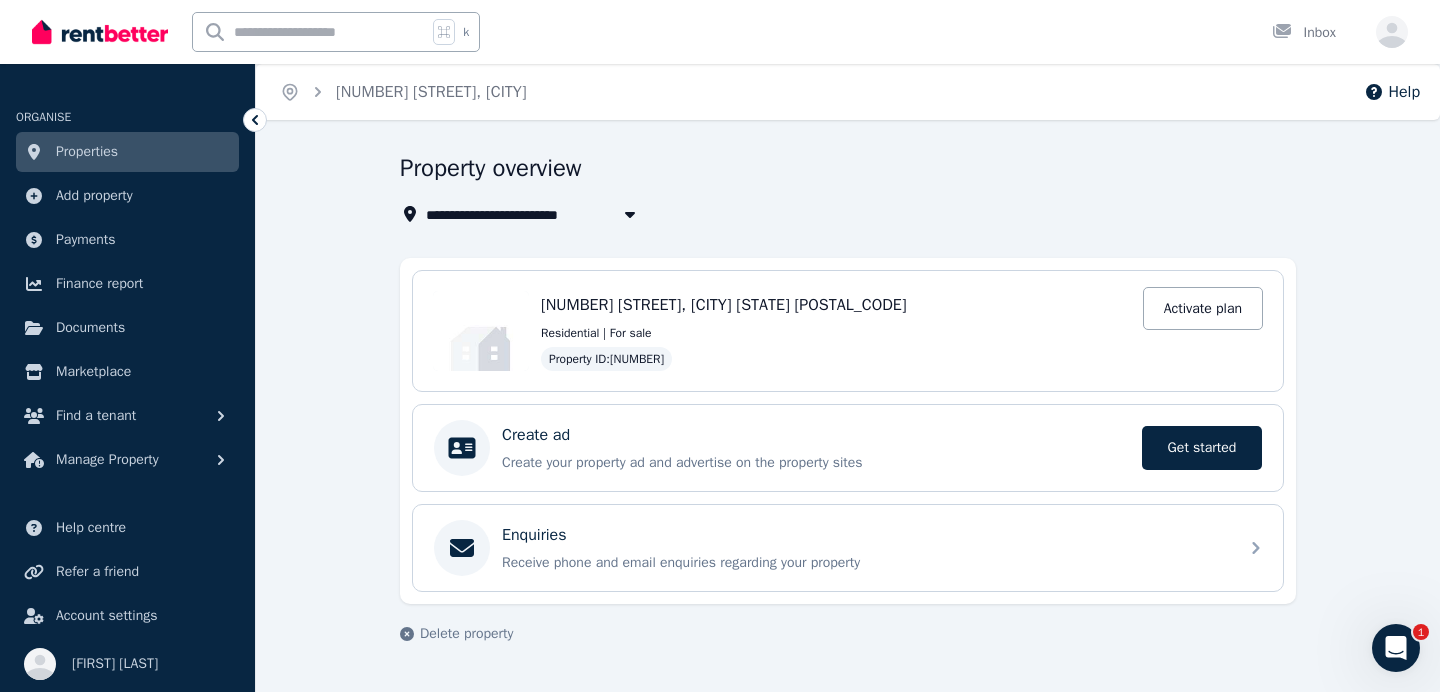 click 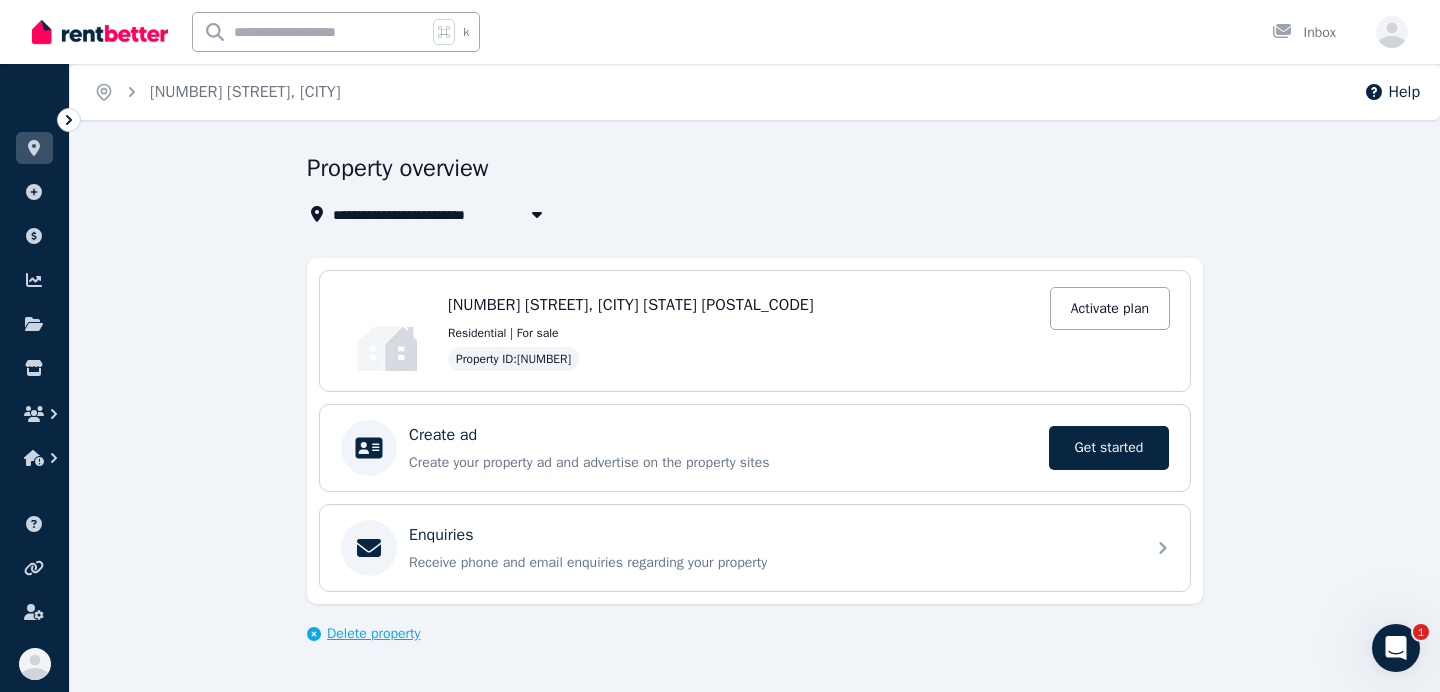 click on "Delete property" at bounding box center [373, 634] 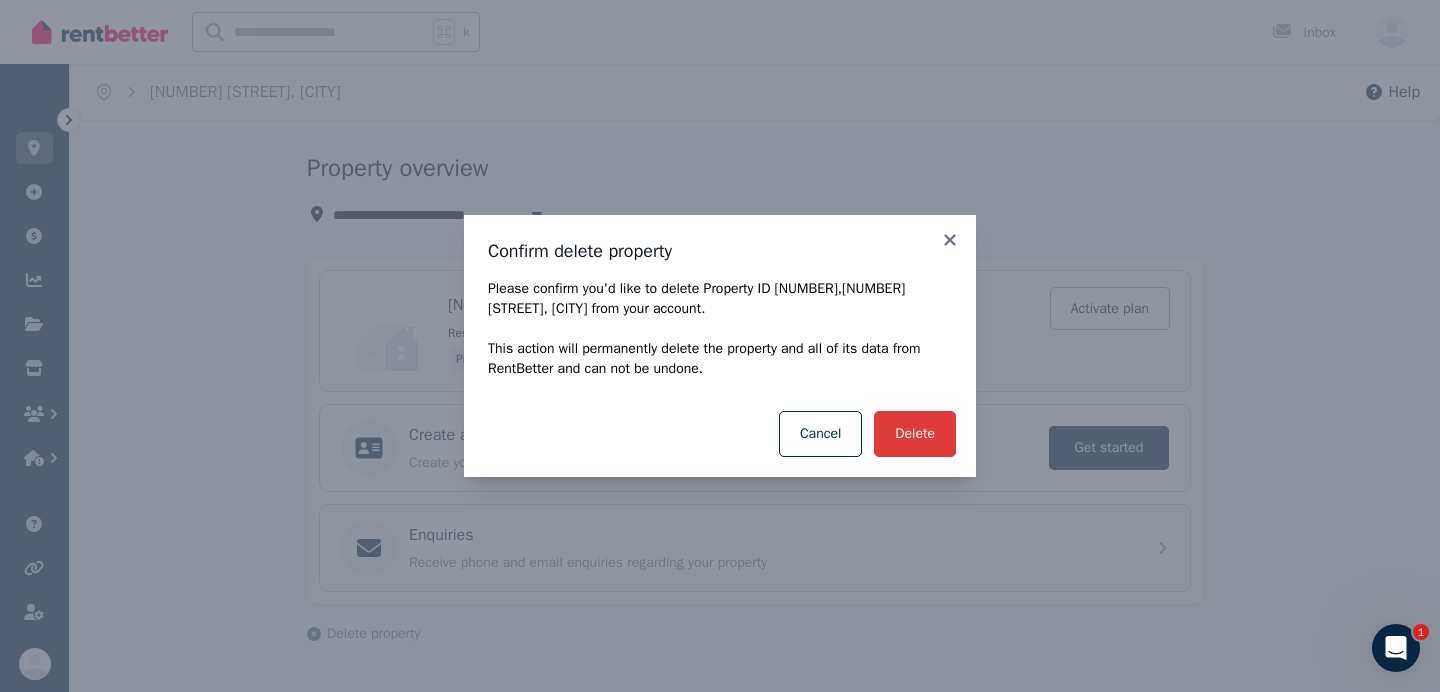 click on "Delete" at bounding box center (915, 434) 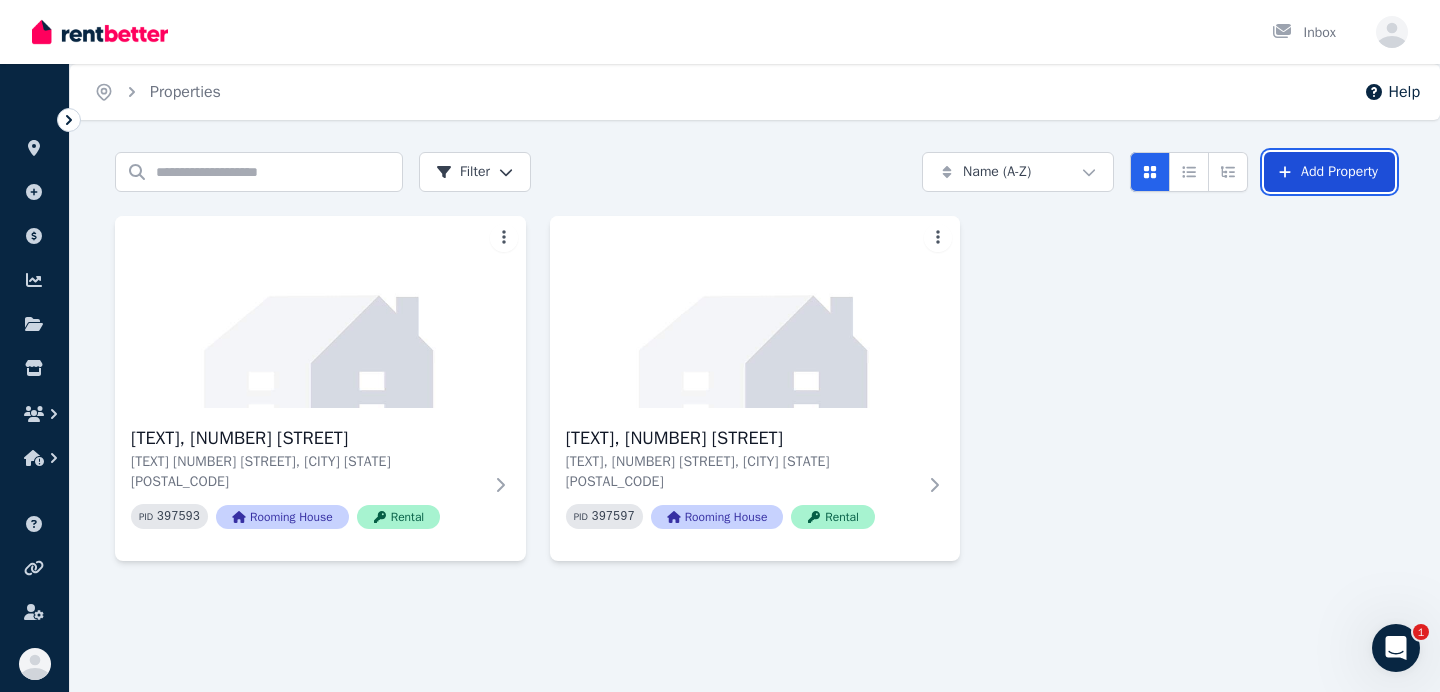 click on "Add Property" at bounding box center (1329, 172) 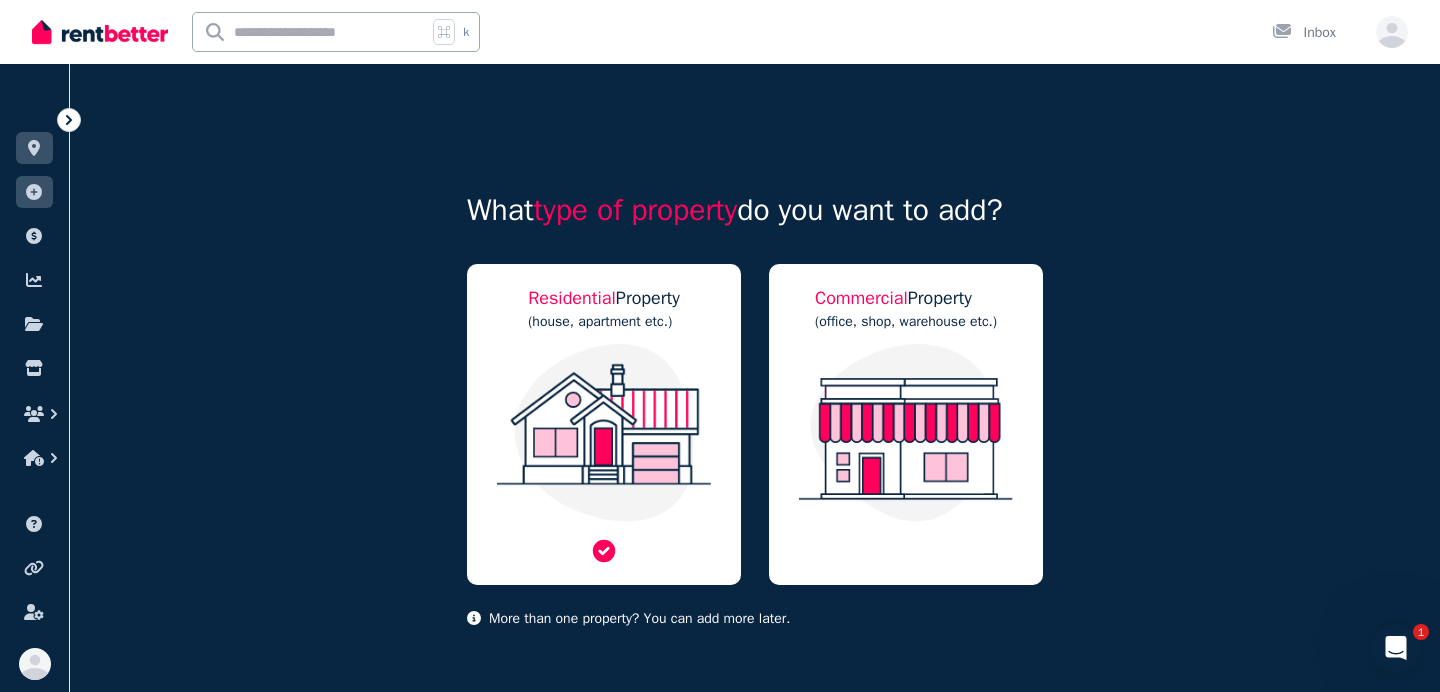 click at bounding box center (604, 433) 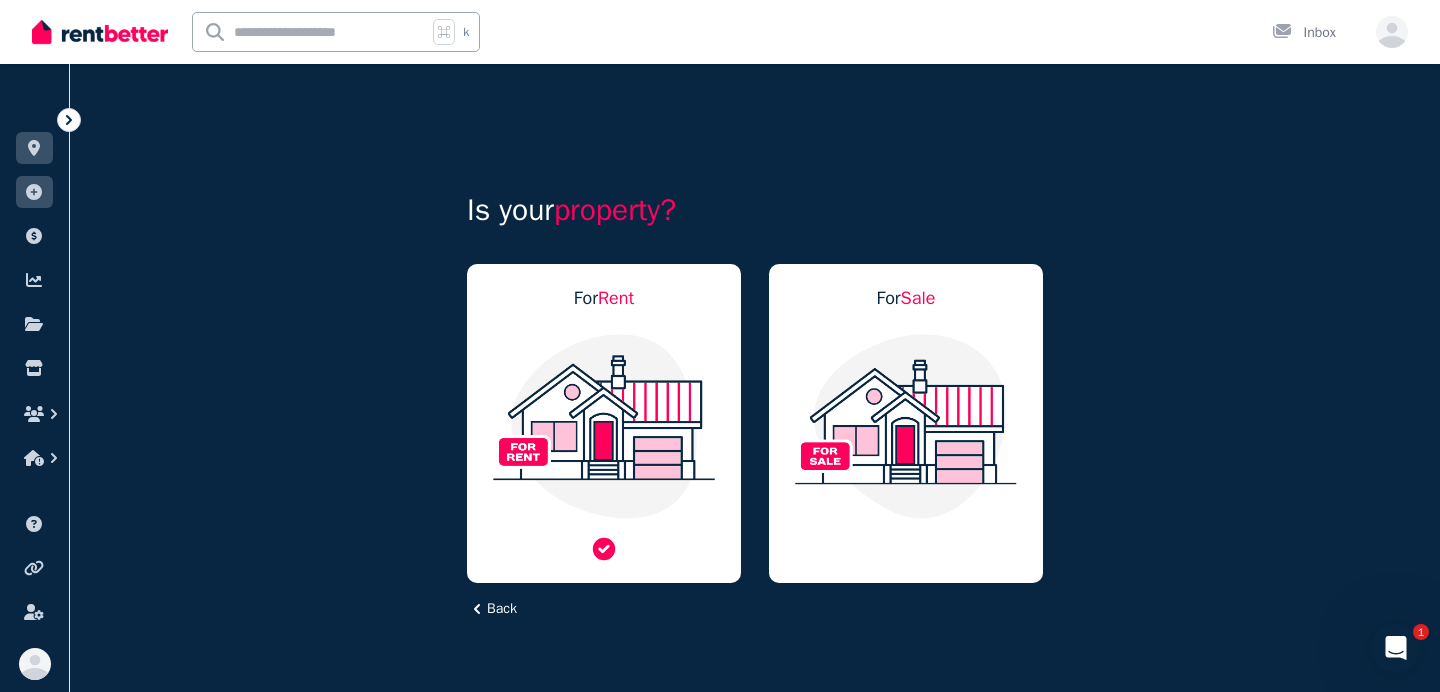 click at bounding box center (604, 426) 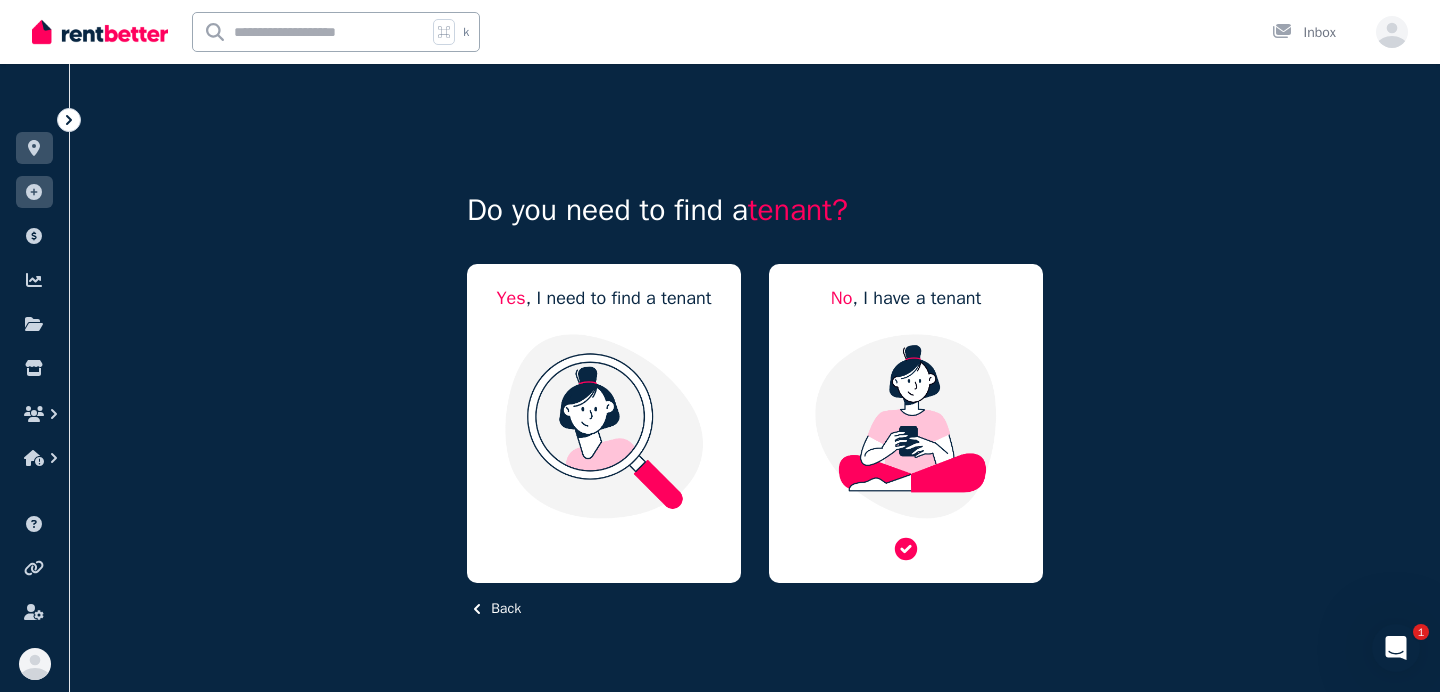 click at bounding box center [906, 426] 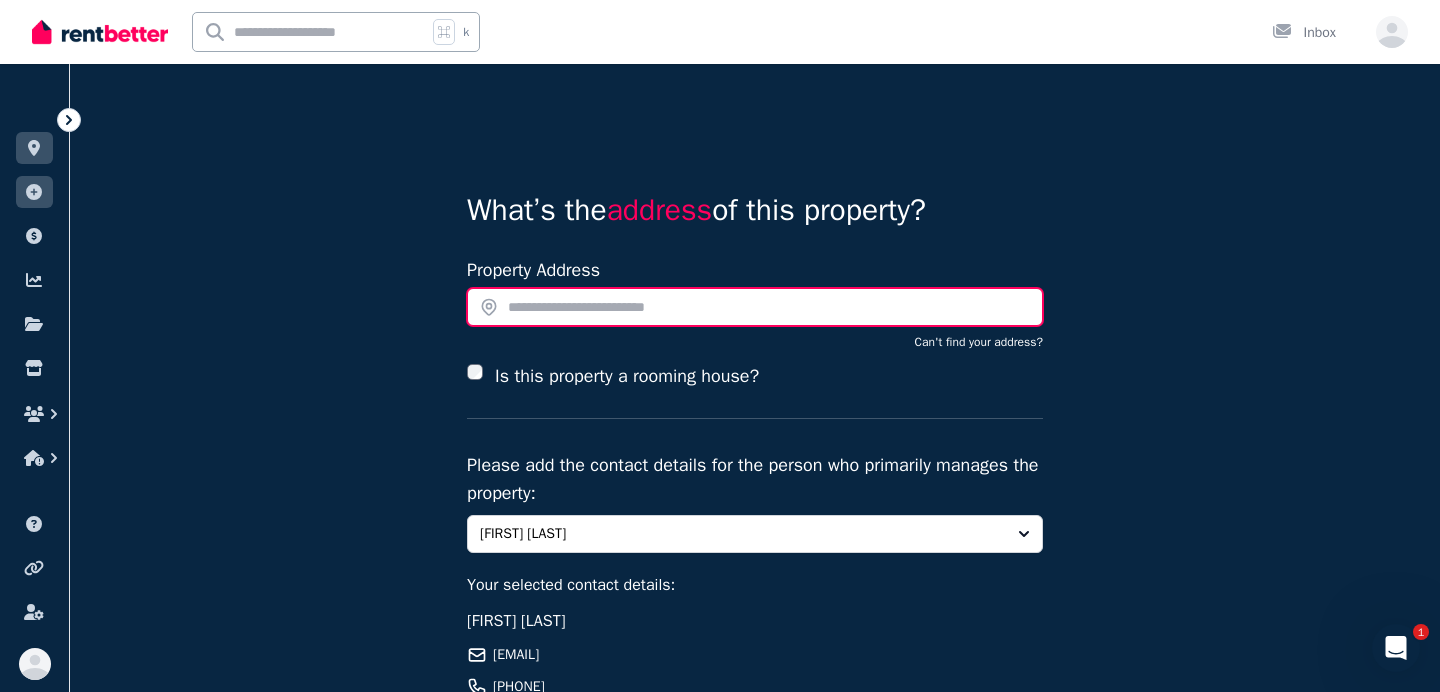click at bounding box center [755, 307] 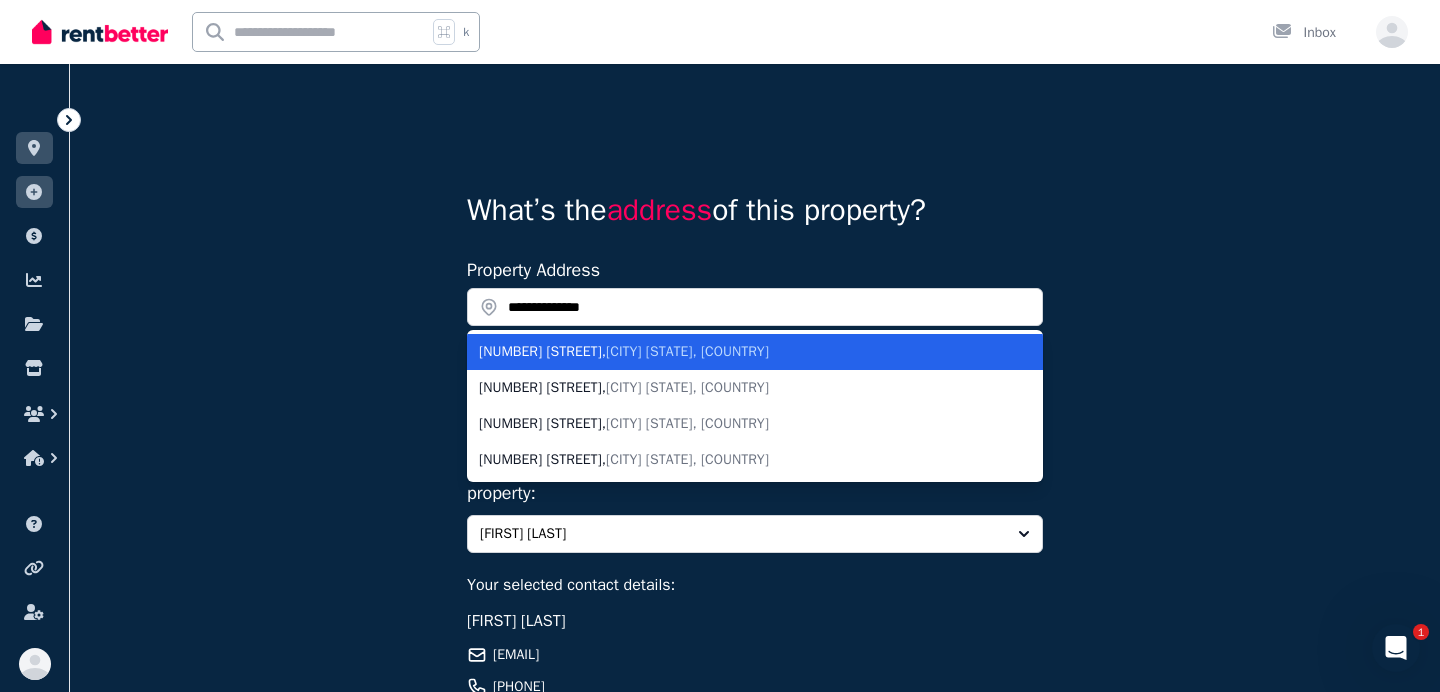 click on "[Suburb] [STATE], [Country]" at bounding box center (687, 351) 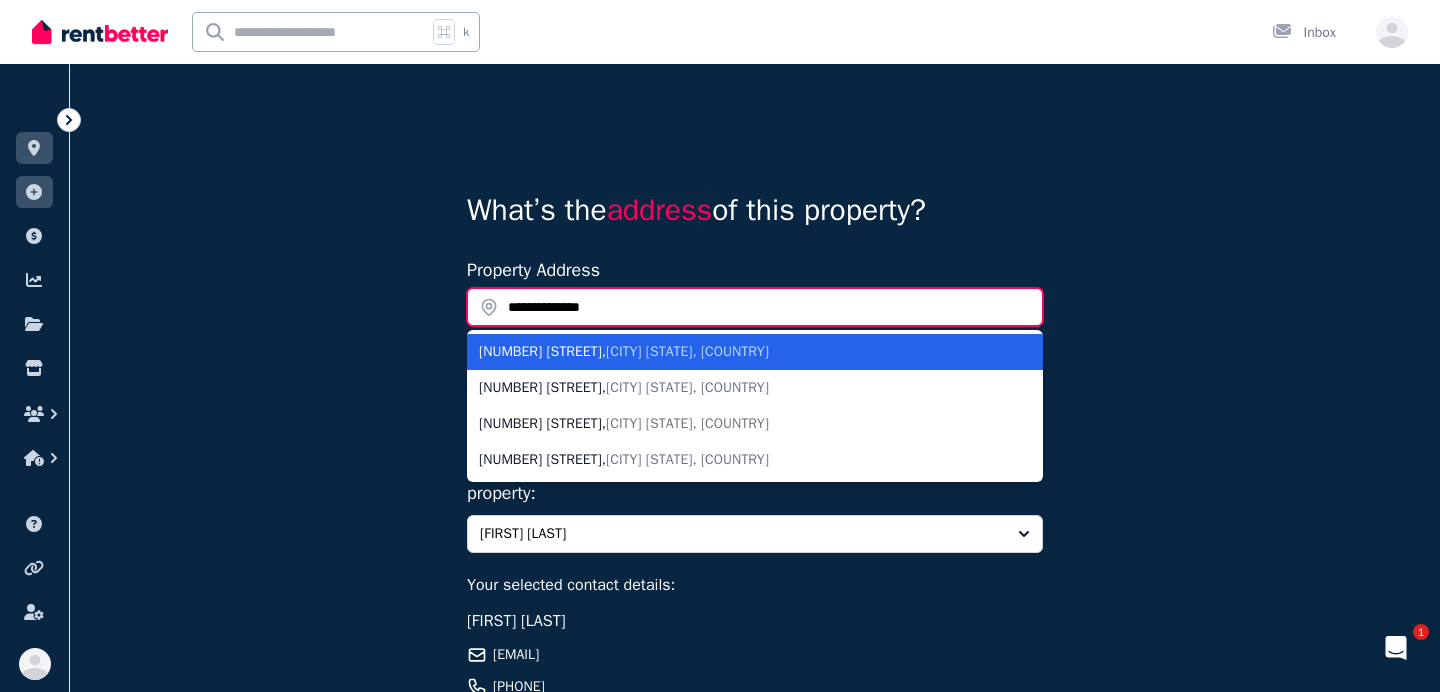 type on "**********" 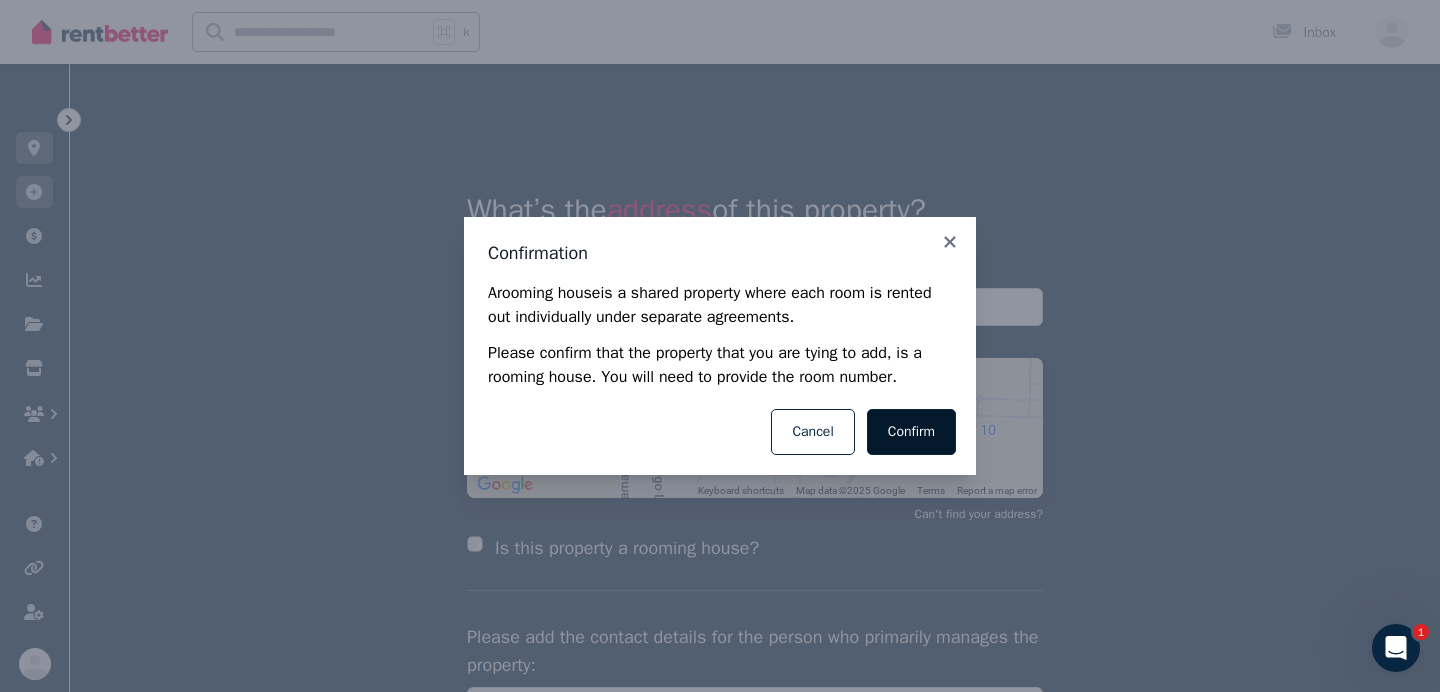 click on "Confirm" at bounding box center [911, 432] 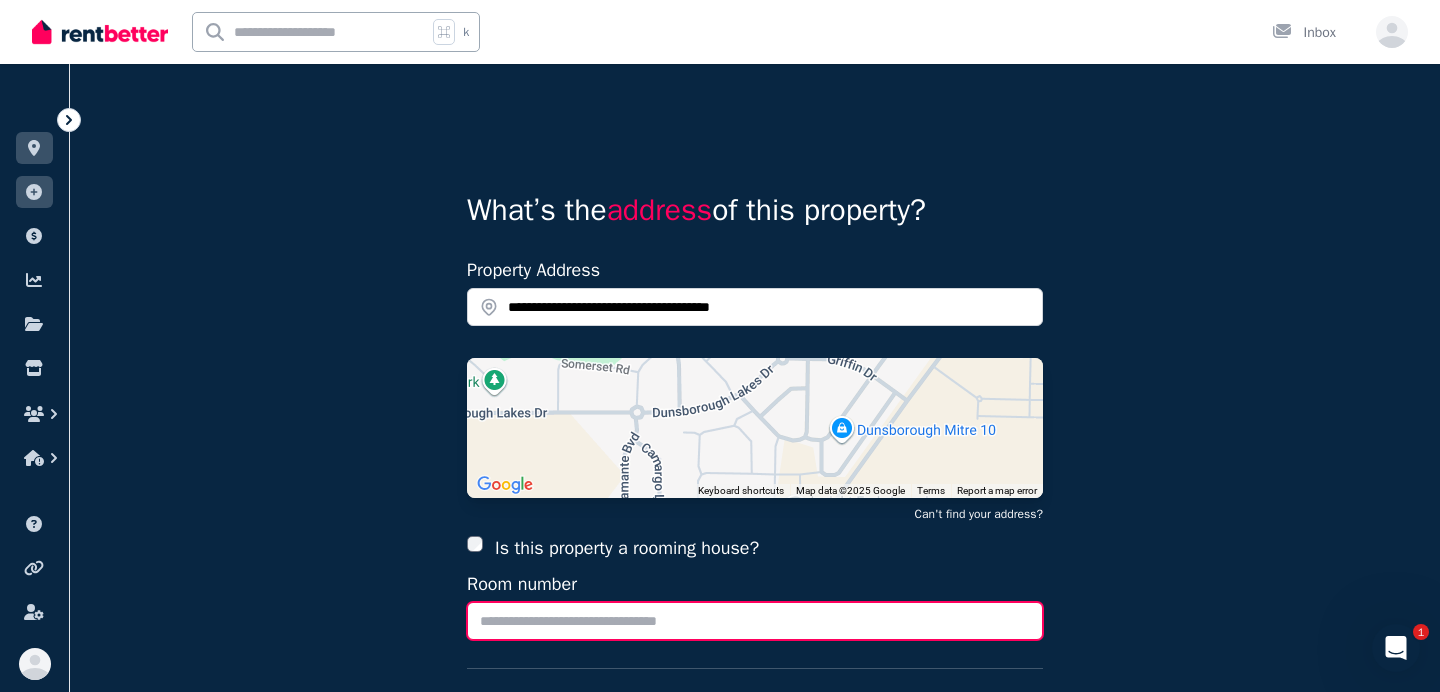click on "Room number" at bounding box center [755, 621] 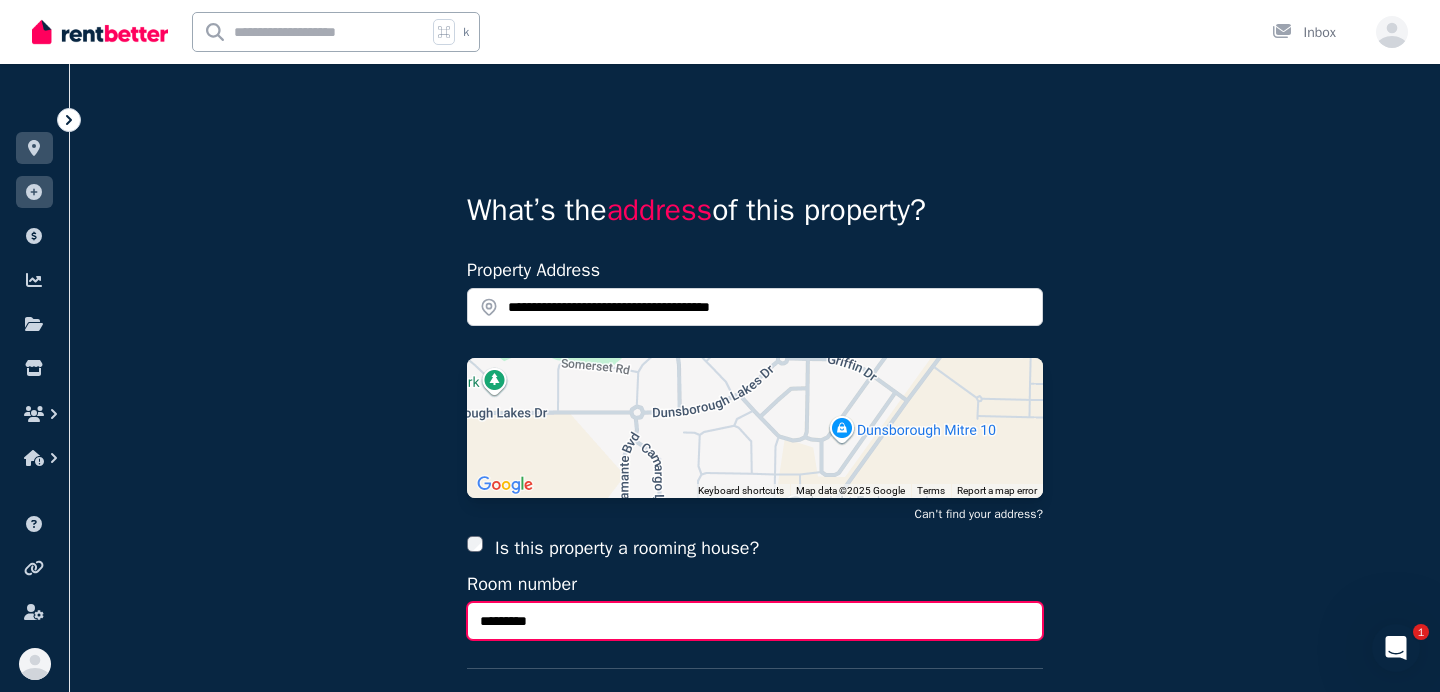 type on "*********" 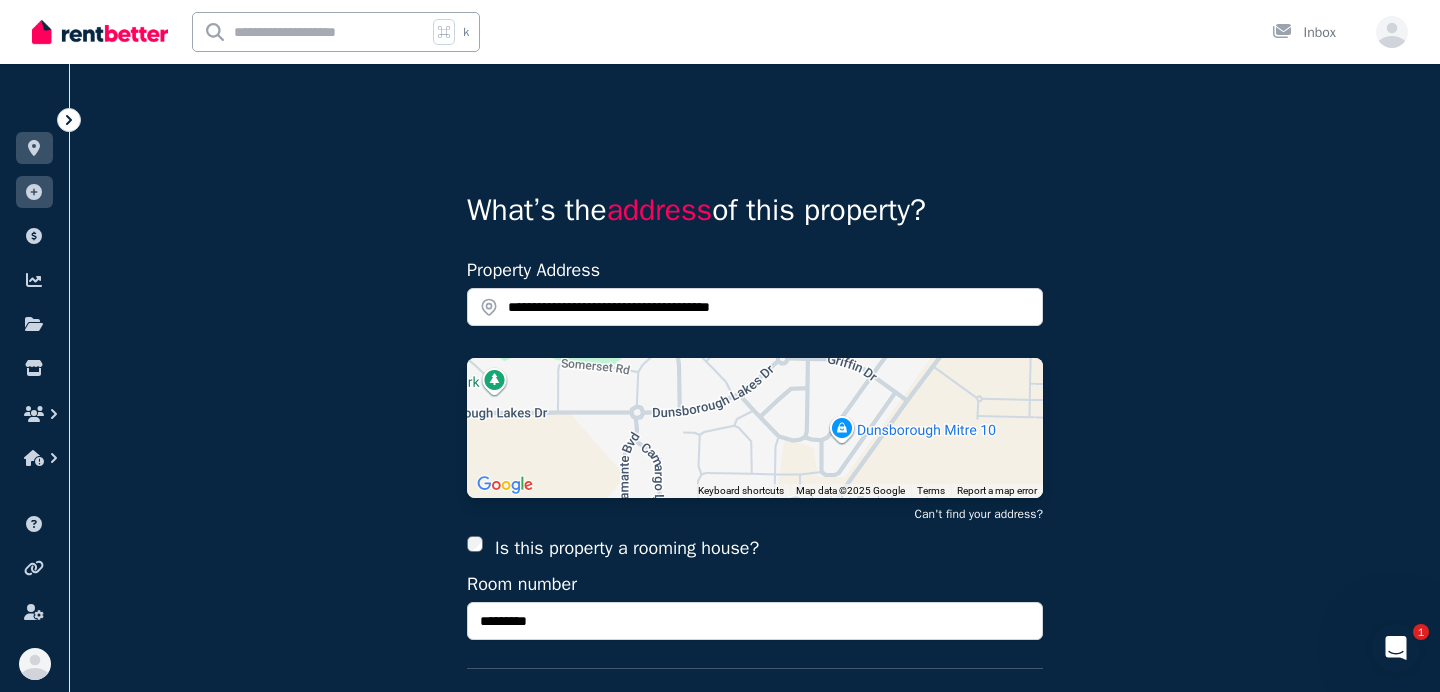 click on "**********" at bounding box center (755, 614) 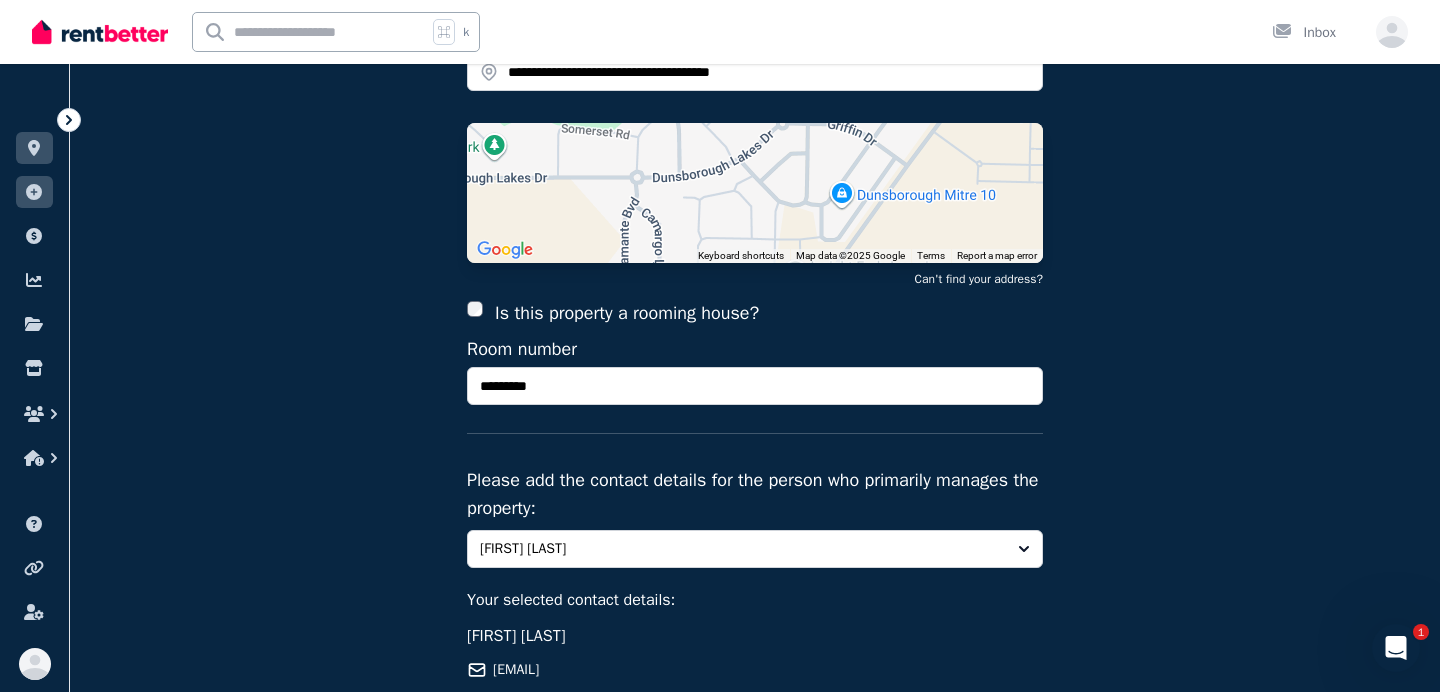 scroll, scrollTop: 345, scrollLeft: 0, axis: vertical 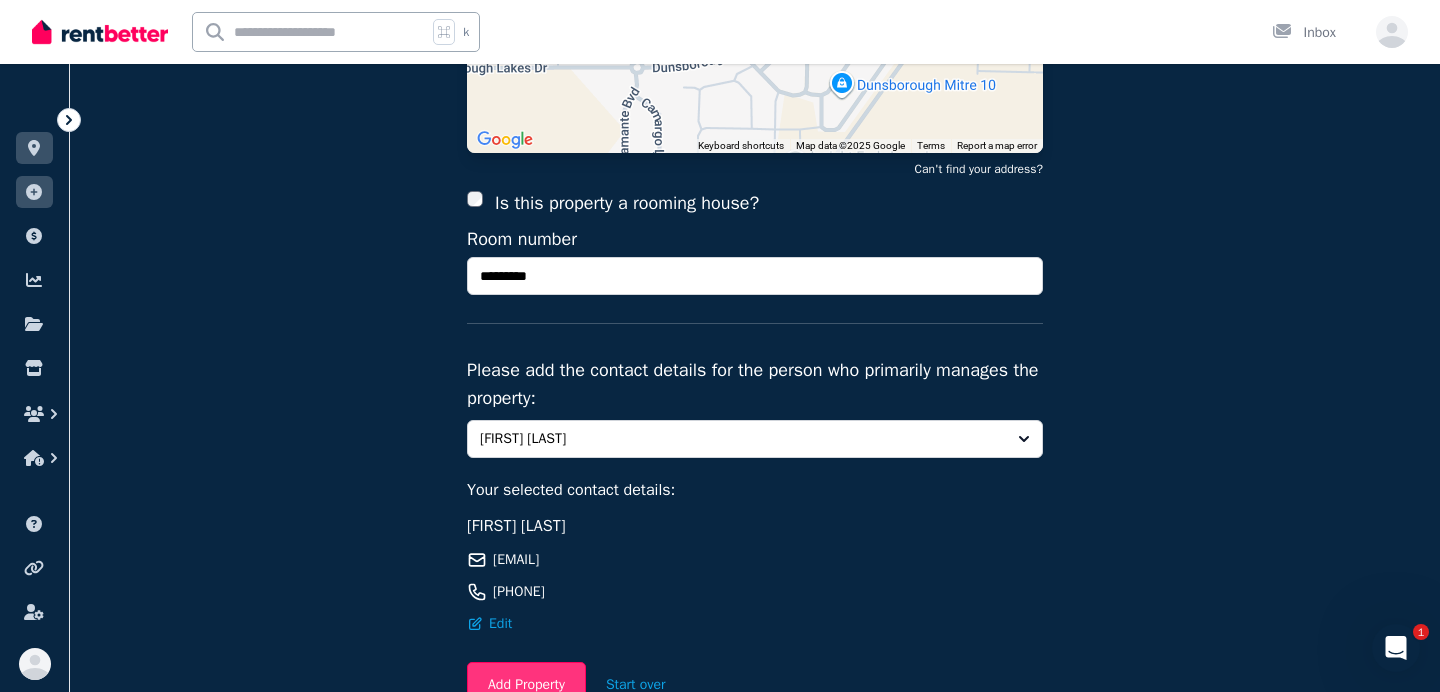 click on "Add Property" at bounding box center (526, 685) 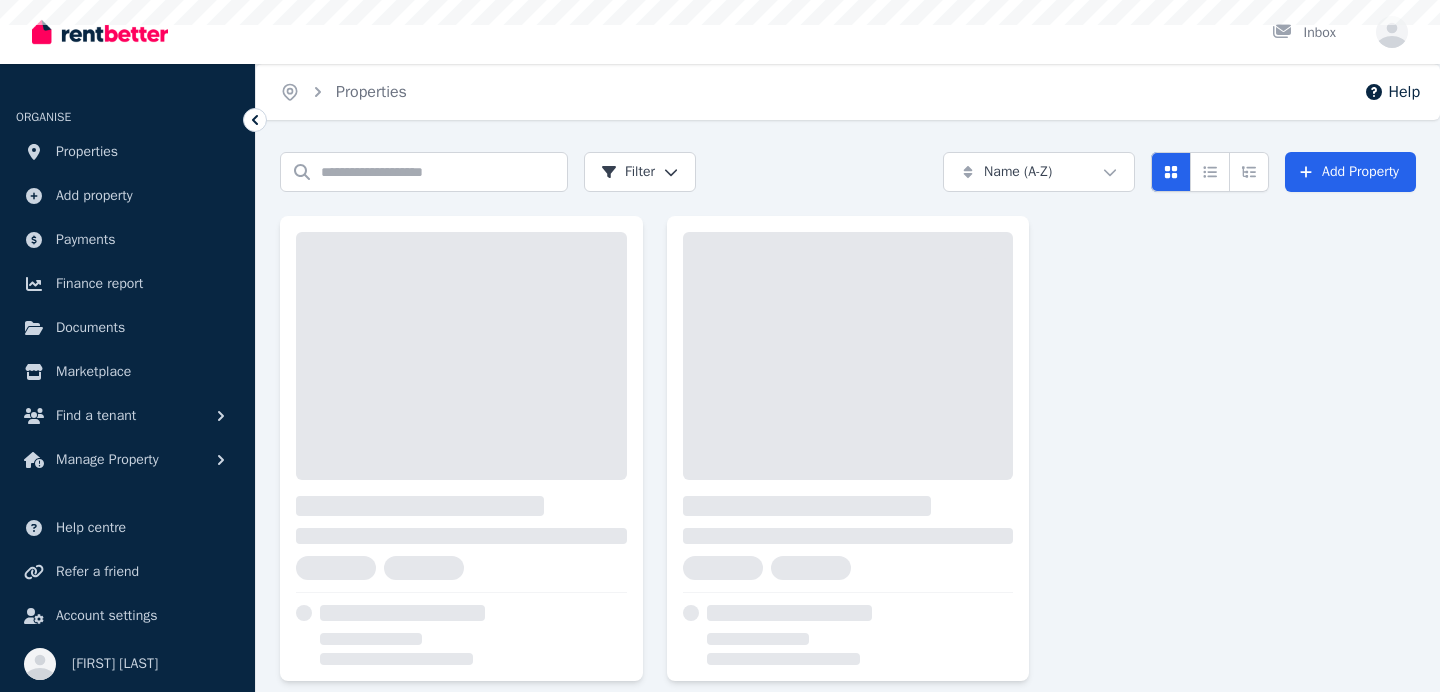 scroll, scrollTop: 0, scrollLeft: 0, axis: both 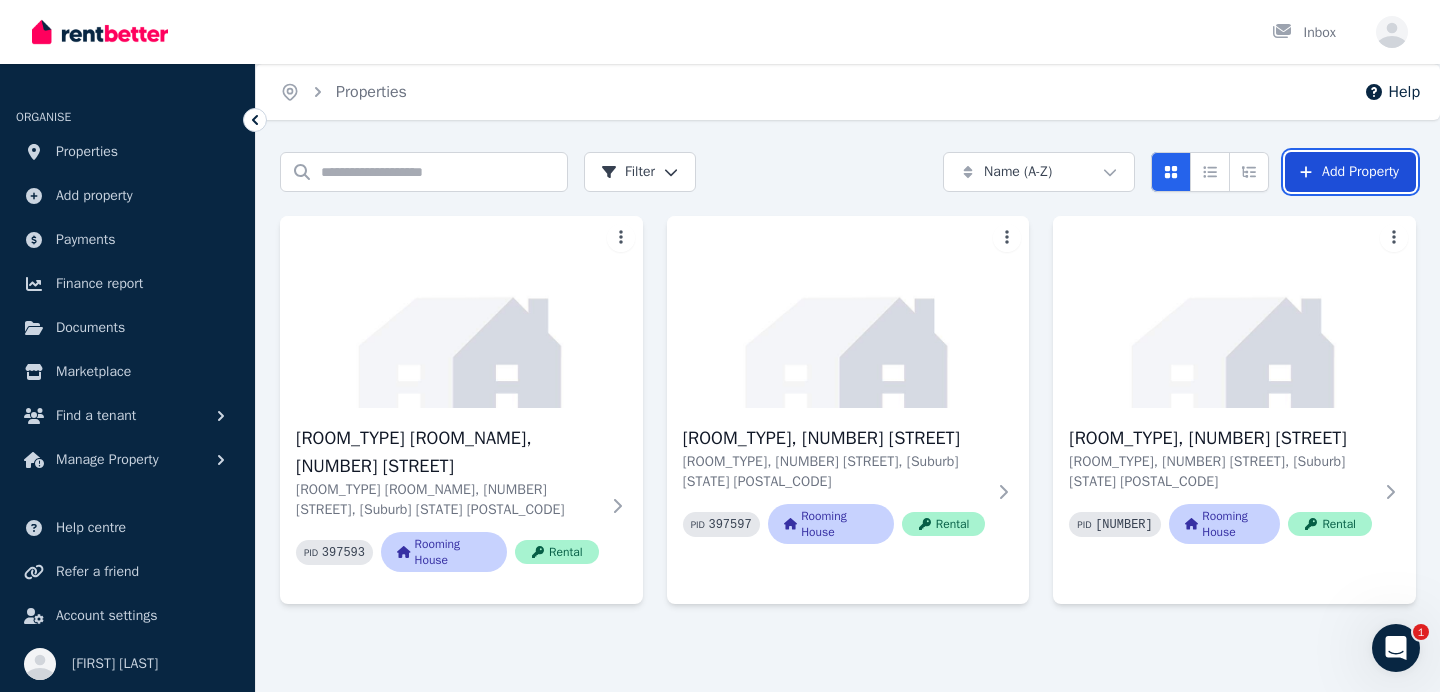 click on "Add Property" at bounding box center (1350, 172) 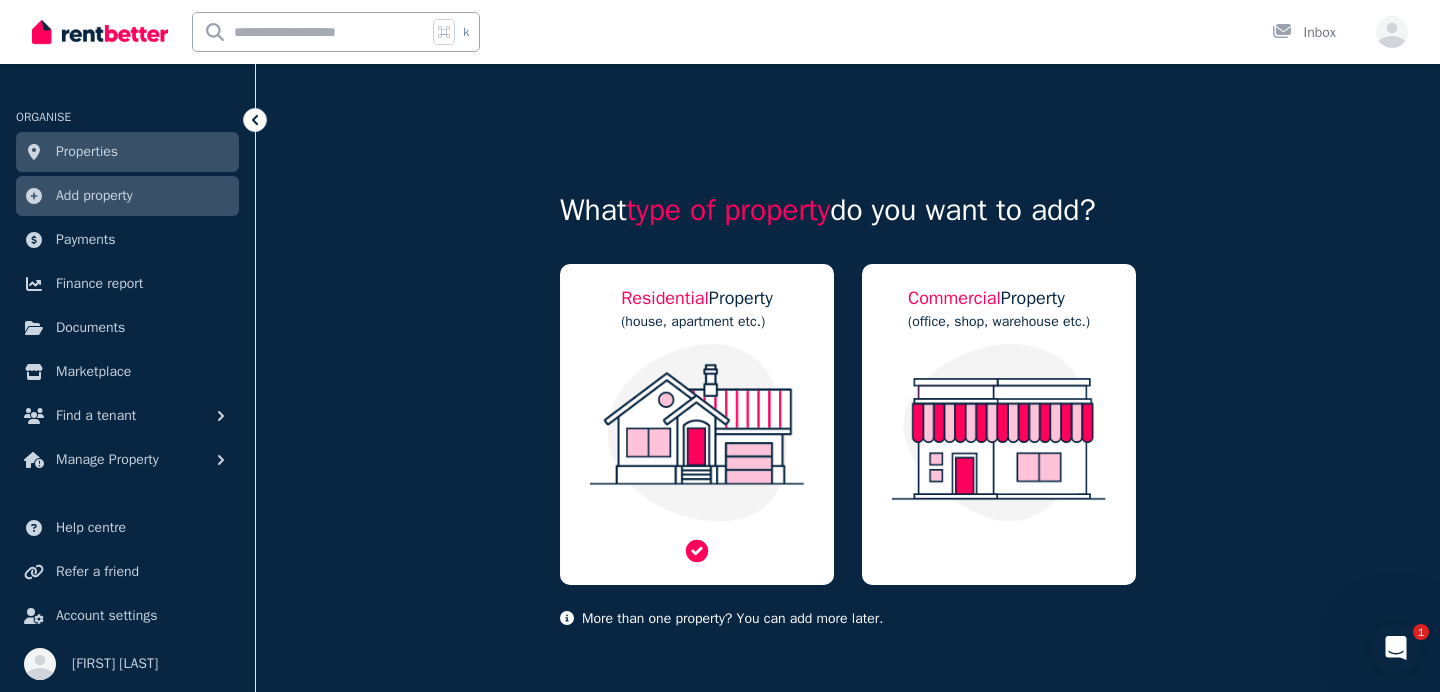 click at bounding box center [697, 433] 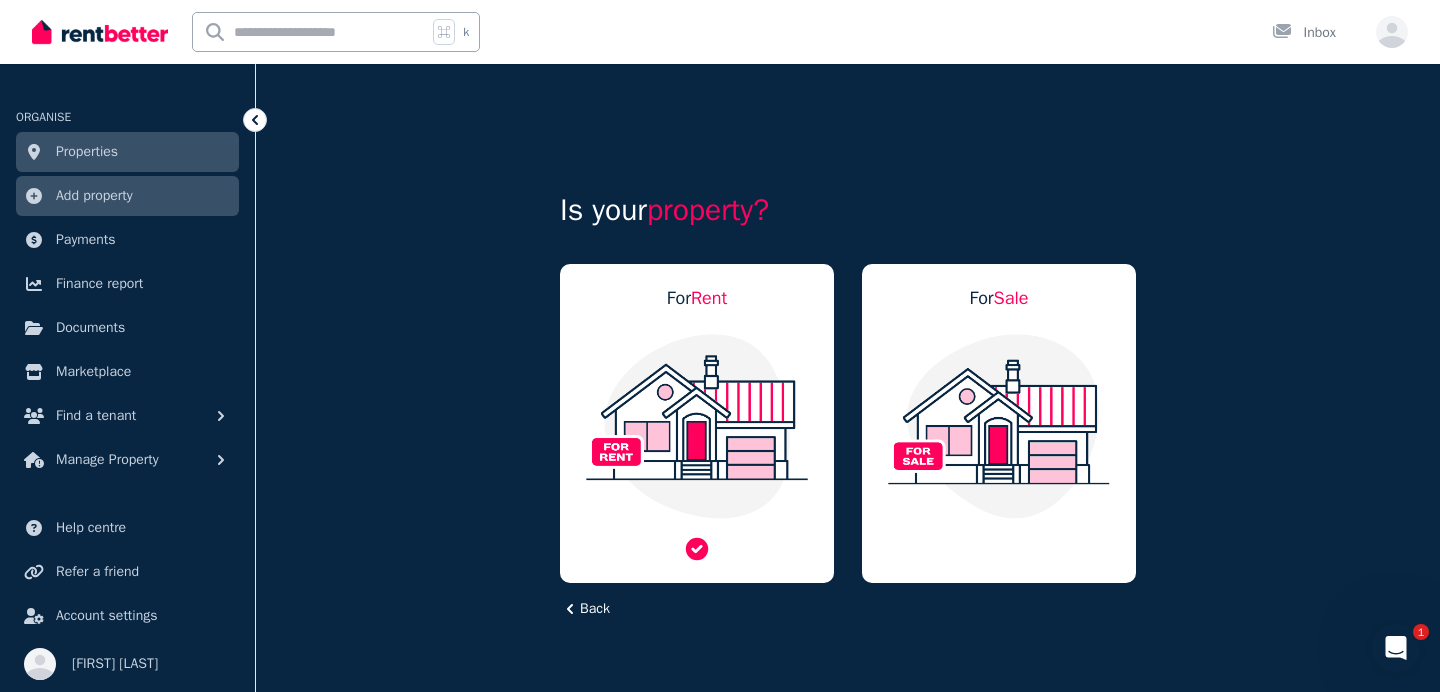 click at bounding box center [697, 426] 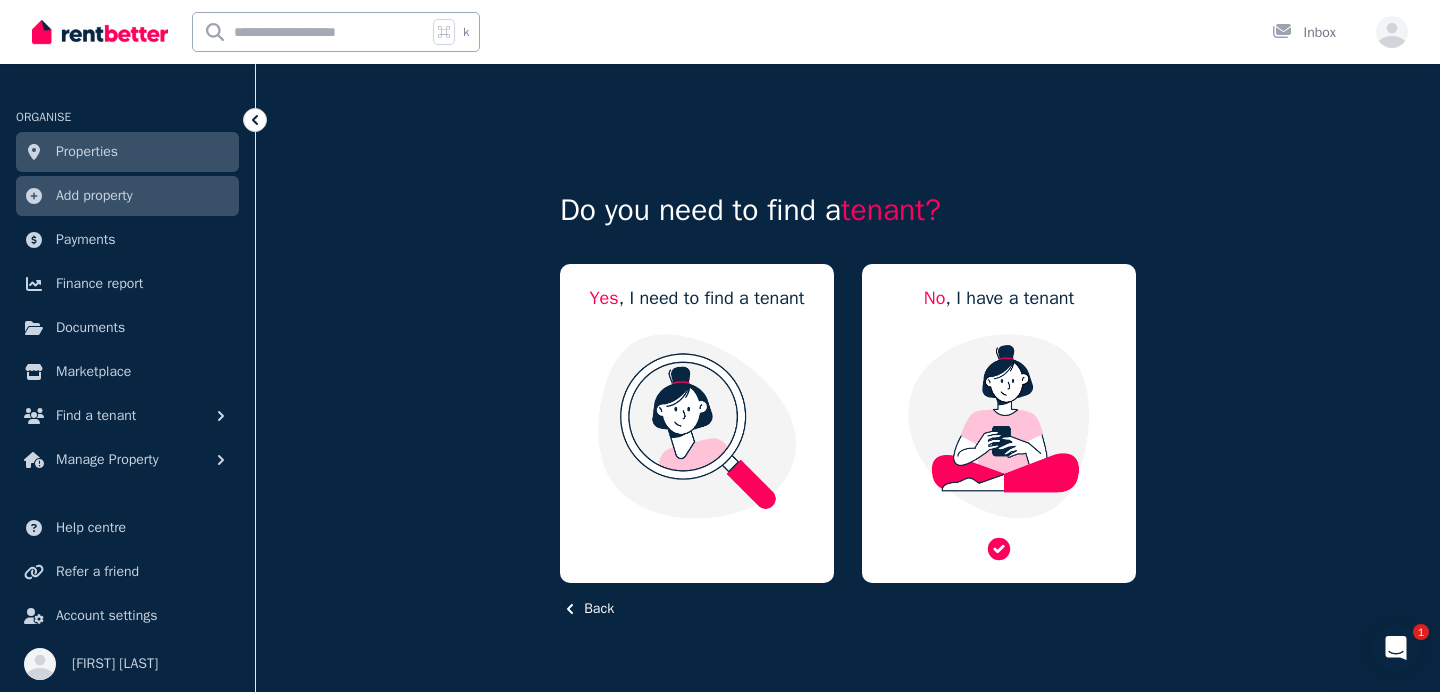 click at bounding box center [999, 426] 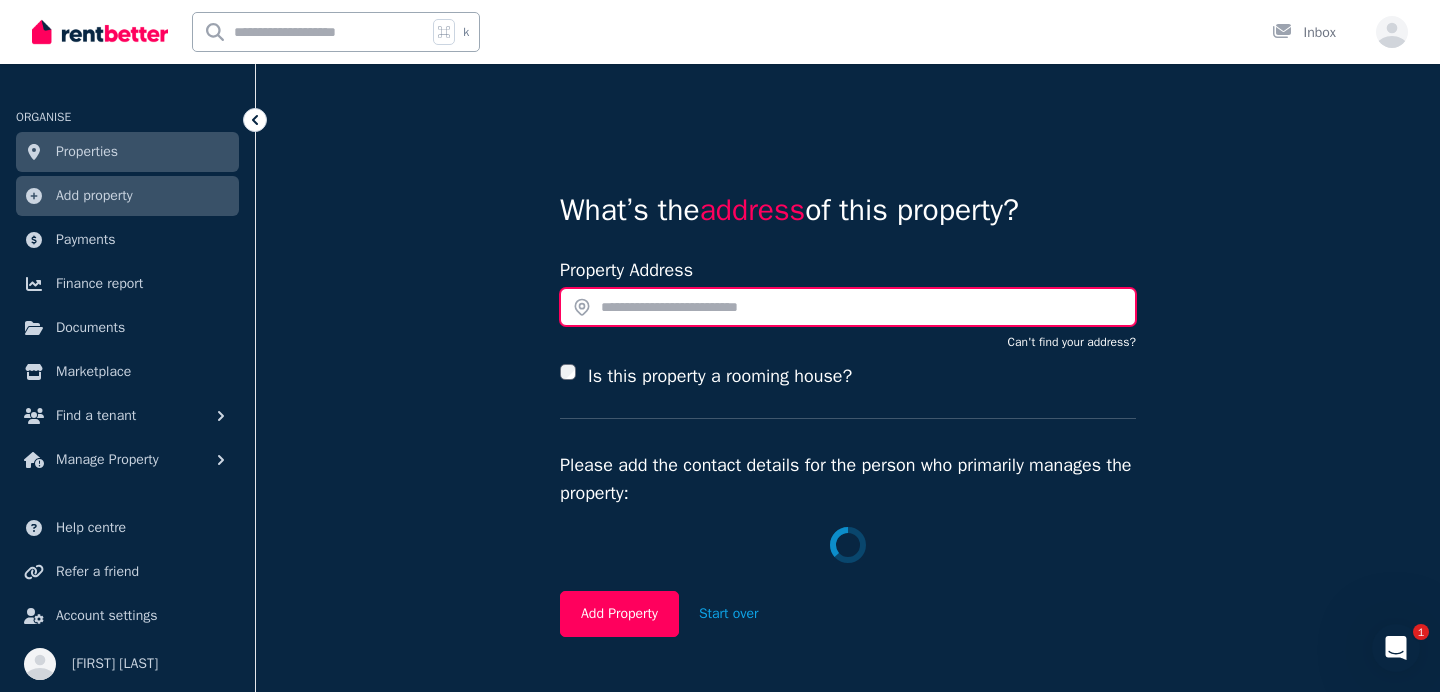 click at bounding box center [848, 307] 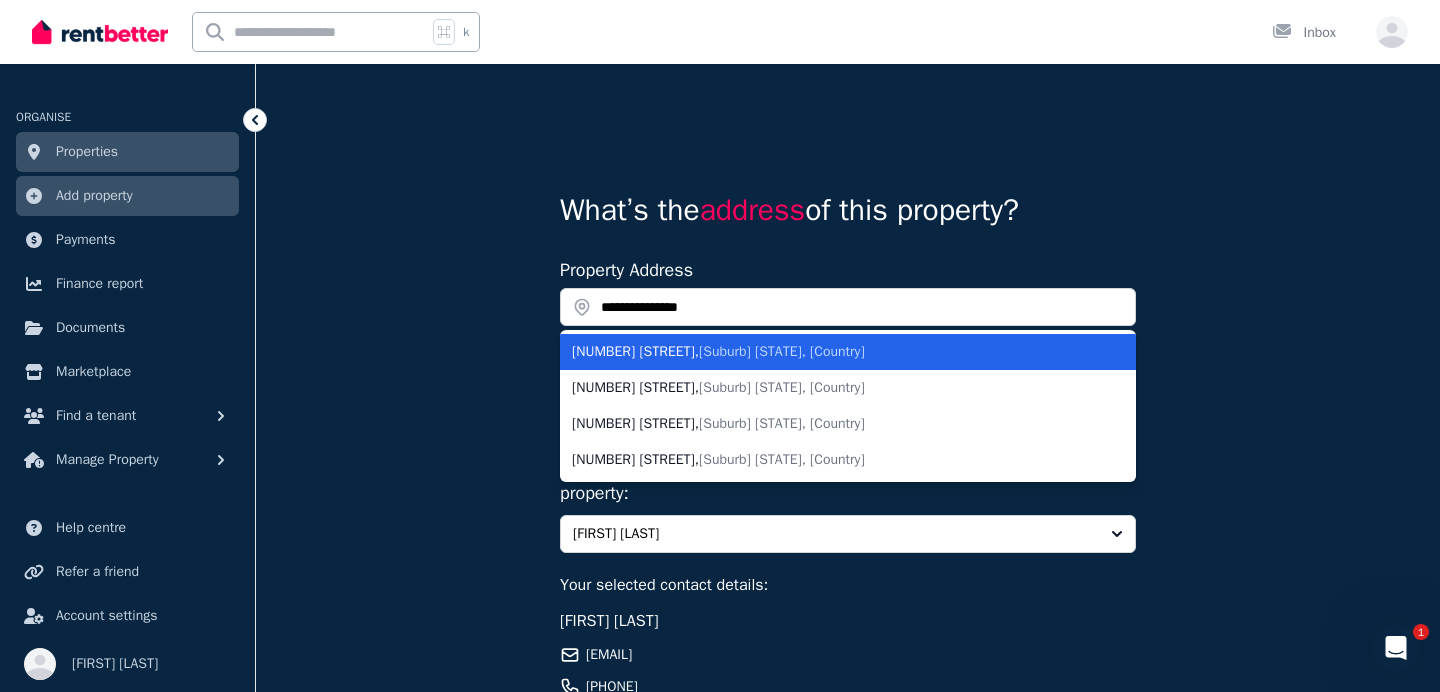 click on "Dunsborough WA, Australia" at bounding box center (782, 351) 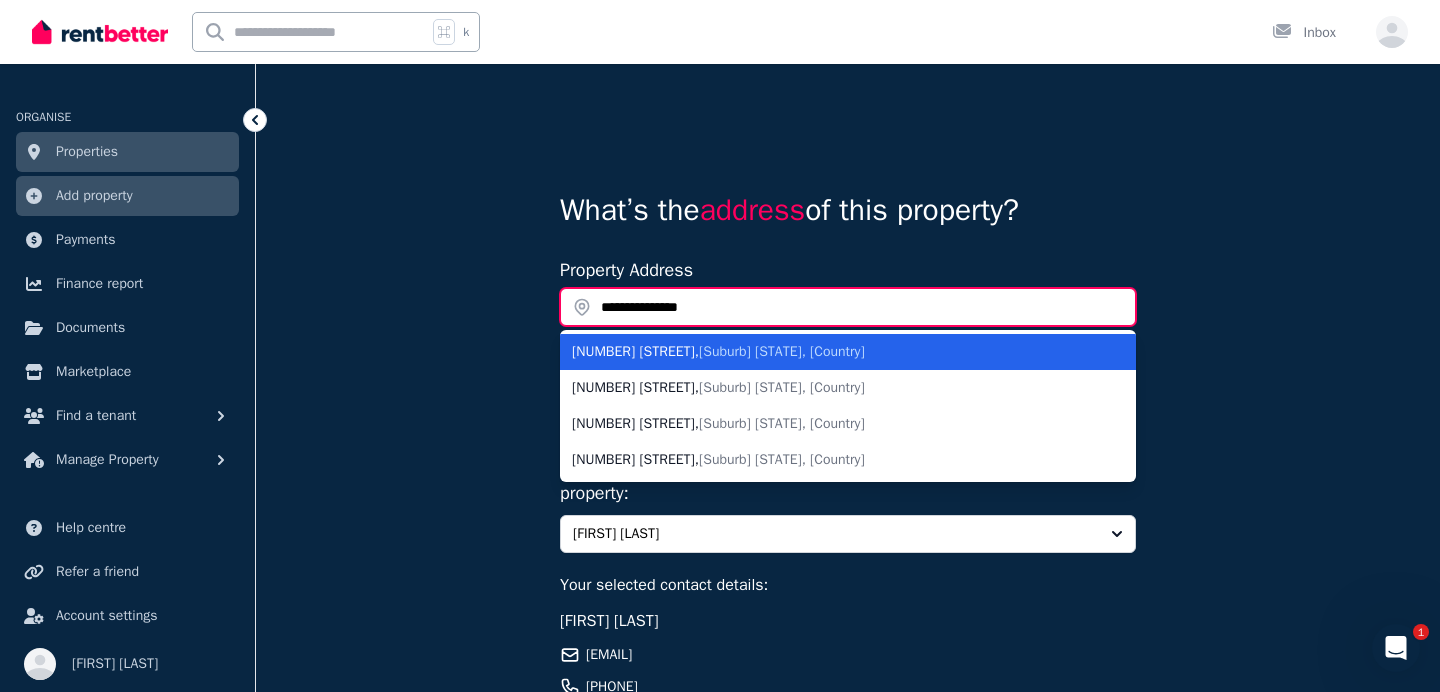 type on "**********" 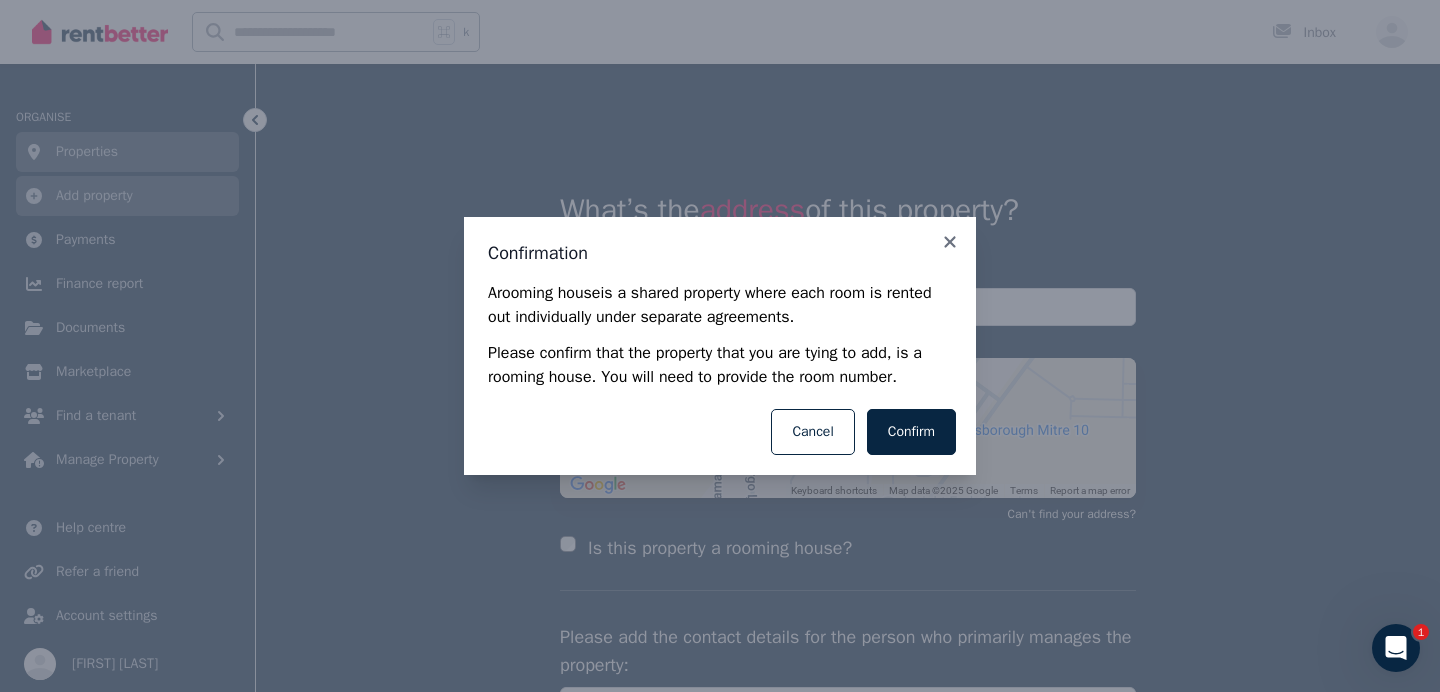 click on "Confirm" at bounding box center (911, 432) 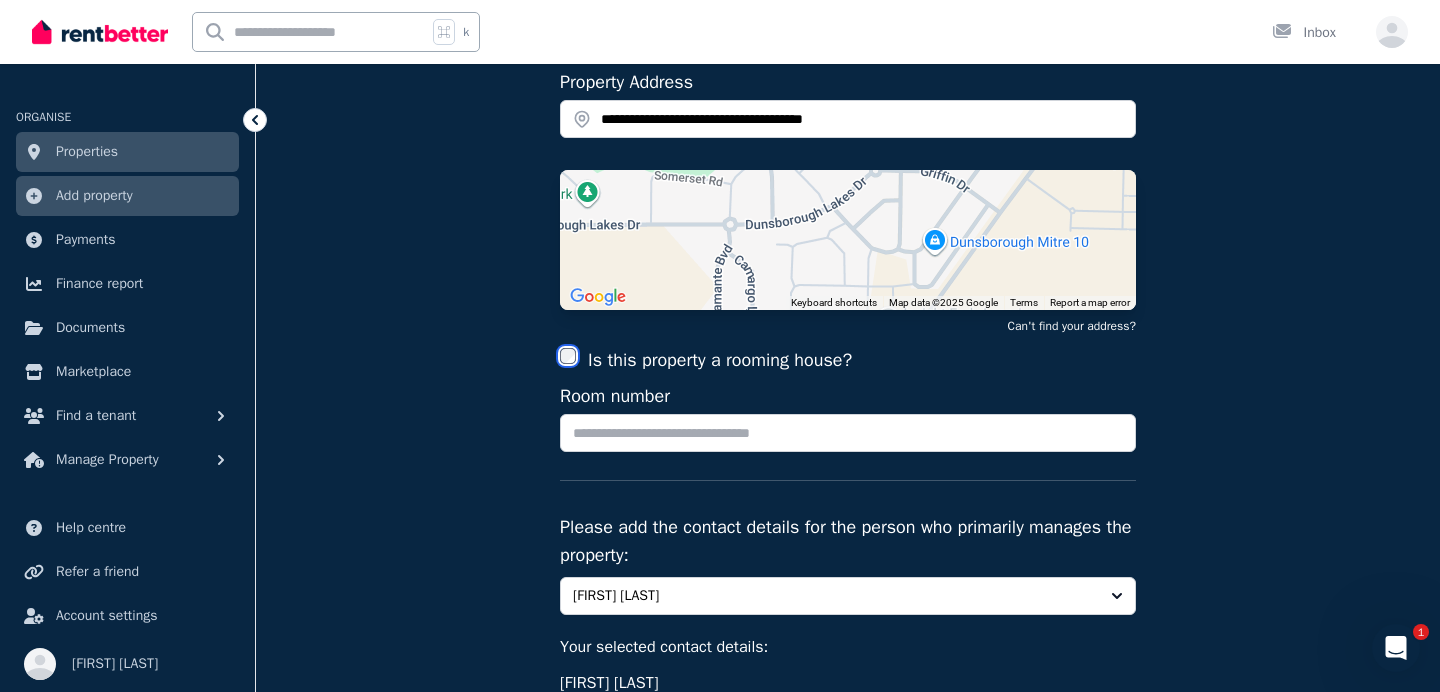 scroll, scrollTop: 190, scrollLeft: 0, axis: vertical 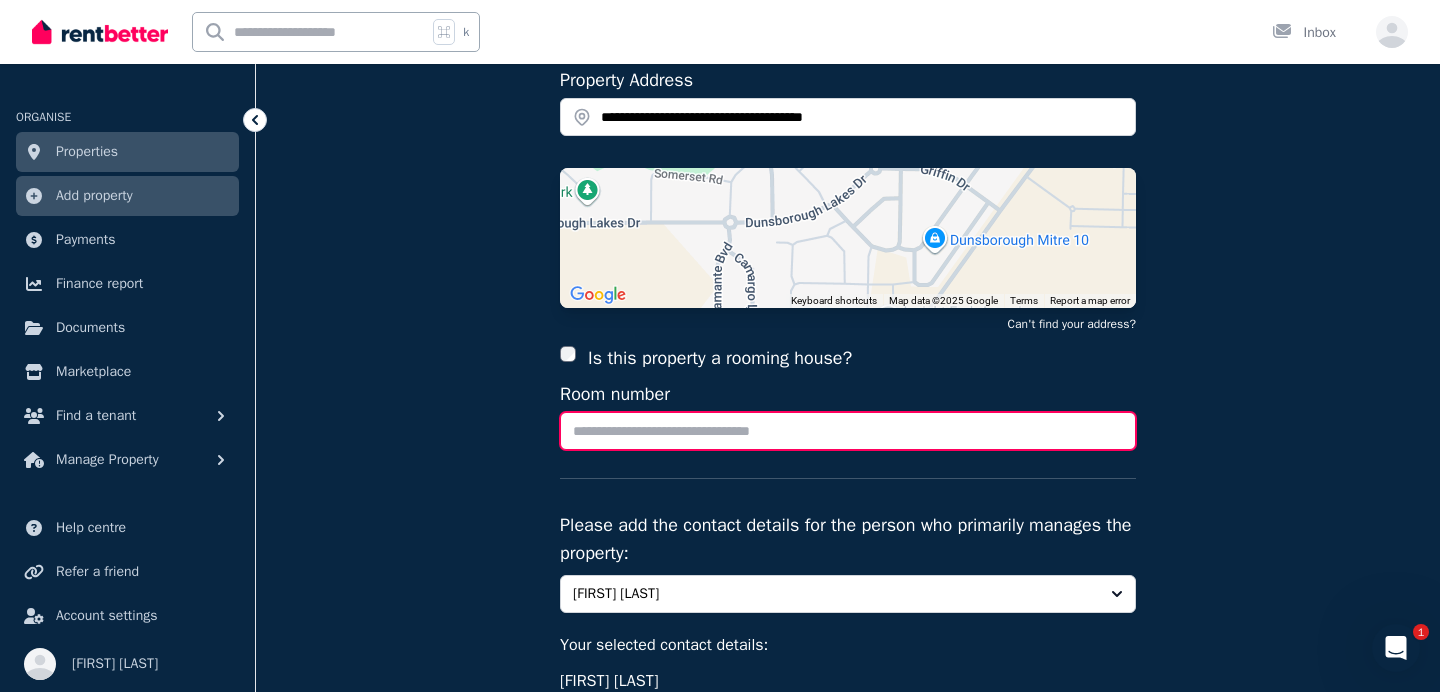 click on "Room number" at bounding box center [848, 431] 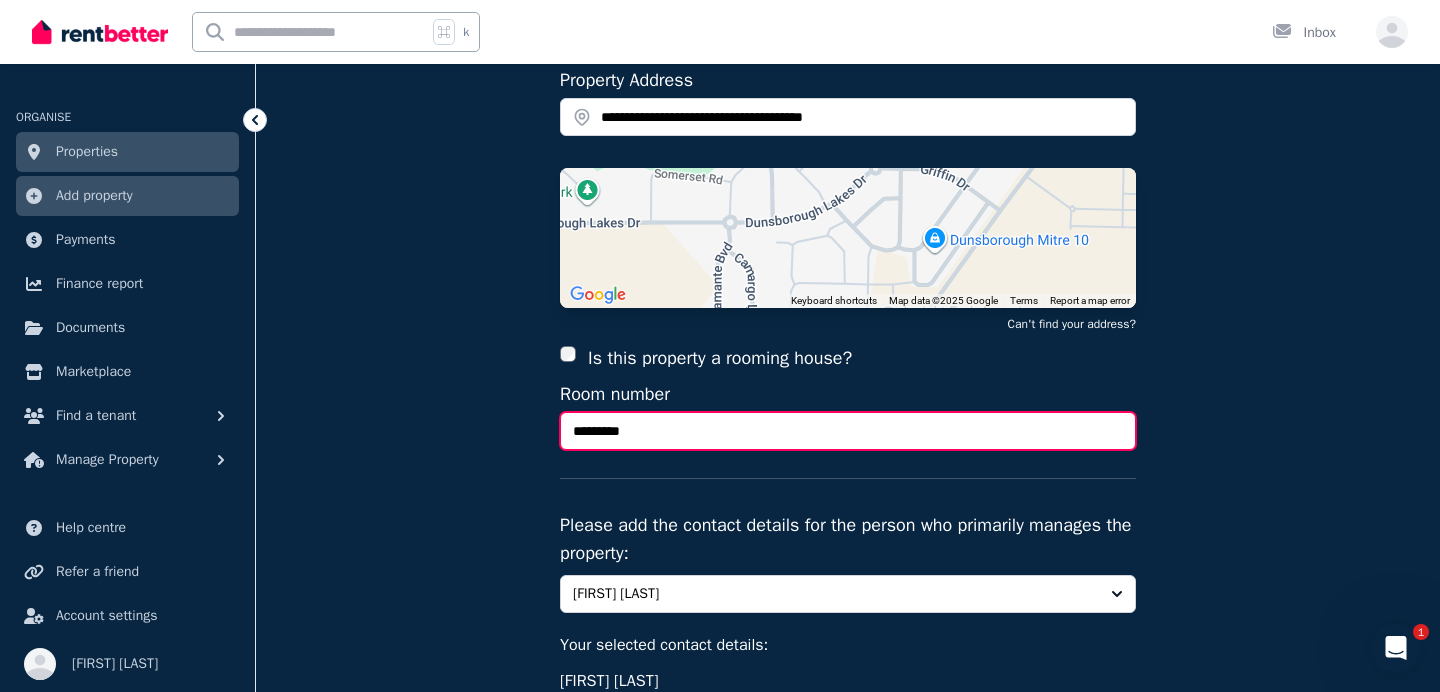 type on "*********" 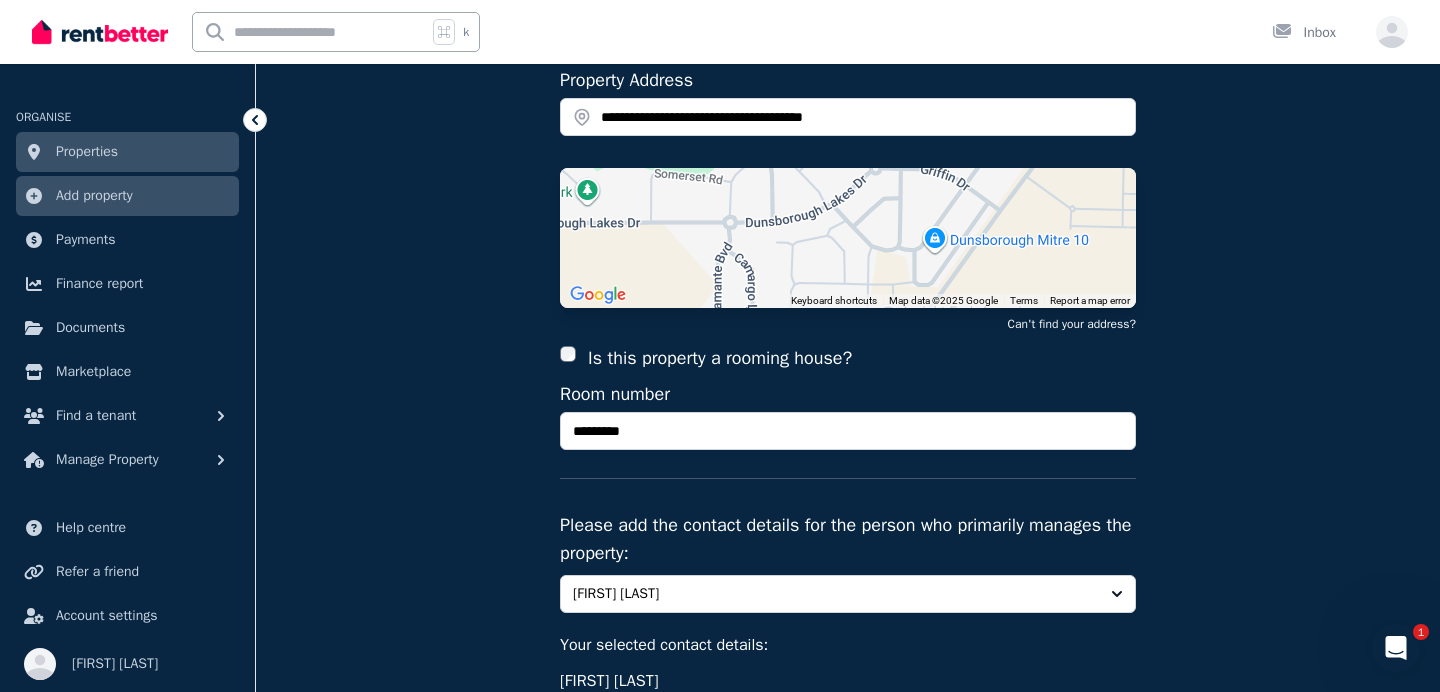 click on "**********" at bounding box center (848, 424) 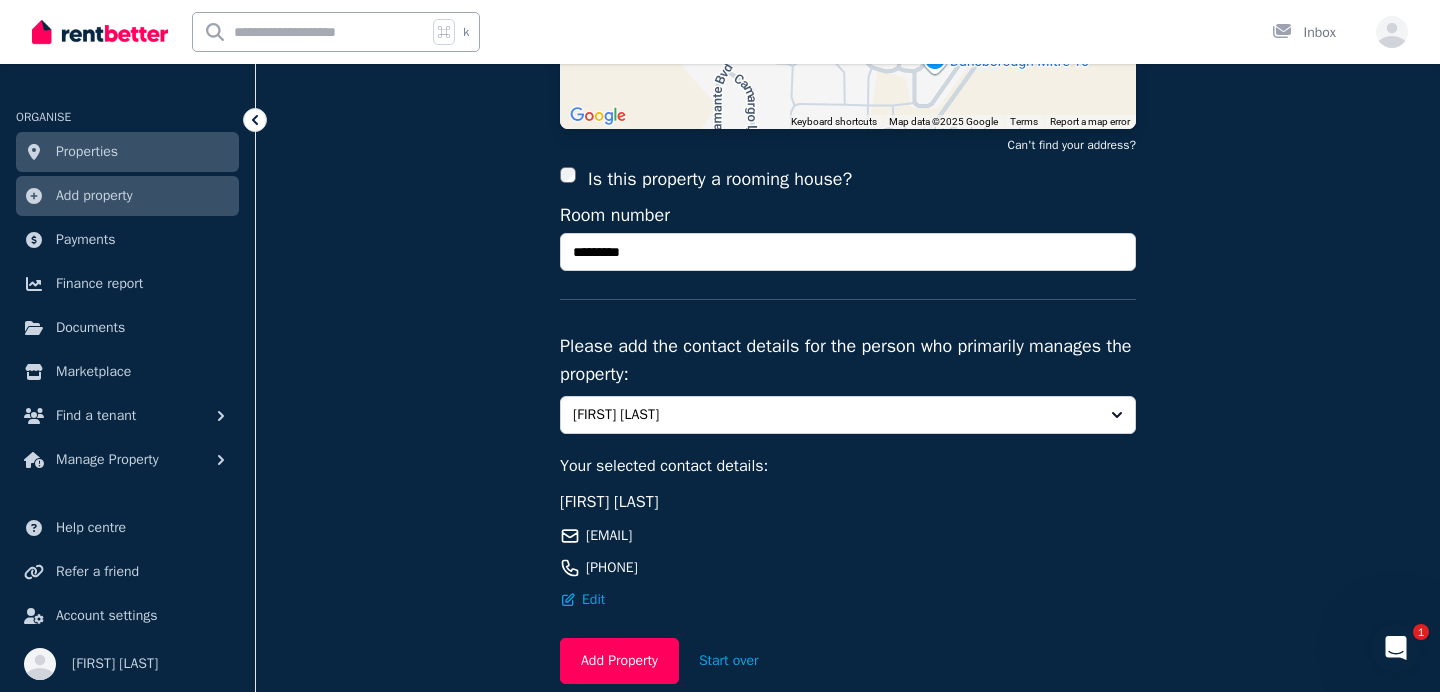 scroll, scrollTop: 473, scrollLeft: 0, axis: vertical 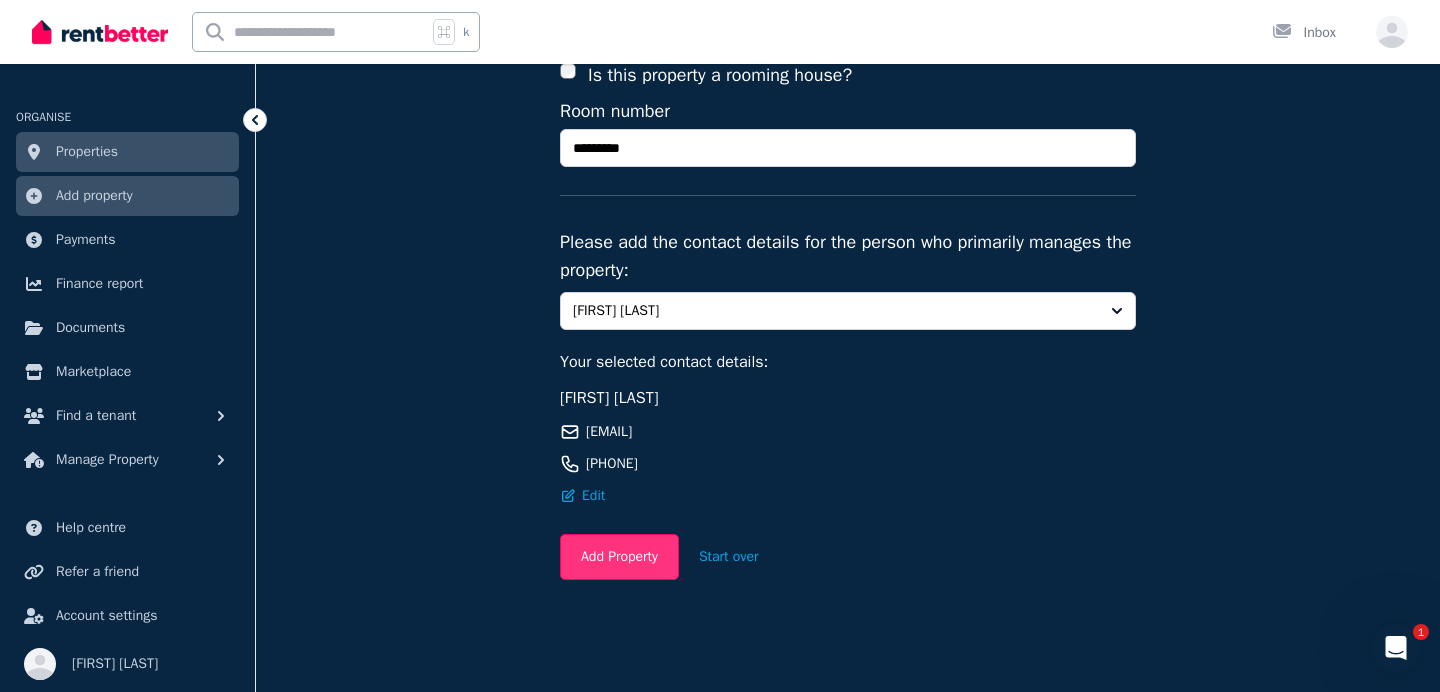 click on "Add Property" at bounding box center (619, 557) 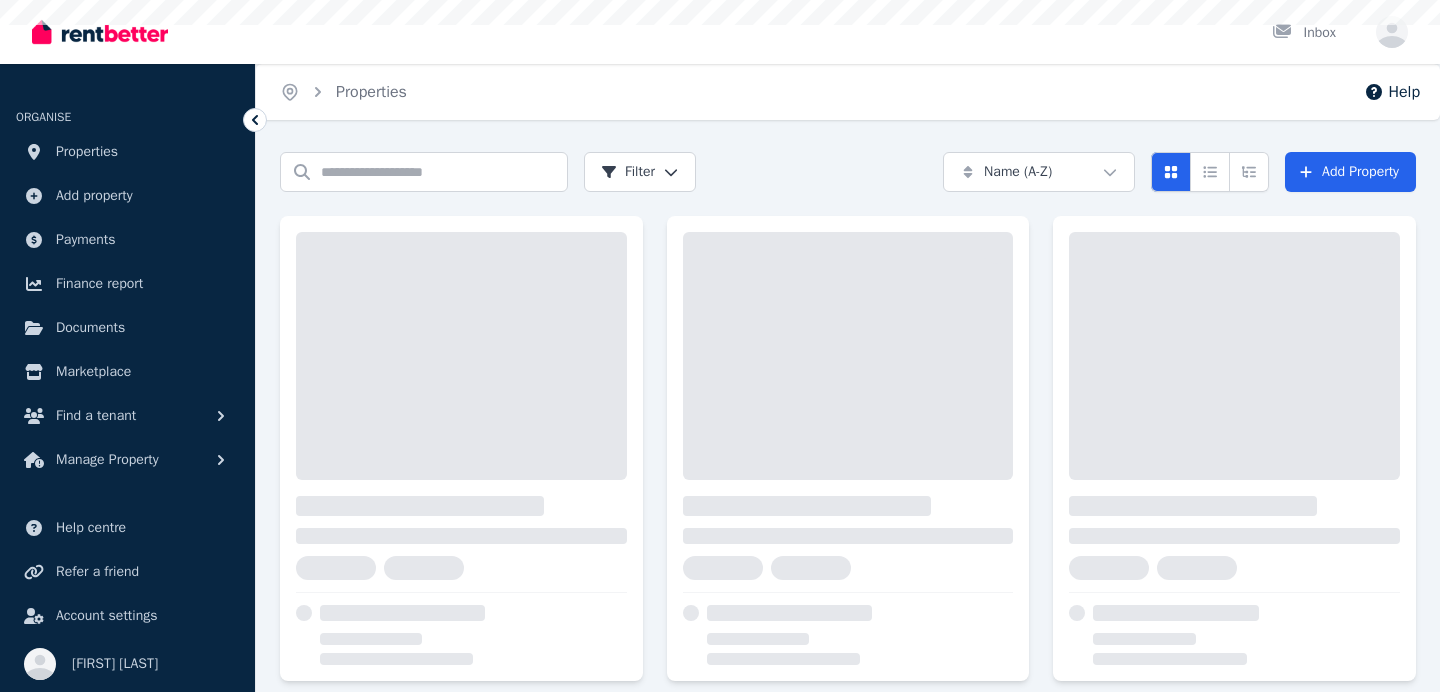 scroll, scrollTop: 0, scrollLeft: 0, axis: both 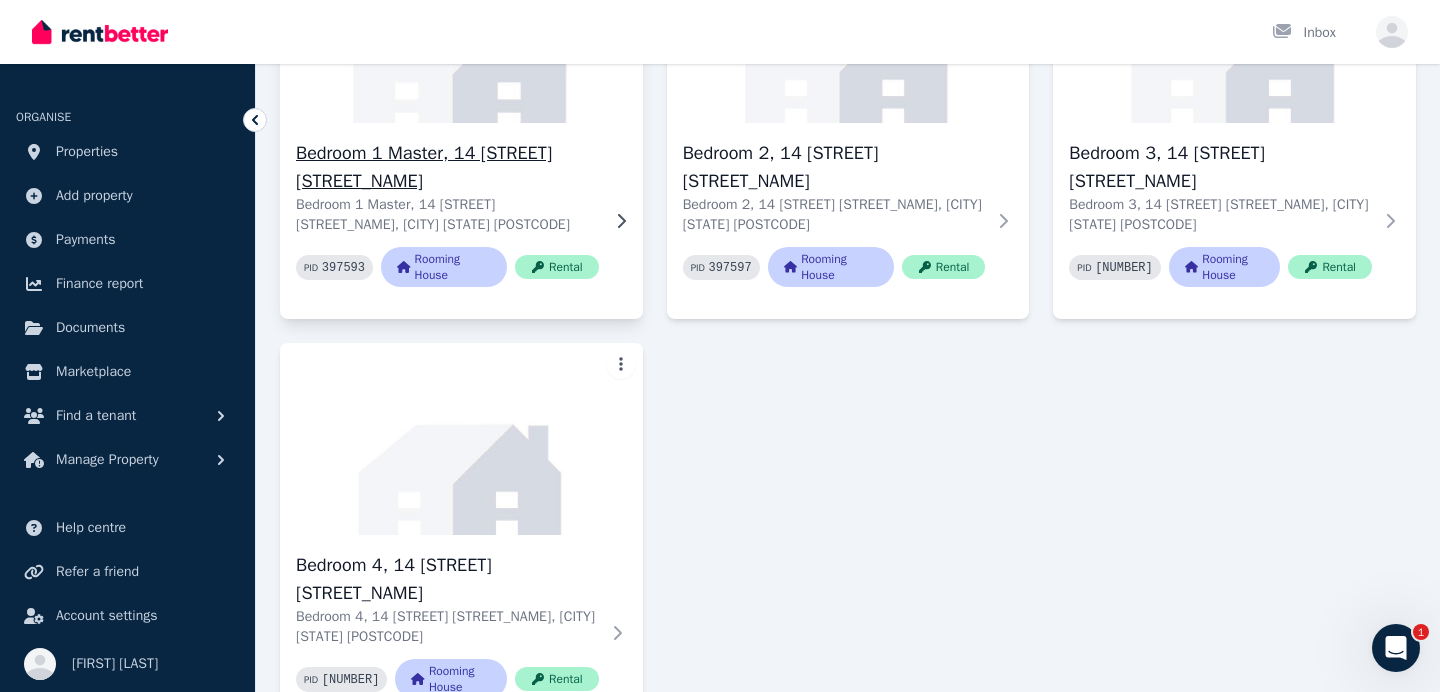 click on "[ROOM] [NUMBER] [STREET], [CITY] [STATE] [POSTAL_CODE]" at bounding box center [447, 215] 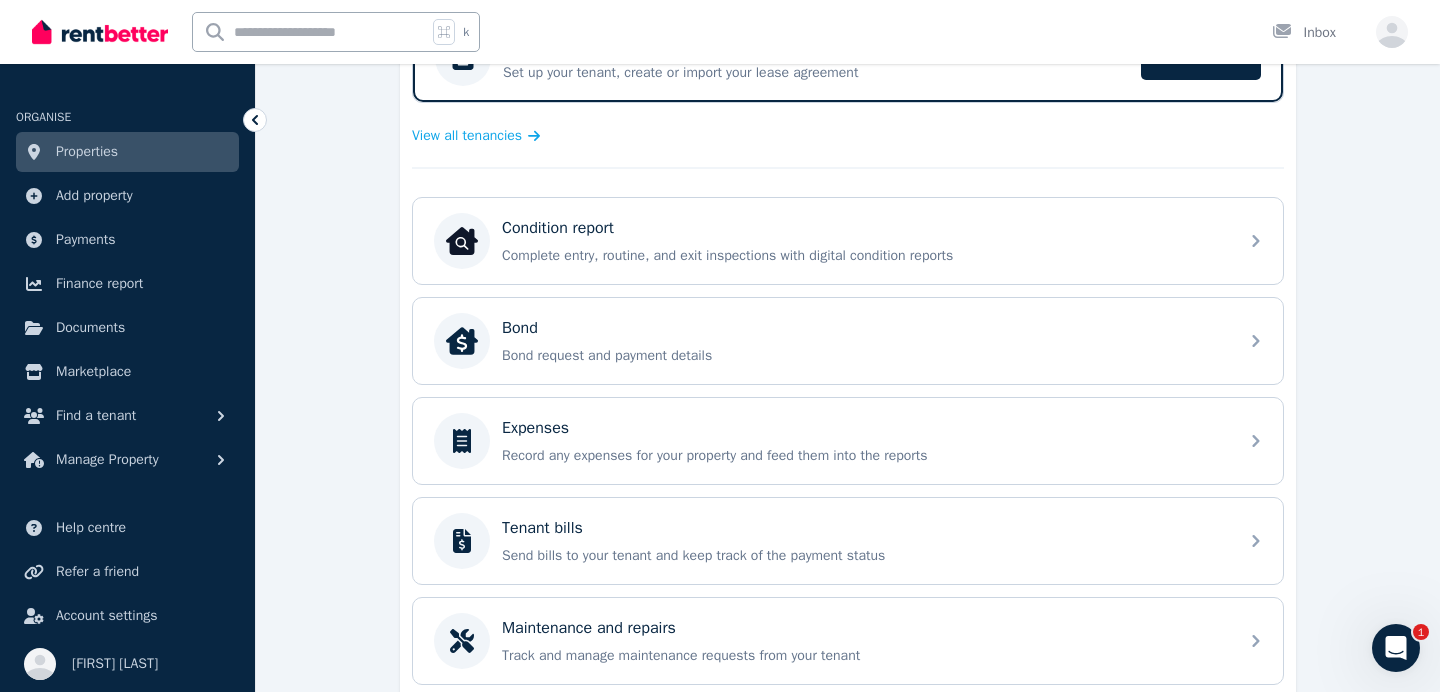 scroll, scrollTop: 480, scrollLeft: 0, axis: vertical 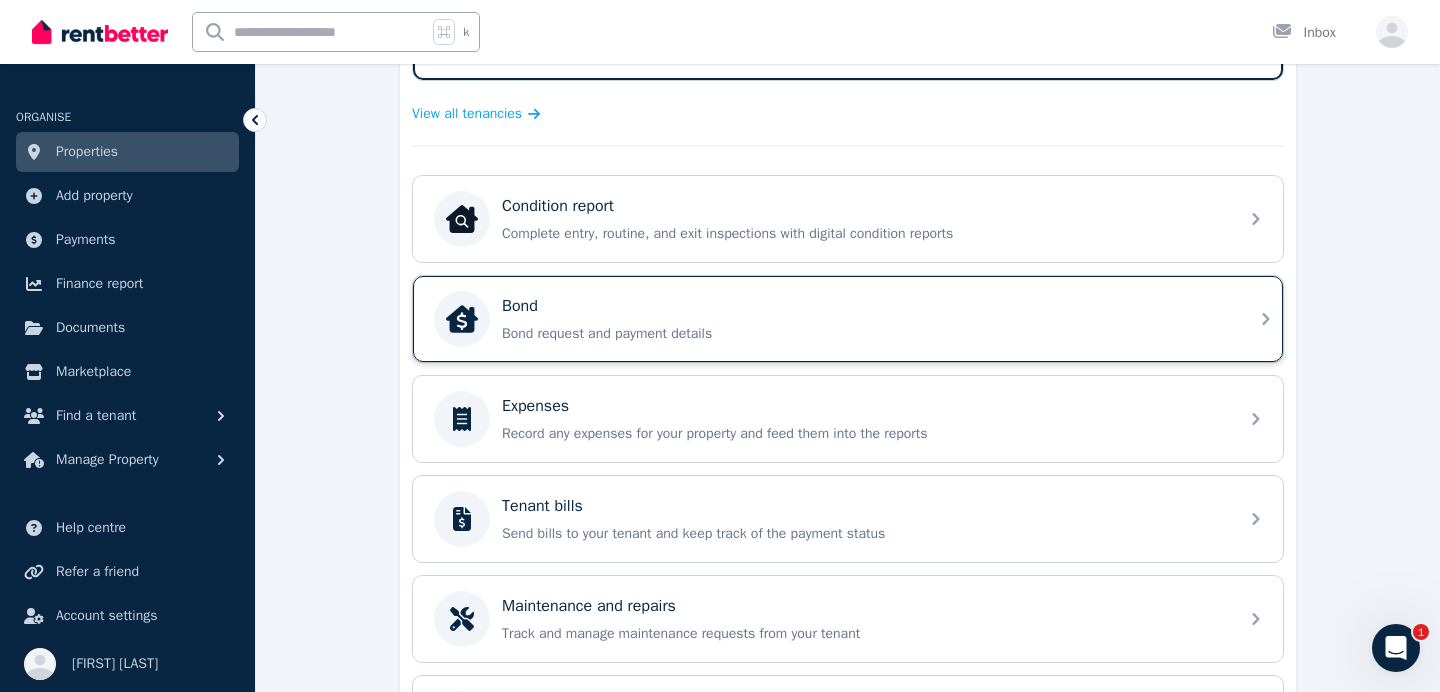 click on "Bond request and payment details" at bounding box center (864, 334) 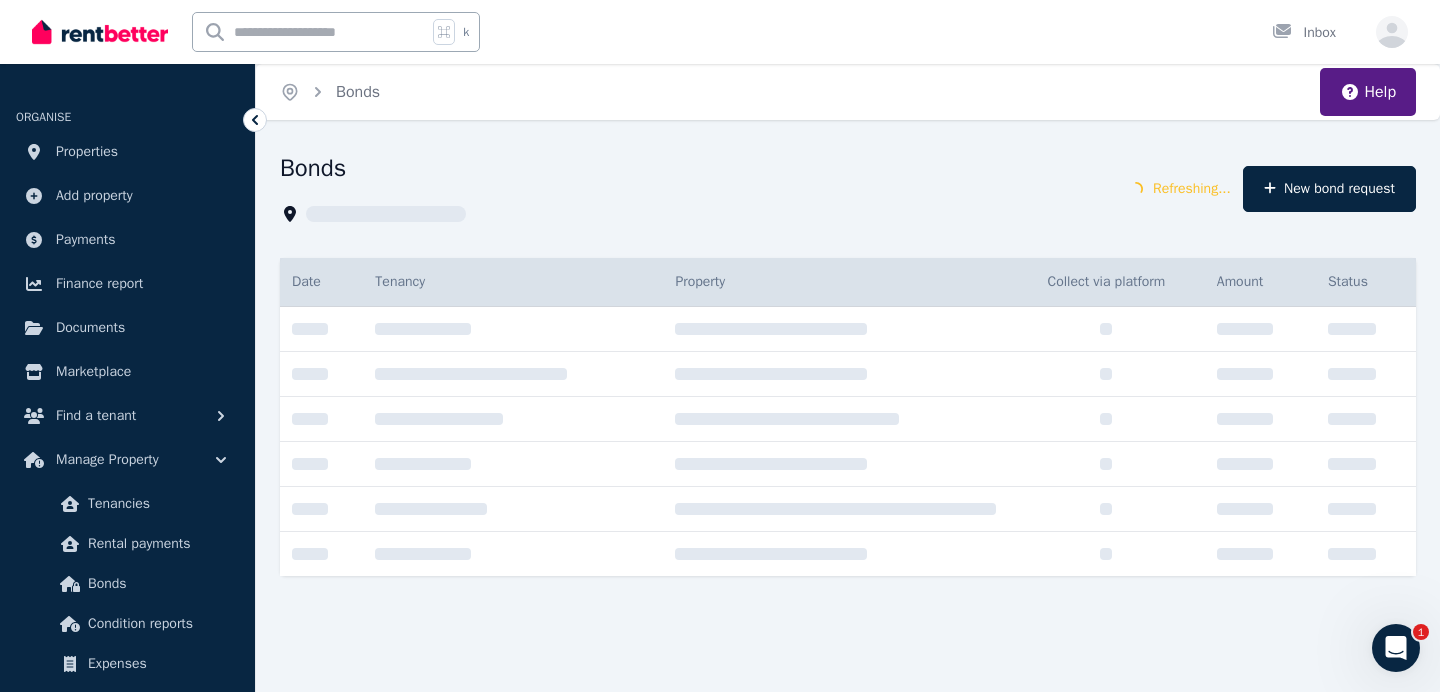 scroll, scrollTop: 0, scrollLeft: 0, axis: both 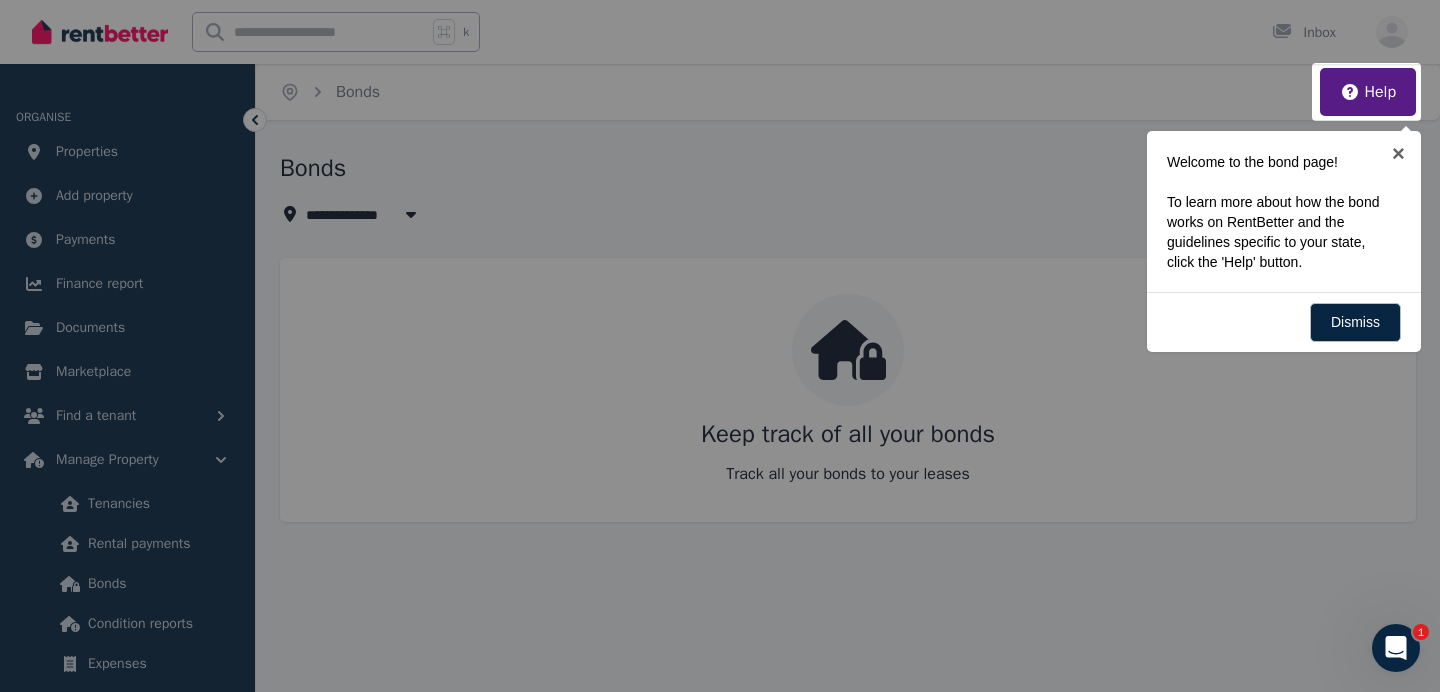click on "To learn more about how the bond works on RentBetter and the guidelines specific to your state, click the 'Help' button." at bounding box center (1278, 232) 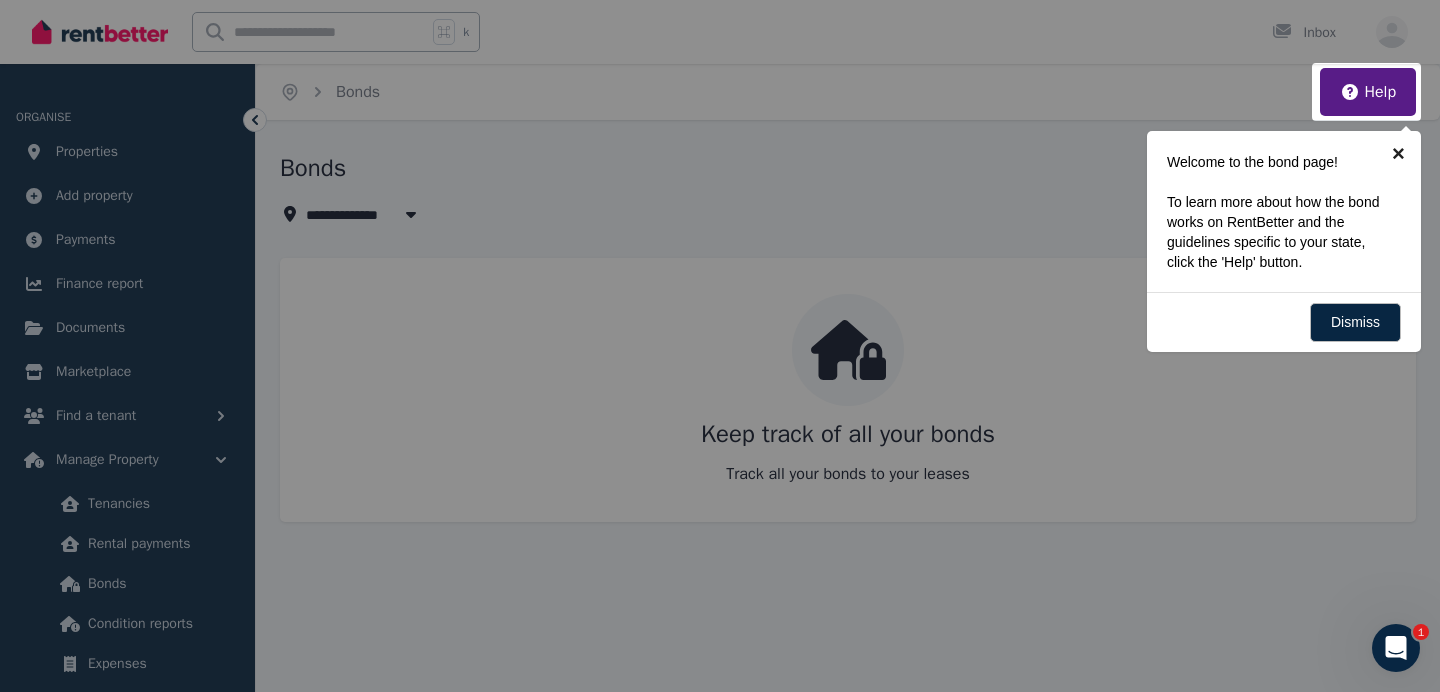 click on "×" at bounding box center [1398, 153] 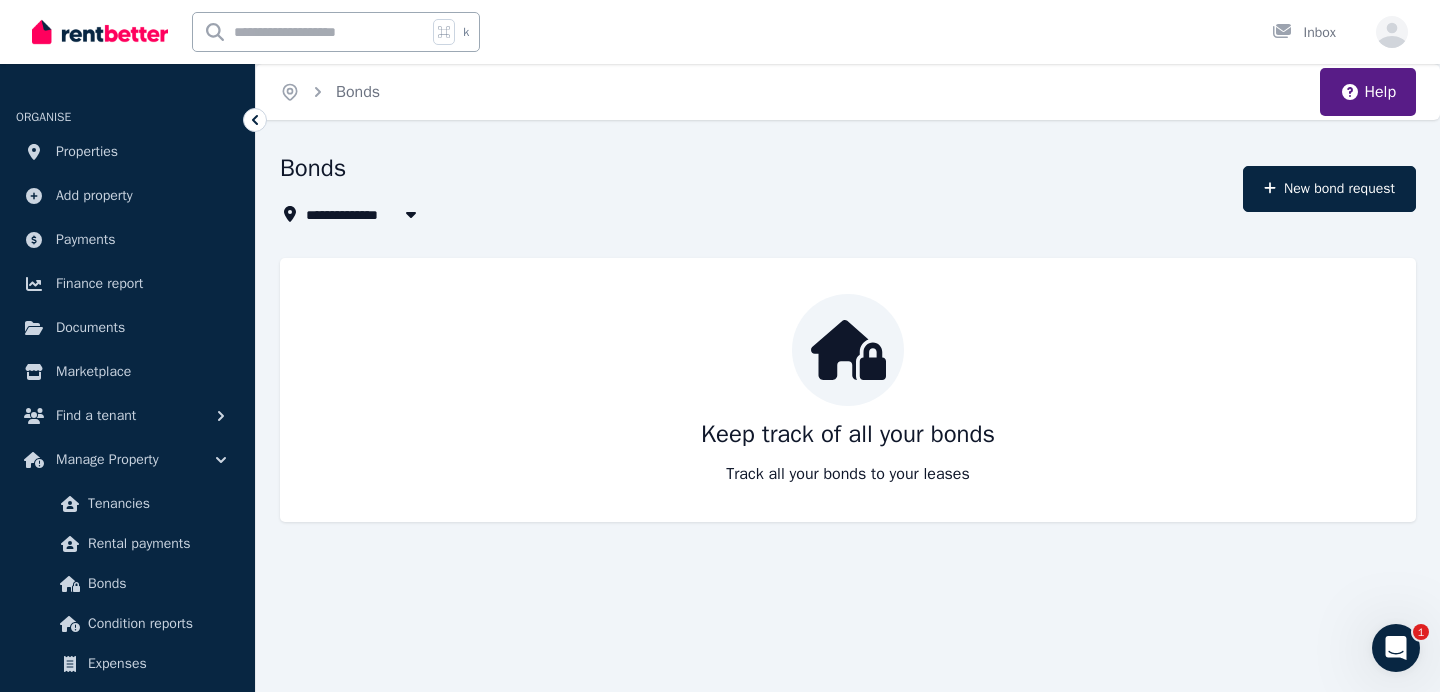 click on "Keep track of all your bonds Track all your bonds to your leases" at bounding box center [848, 390] 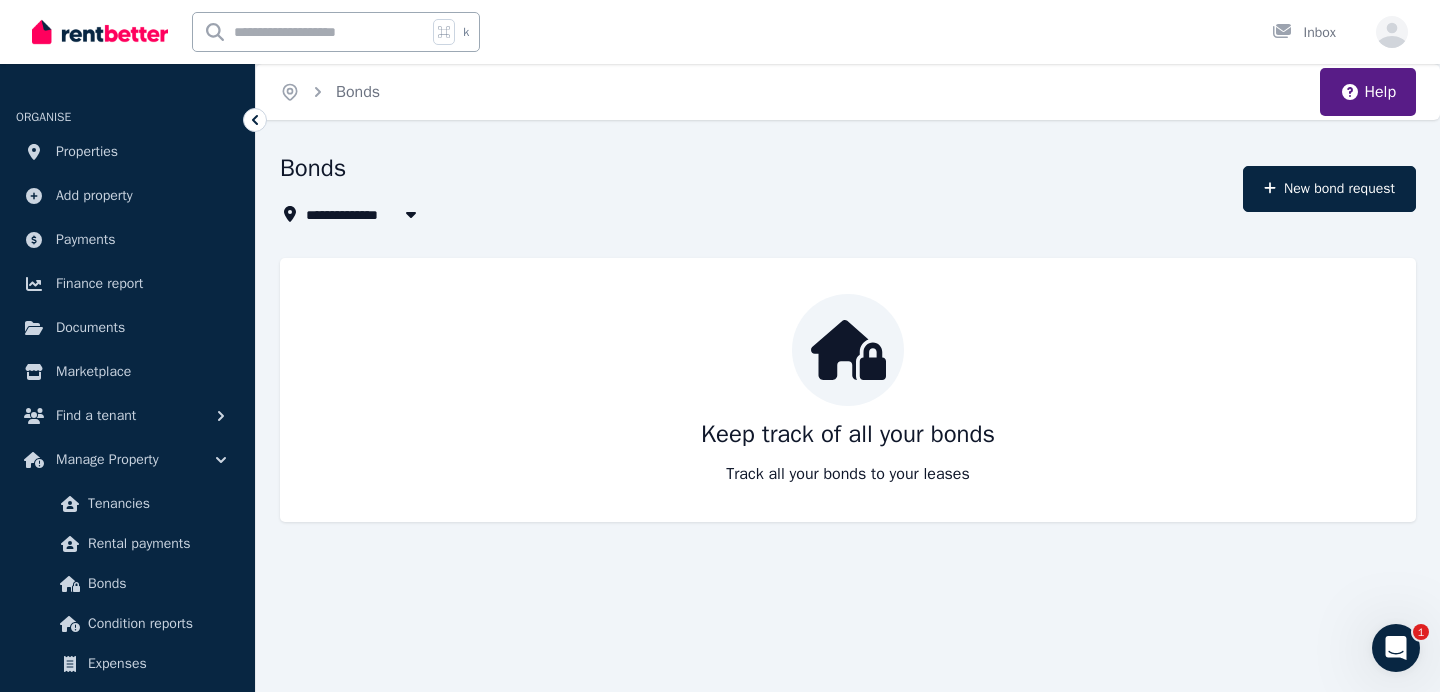 click on "Track all your bonds to your leases" at bounding box center (848, 474) 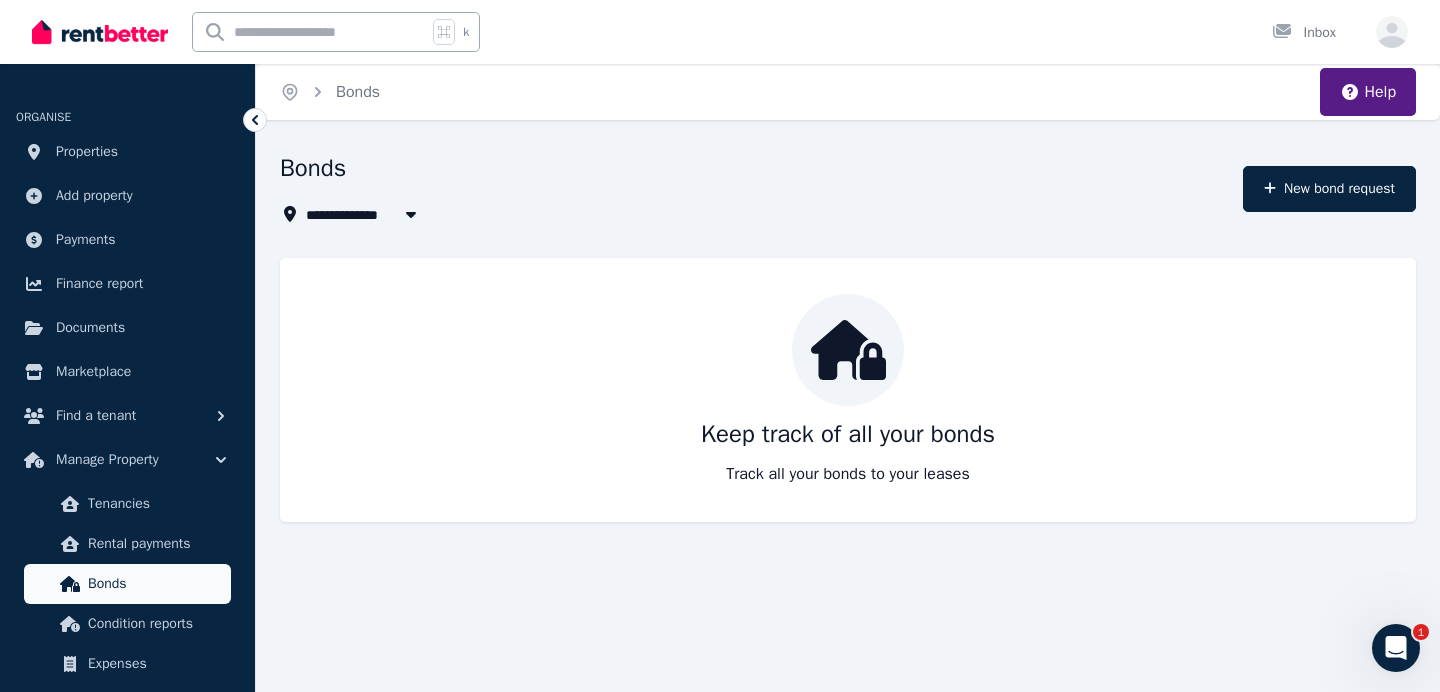 click on "Bonds" at bounding box center (155, 584) 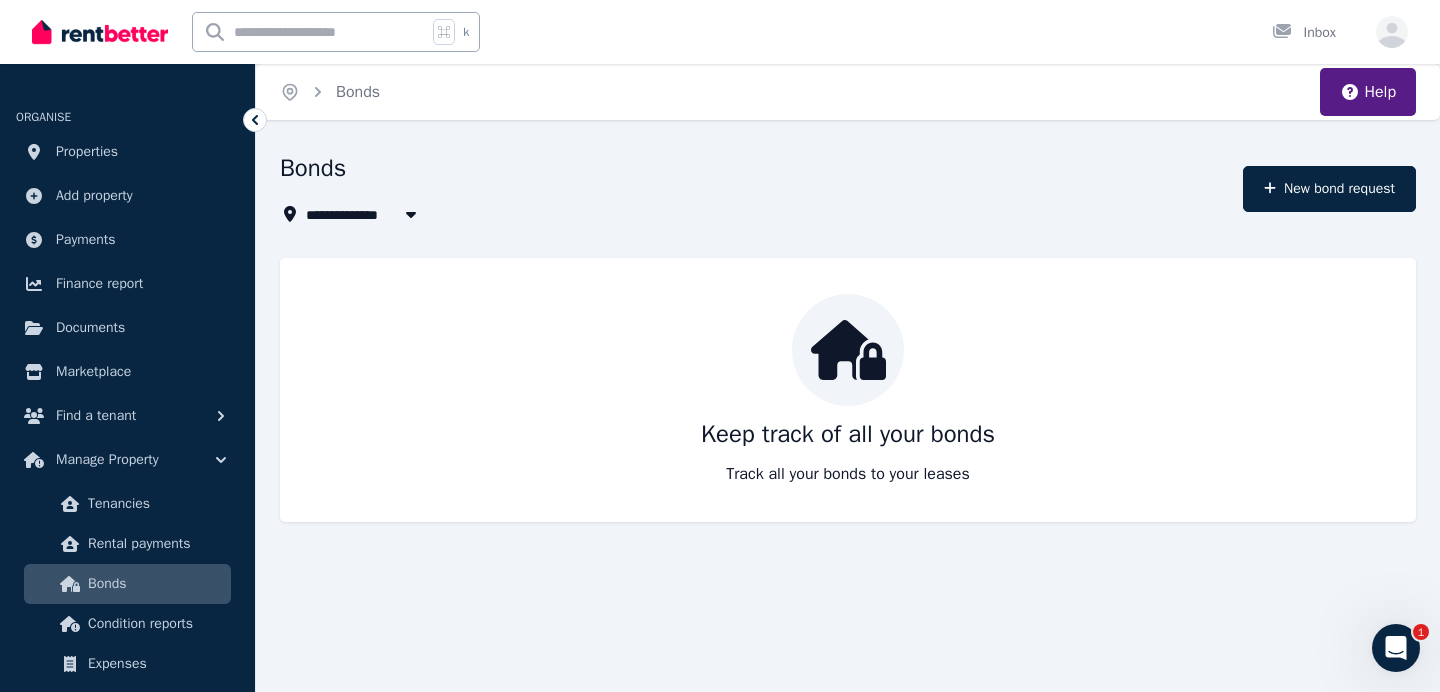 click on "Keep track of all your bonds Track all your bonds to your leases" at bounding box center [848, 390] 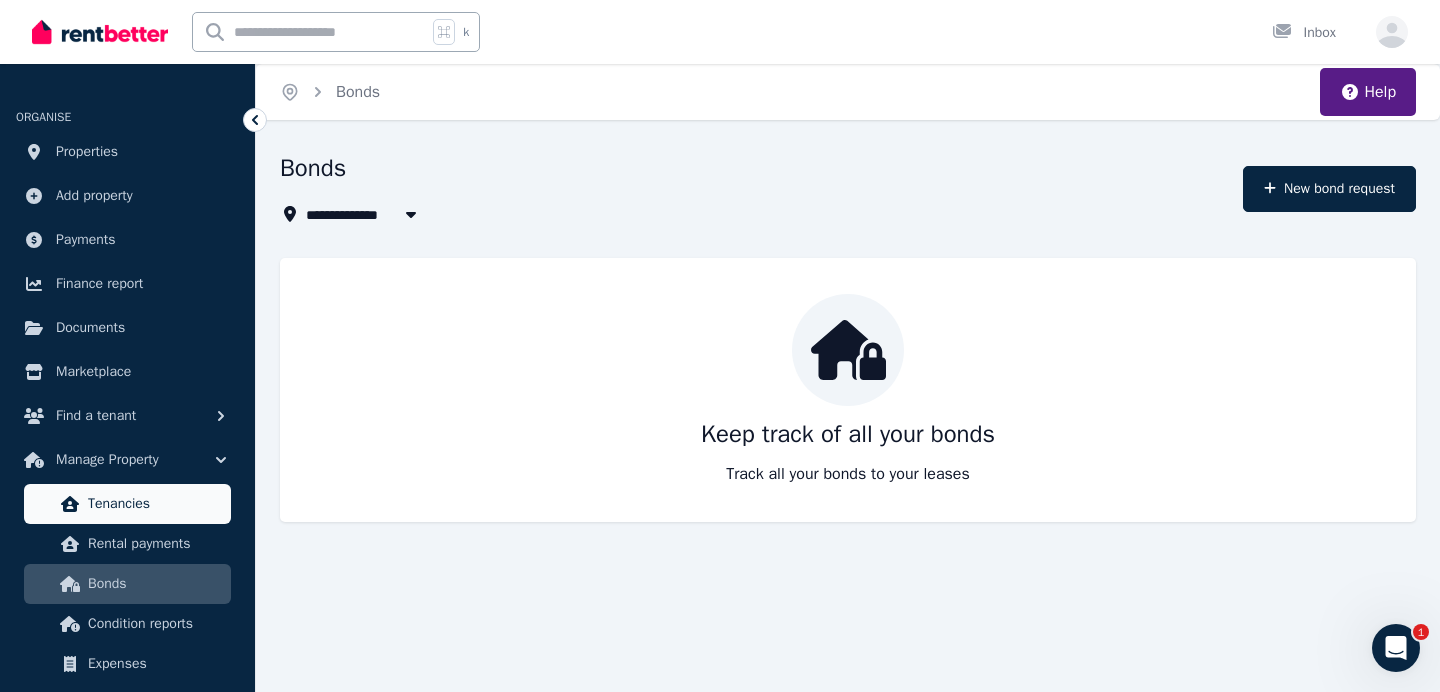 click on "Tenancies" at bounding box center (155, 504) 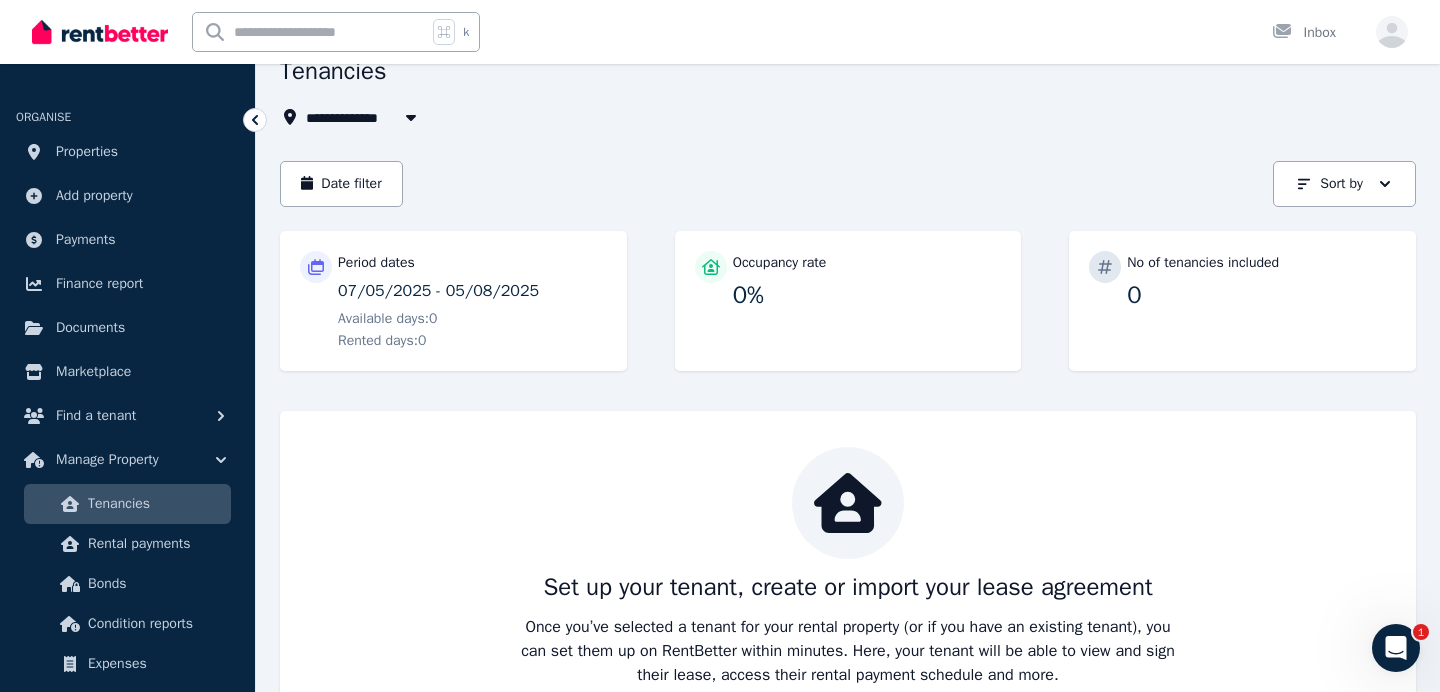 scroll, scrollTop: 164, scrollLeft: 0, axis: vertical 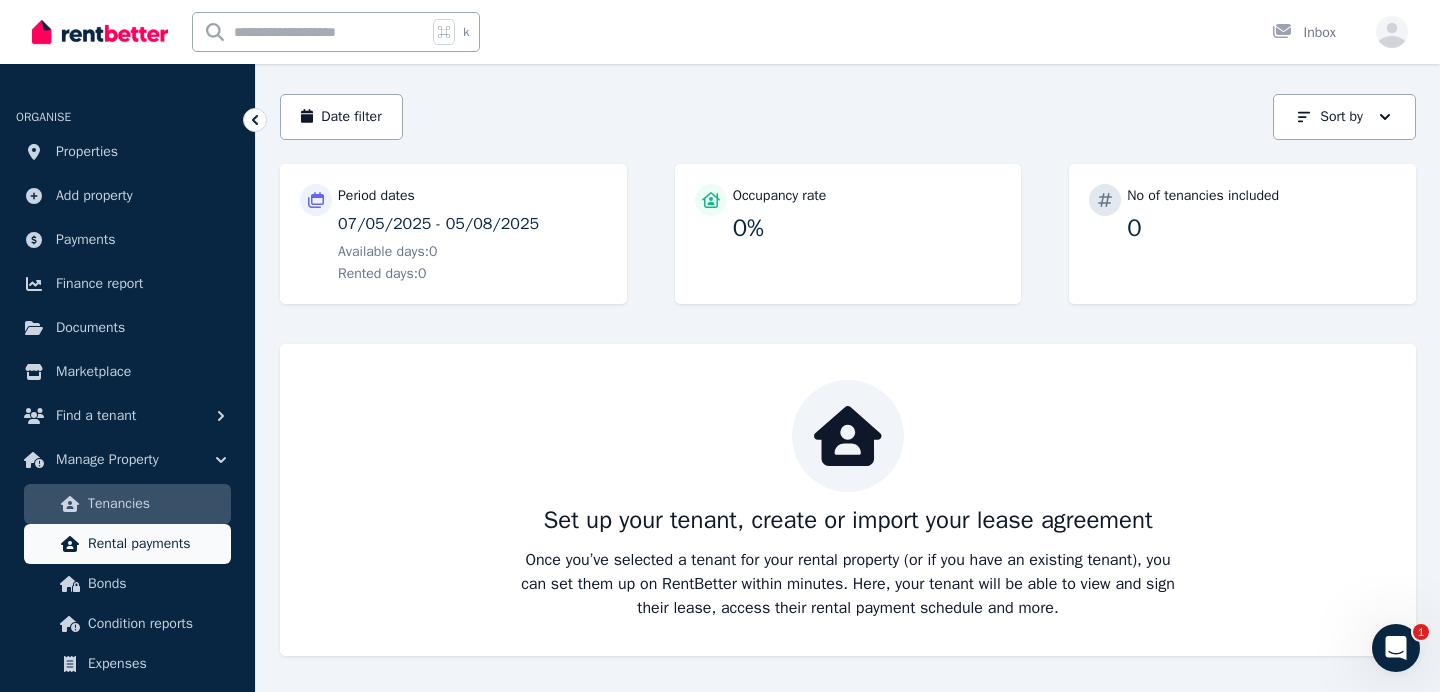 click on "Rental payments" at bounding box center (155, 544) 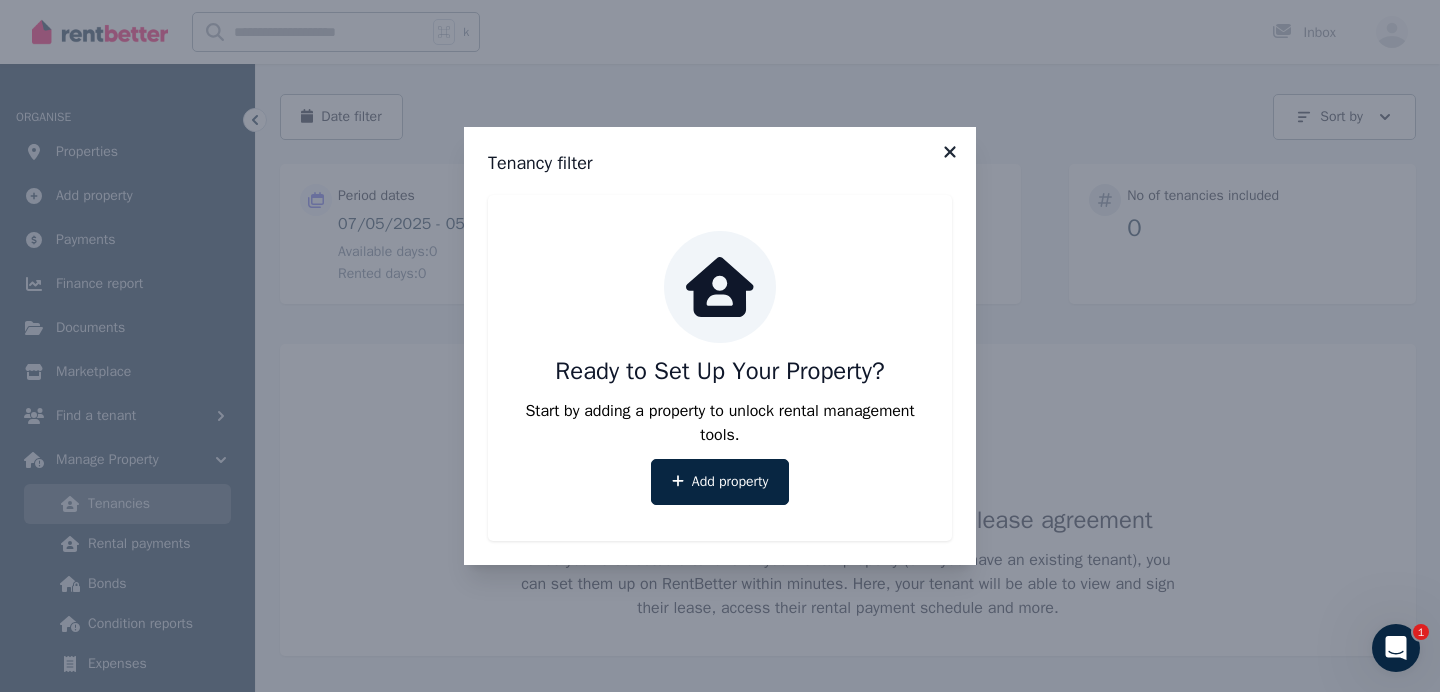 click 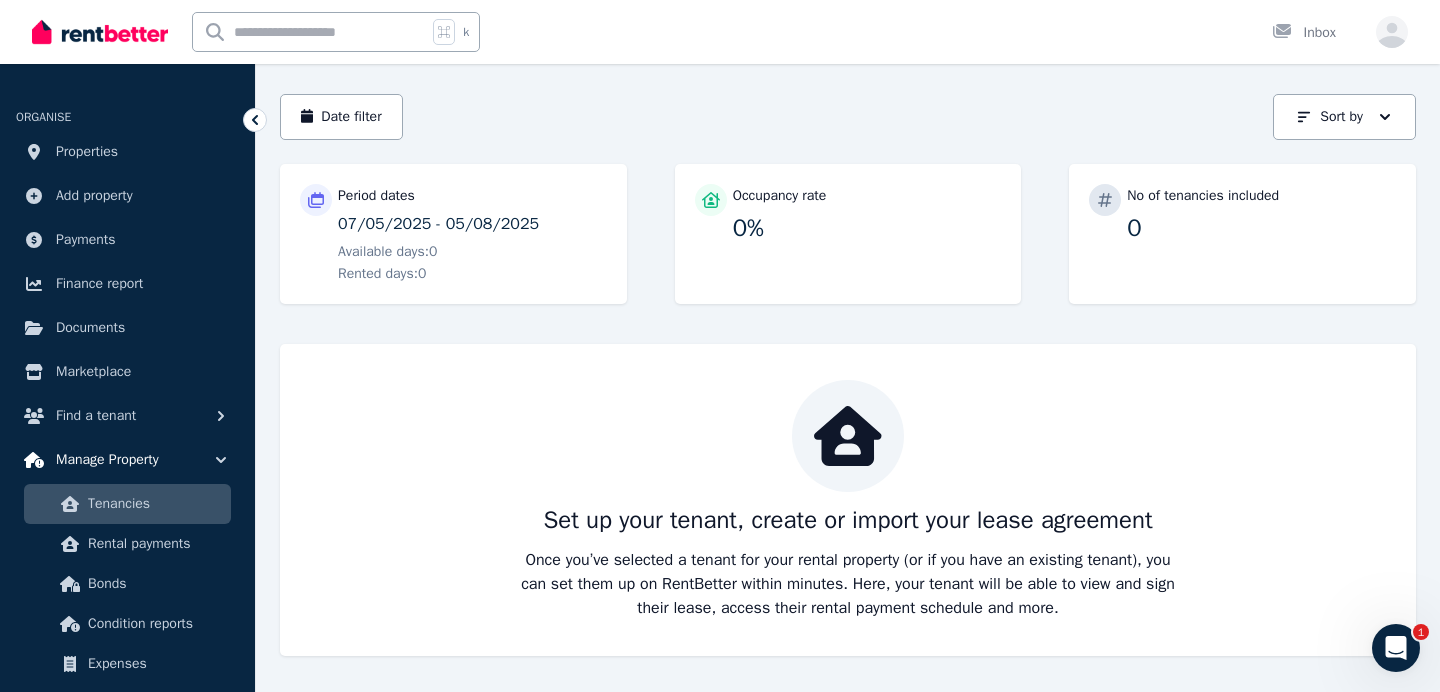 click on "Manage Property" at bounding box center [107, 460] 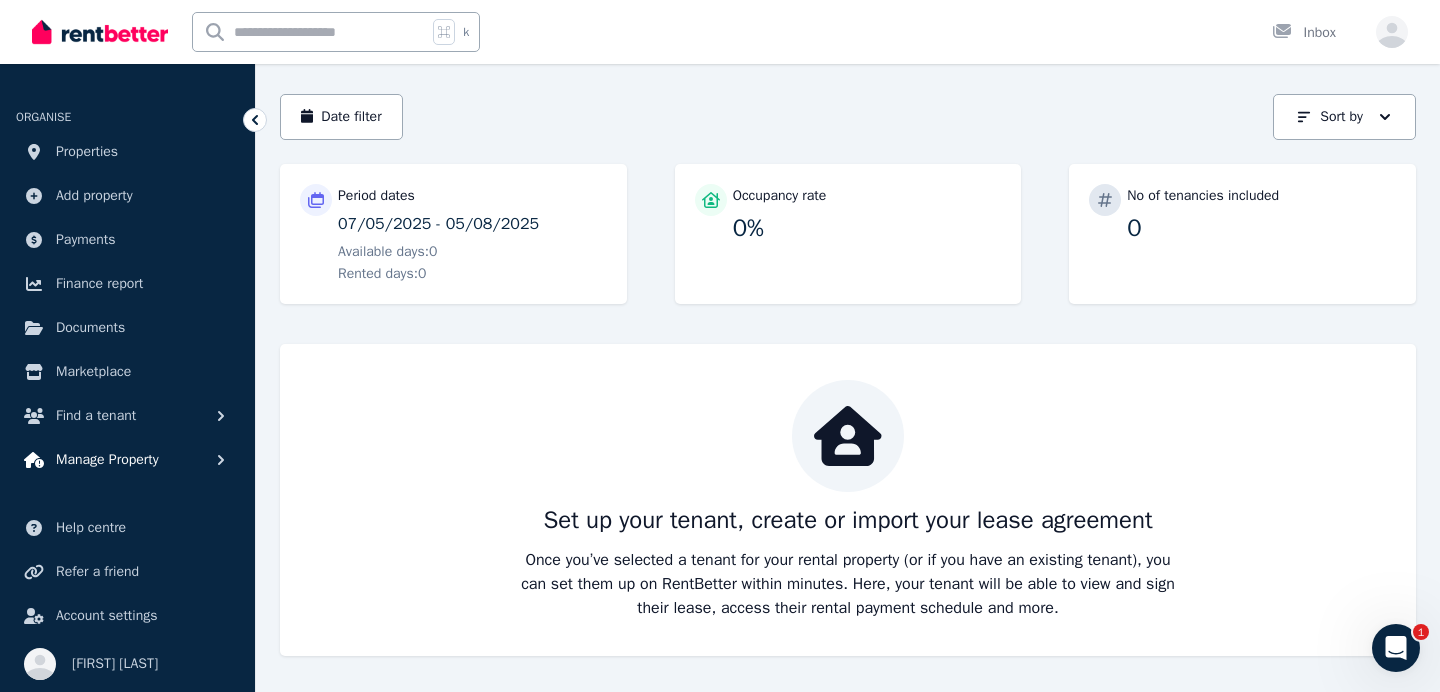 click on "Manage Property" at bounding box center (107, 460) 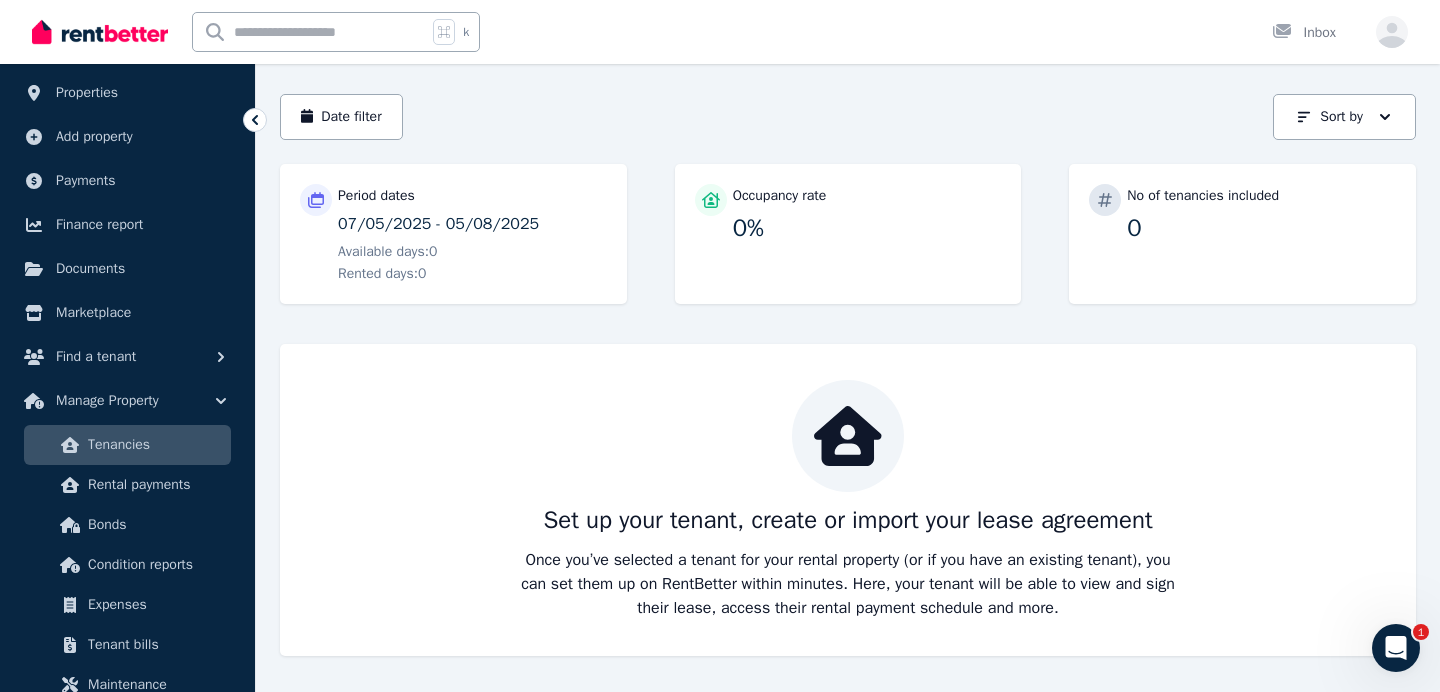 scroll, scrollTop: 10, scrollLeft: 0, axis: vertical 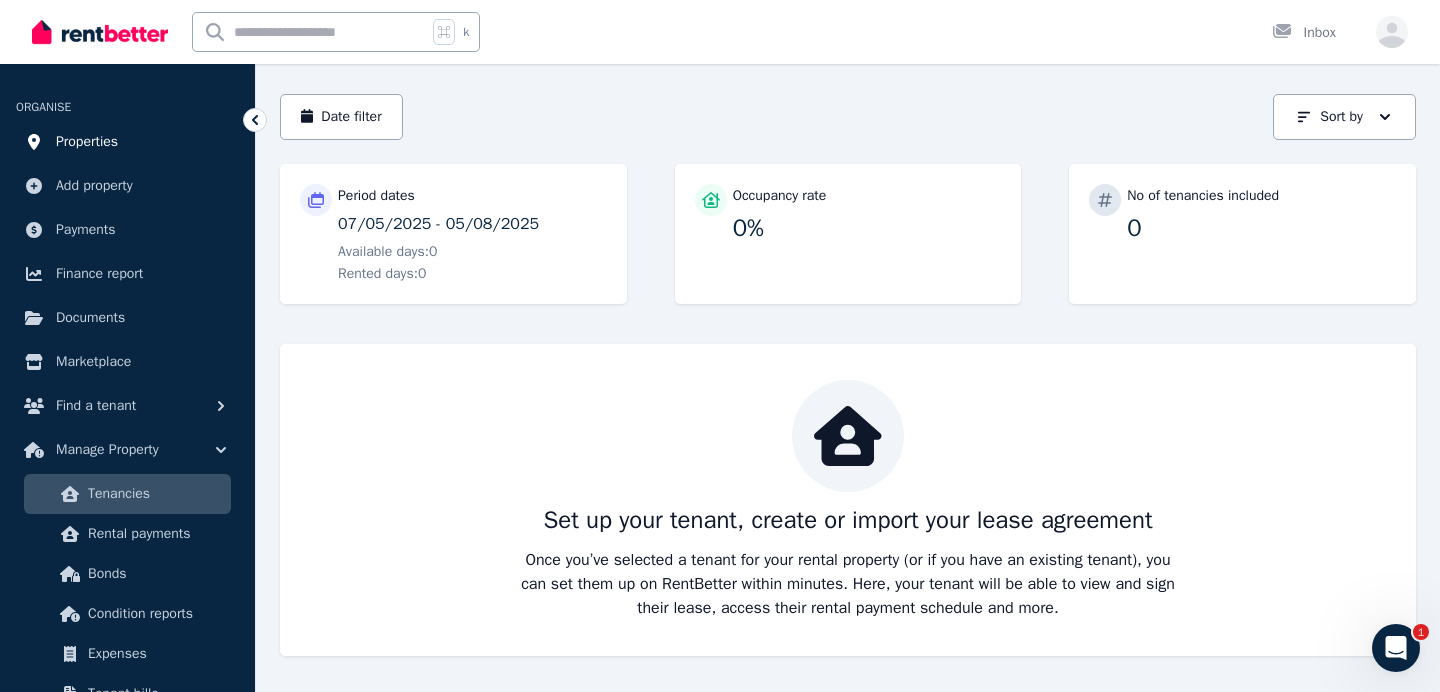 click on "Properties" at bounding box center [87, 142] 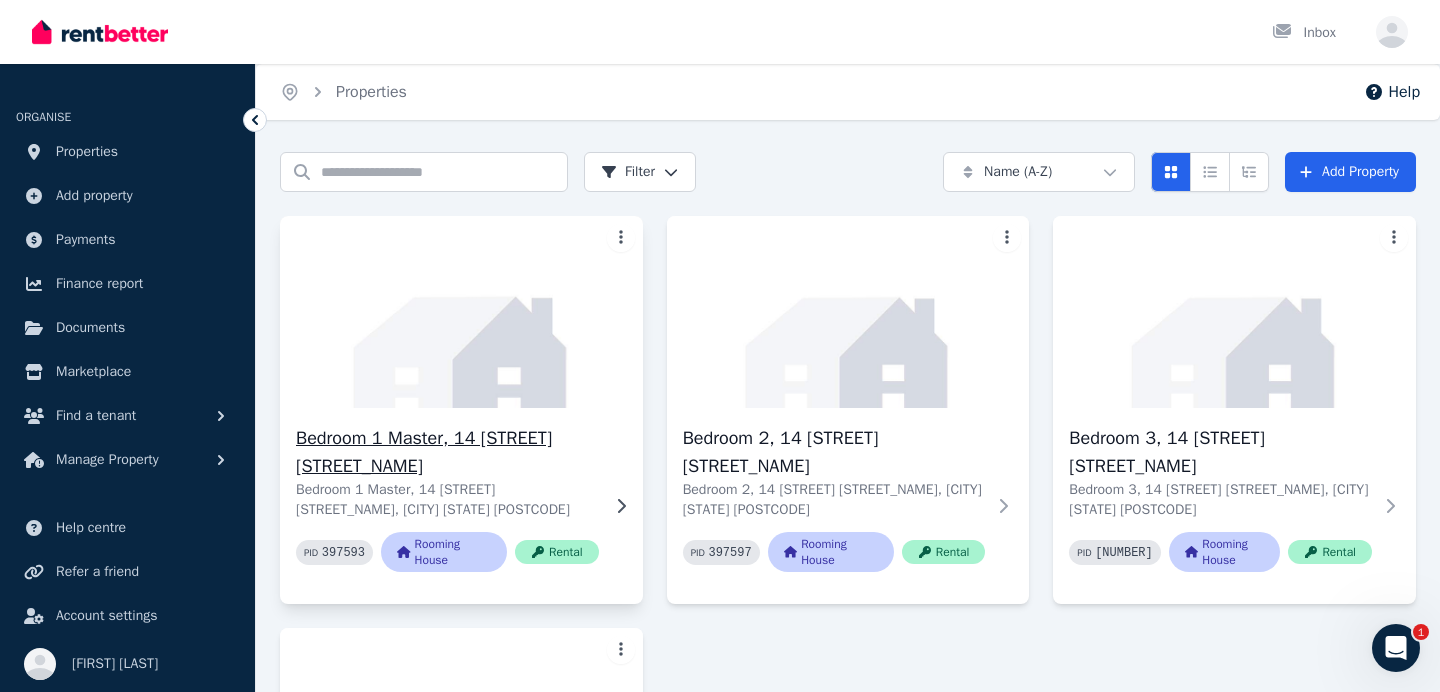 click at bounding box center (461, 312) 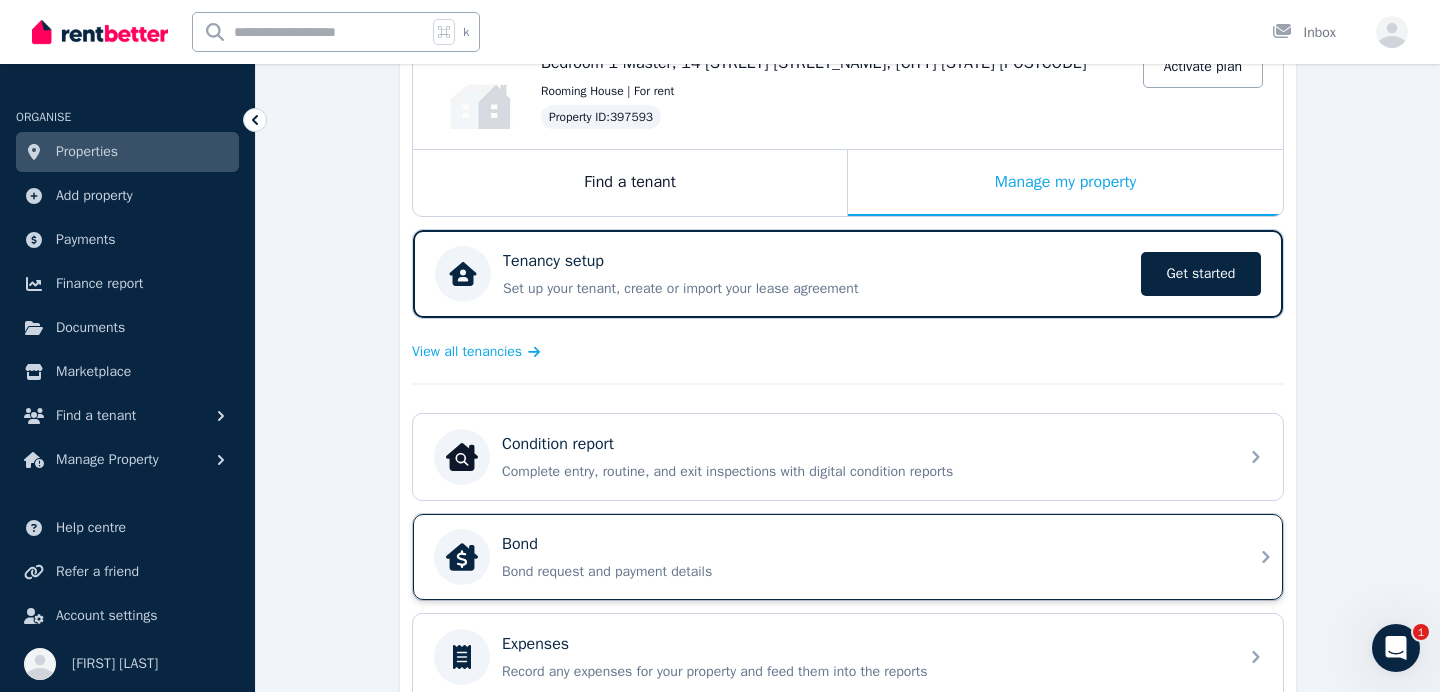 scroll, scrollTop: 0, scrollLeft: 0, axis: both 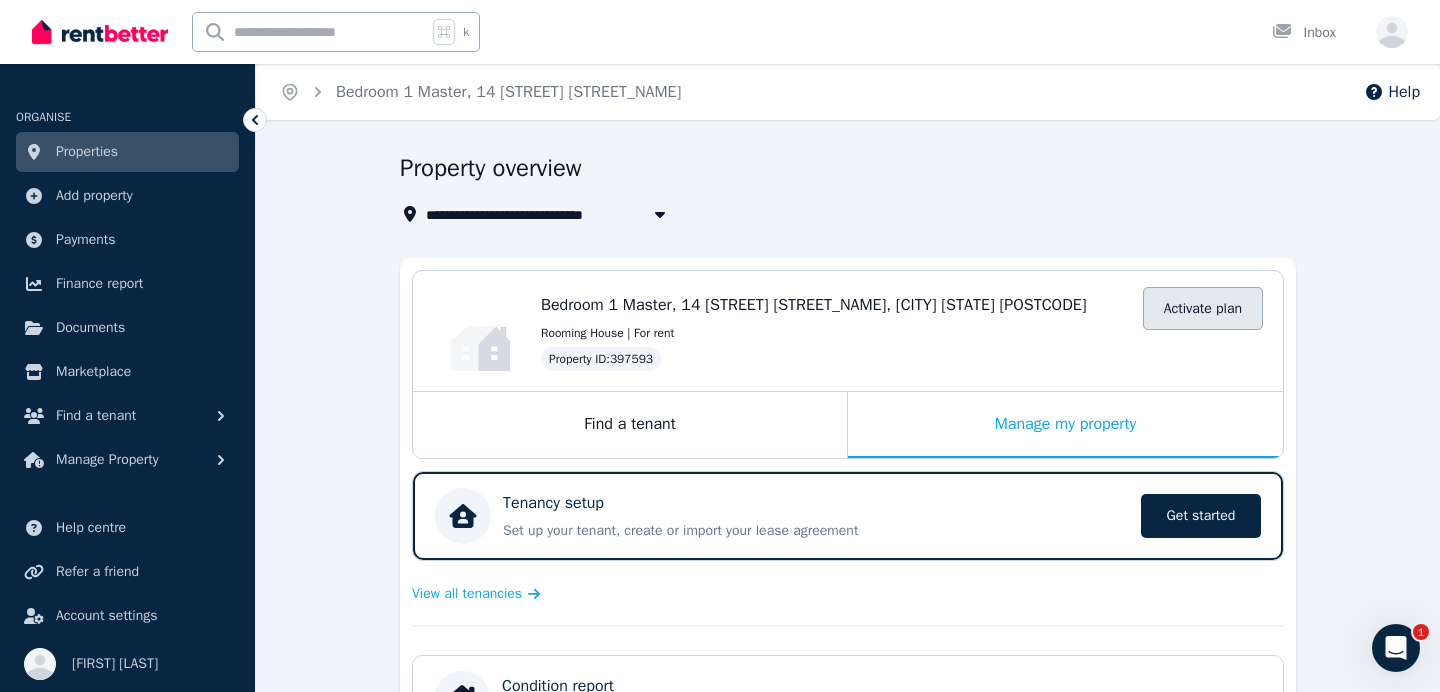 click on "Activate plan" at bounding box center [1203, 308] 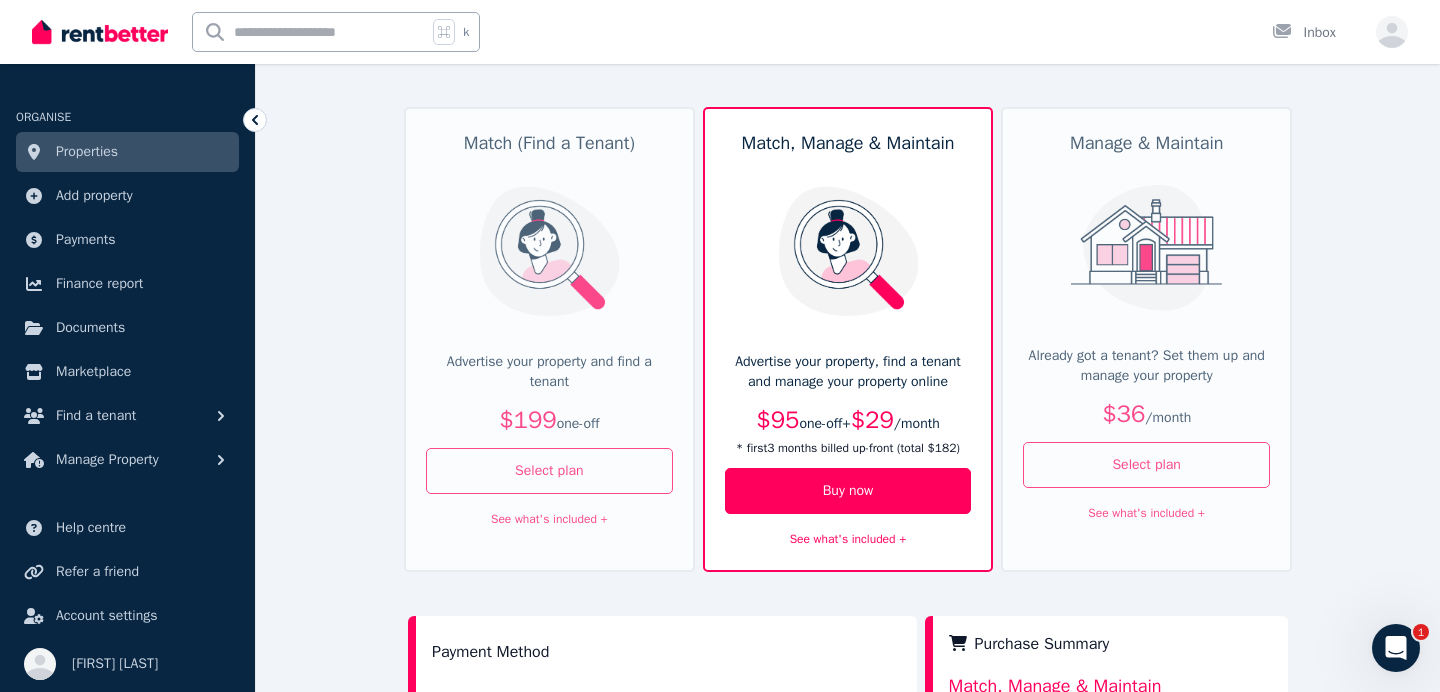 scroll, scrollTop: 113, scrollLeft: 0, axis: vertical 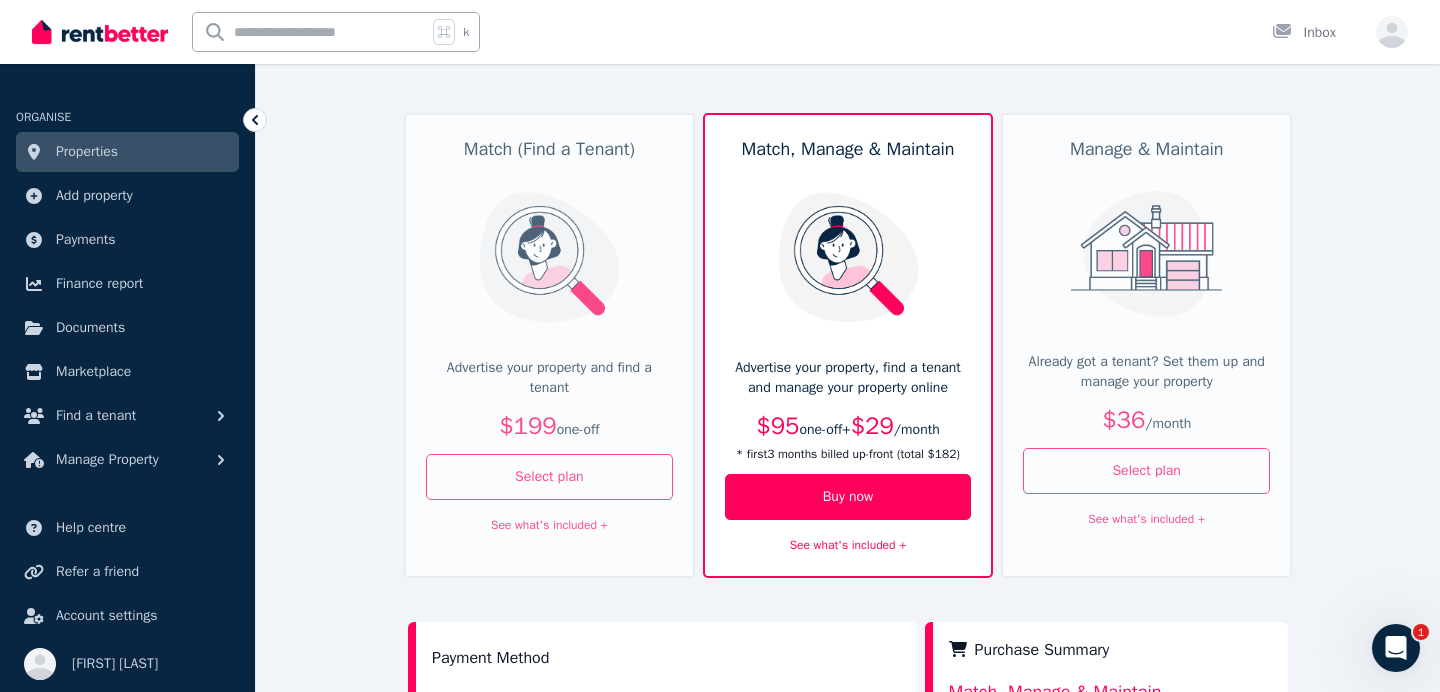 click at bounding box center (1146, 254) 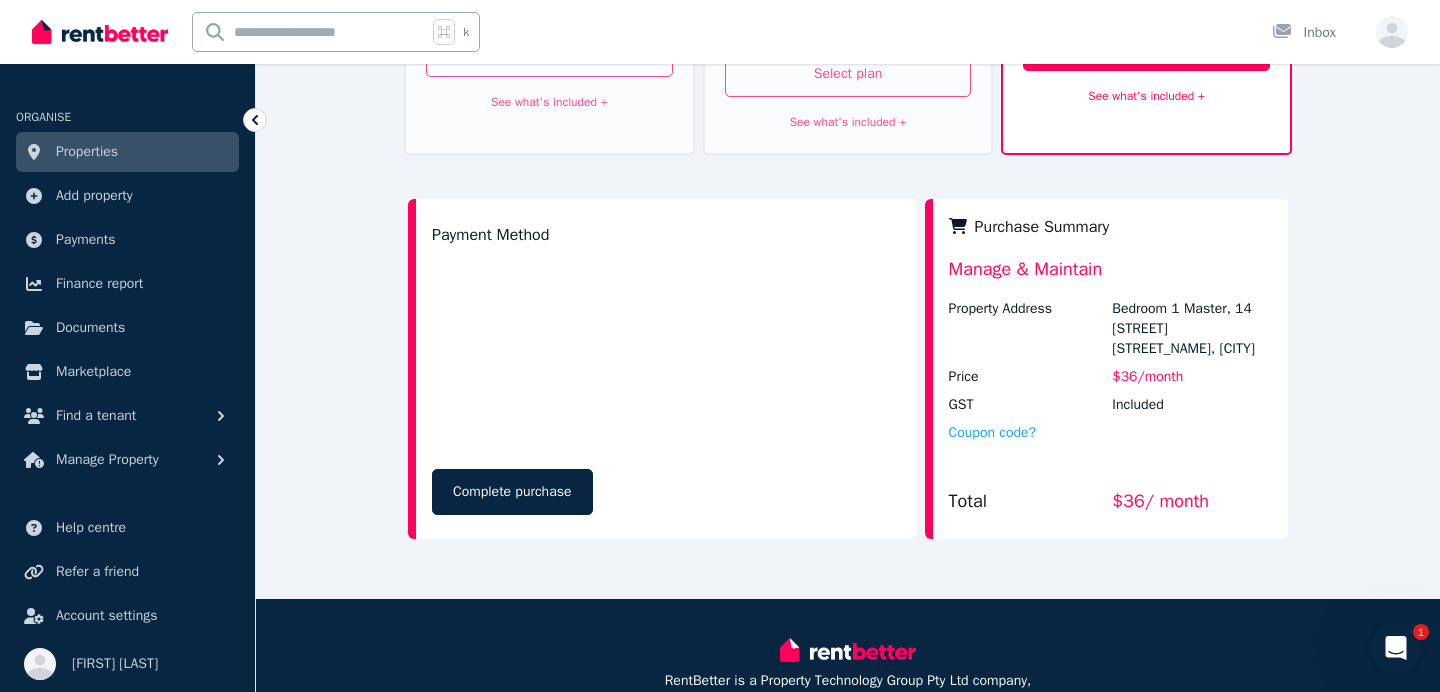 scroll, scrollTop: 0, scrollLeft: 0, axis: both 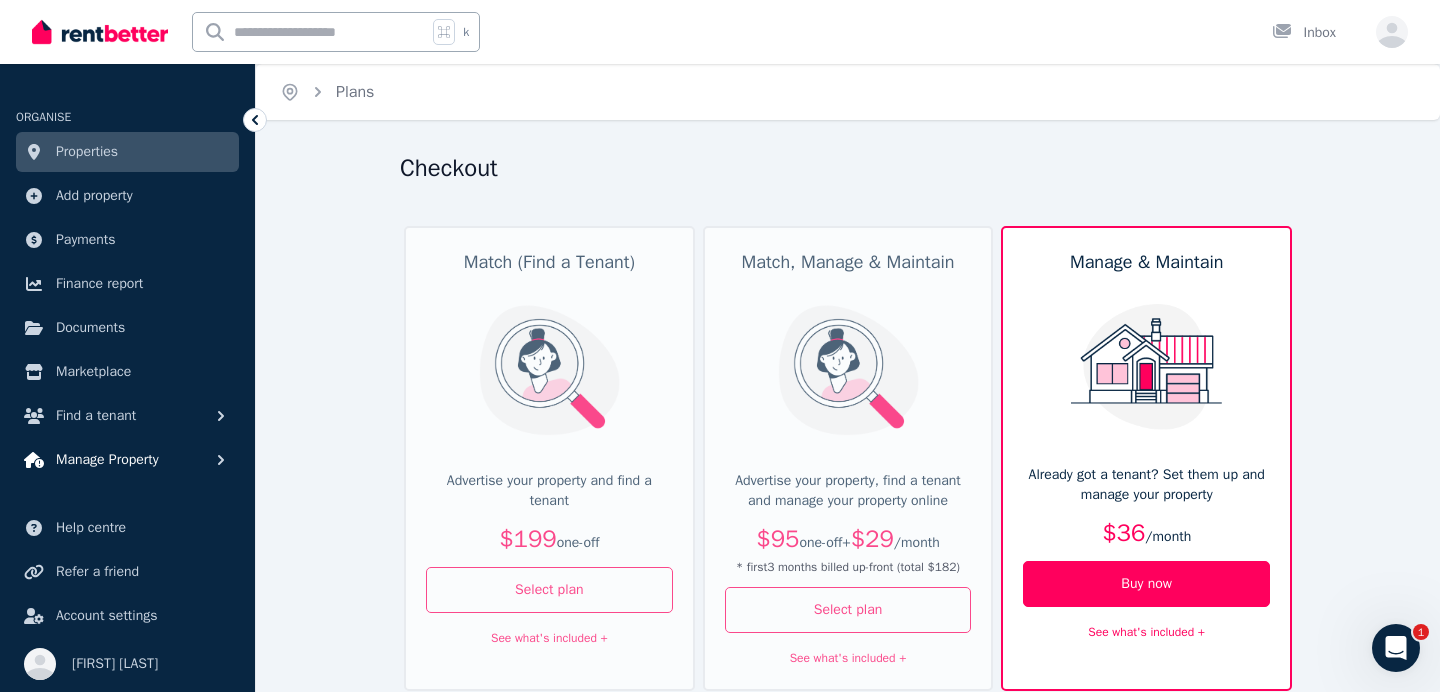 click on "Manage Property" at bounding box center (107, 460) 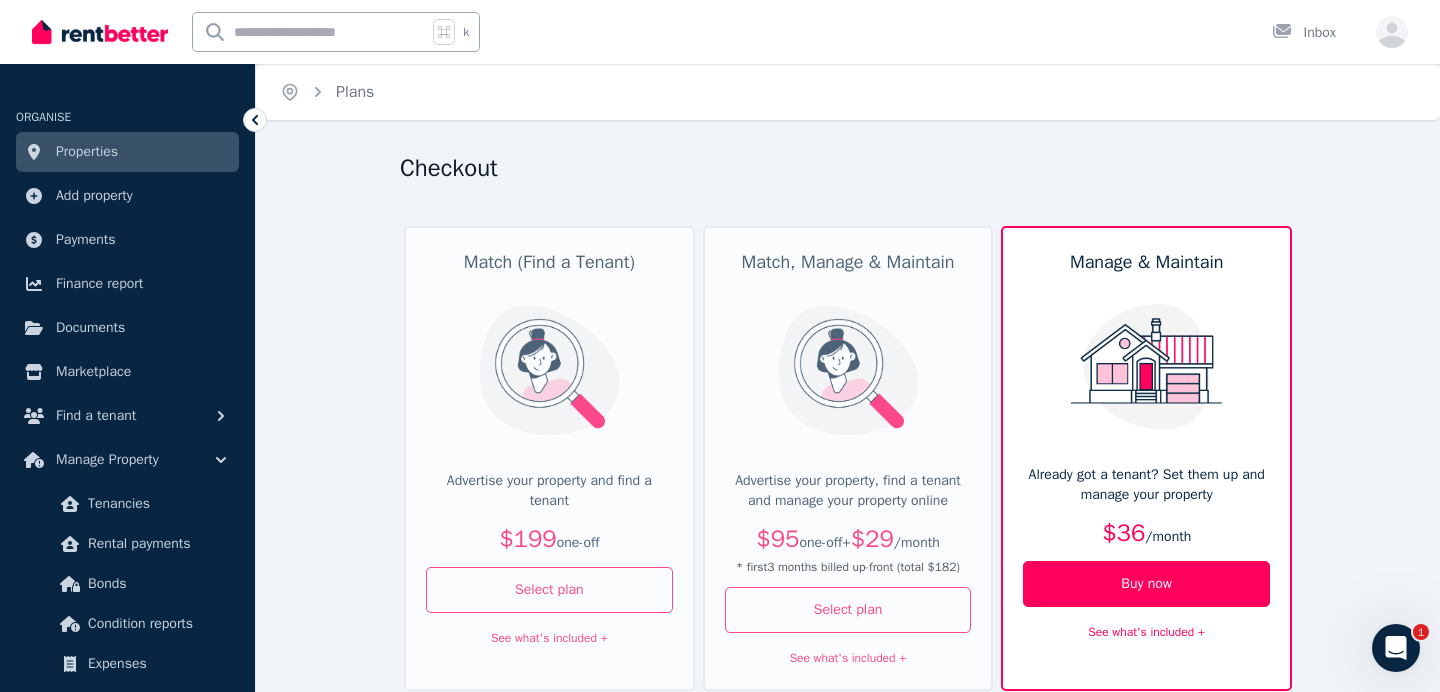 click on "Properties" at bounding box center (87, 152) 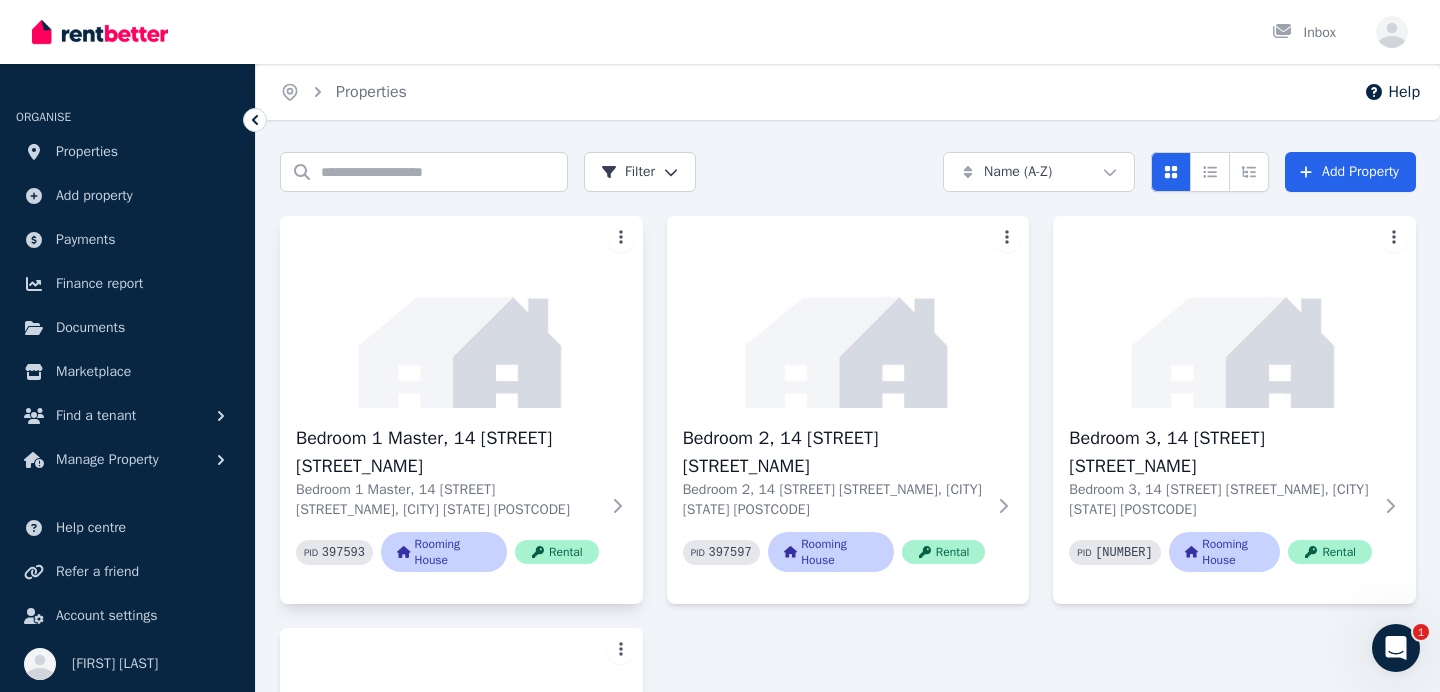 click on "Open main menu Inbox Open user menu ORGANISE Properties Add property Payments Finance report Documents Marketplace Find a tenant Manage Property Help centre Refer a friend Account settings Your profile Jobe MacShane Home Properties Help Search properties Filter Name (A-Z) Add Property Bedroom 1 Master, 14 Hayling Wy Bedroom 1 Master, 14 Hayling Wy, Dunsborough WA 6281 PID   397593 Rooming House Rental Bedroom 2, 14 Hayling Wy Bedroom 2, 14 Hayling Wy, Dunsborough WA 6281 PID   397597 Rooming House Rental Bedroom 3, 14 Hayling Wy Bedroom 3, 14 Hayling Wy, Dunsborough WA 6281 PID   397607 Rooming House Rental Bedroom 4, 14 Hayling Wy Bedroom 4, 14 Hayling Wy, Dunsborough WA 6281 PID   397611 Rooming House Rental /portal
1" at bounding box center [720, 346] 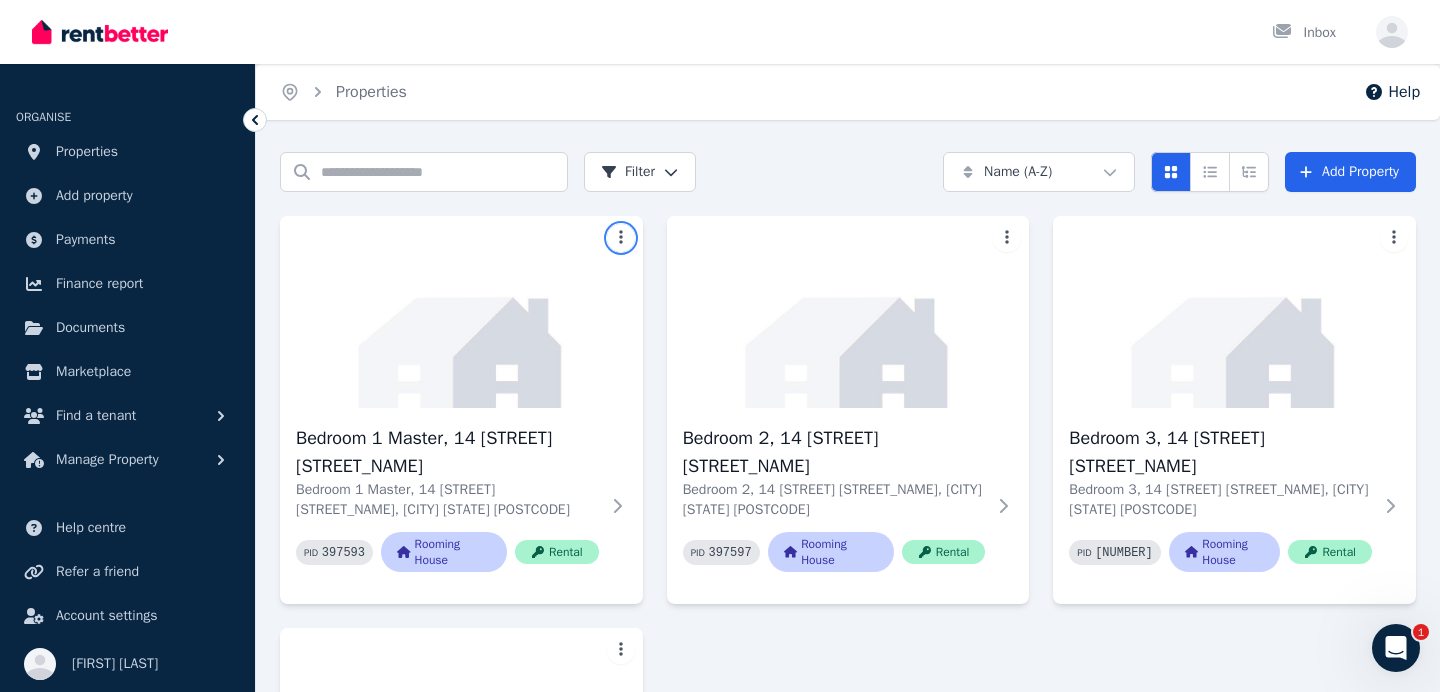 click on "Open main menu Inbox Open user menu ORGANISE Properties Add property Payments Finance report Documents Marketplace Find a tenant Manage Property Help centre Refer a friend Account settings Your profile Jobe MacShane Home Properties Help Search properties Filter Name (A-Z) Add Property Bedroom 1 Master, 14 Hayling Wy Bedroom 1 Master, 14 Hayling Wy, Dunsborough WA 6281 PID   397593 Rooming House Rental Bedroom 2, 14 Hayling Wy Bedroom 2, 14 Hayling Wy, Dunsborough WA 6281 PID   397597 Rooming House Rental Bedroom 3, 14 Hayling Wy Bedroom 3, 14 Hayling Wy, Dunsborough WA 6281 PID   397607 Rooming House Rental Bedroom 4, 14 Hayling Wy Bedroom 4, 14 Hayling Wy, Dunsborough WA 6281 PID   397611 Rooming House Rental /portal
1" at bounding box center [720, 346] 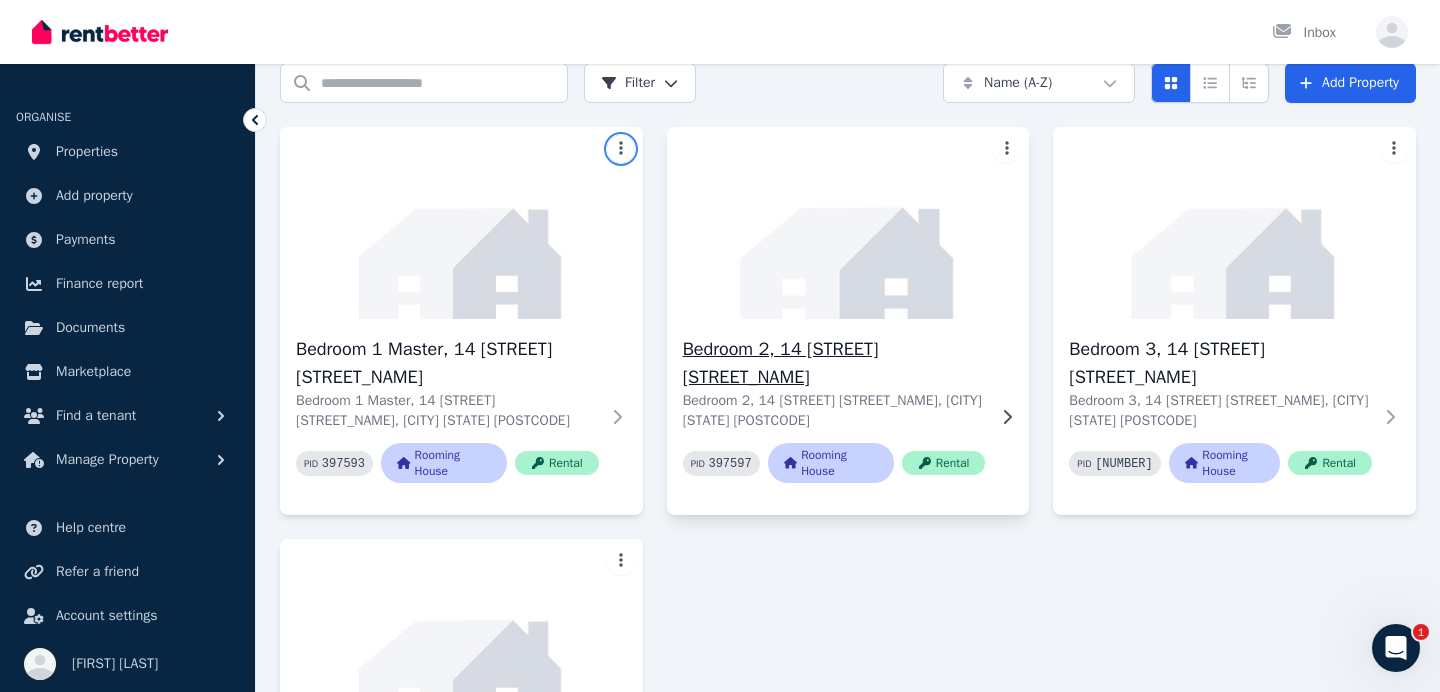 scroll, scrollTop: 88, scrollLeft: 0, axis: vertical 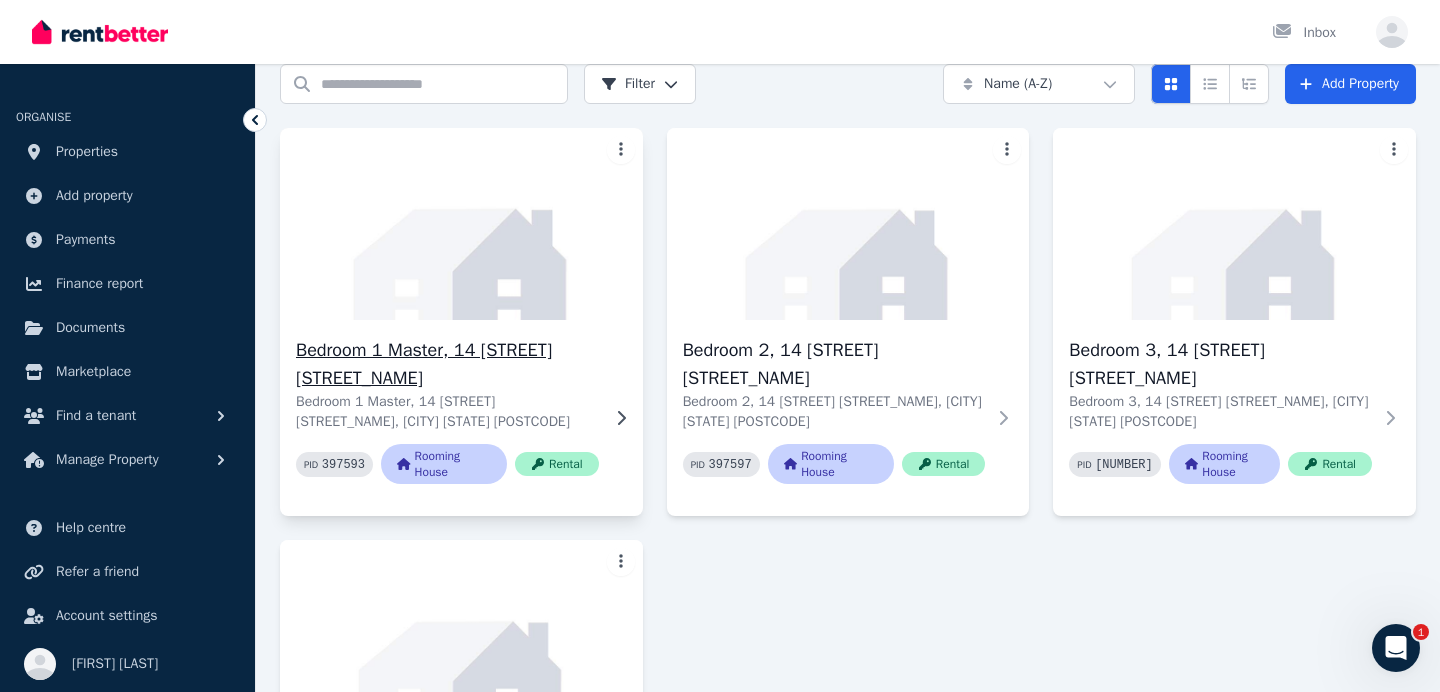 click 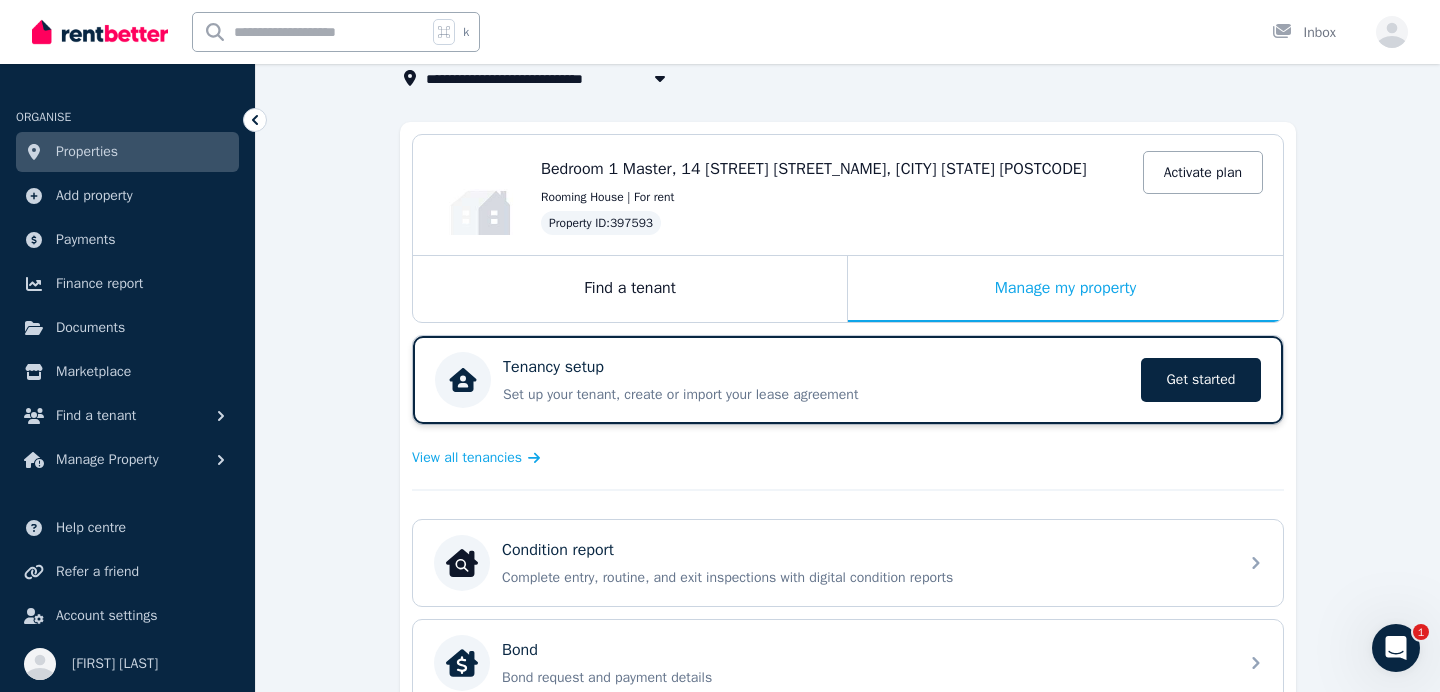 scroll, scrollTop: 131, scrollLeft: 0, axis: vertical 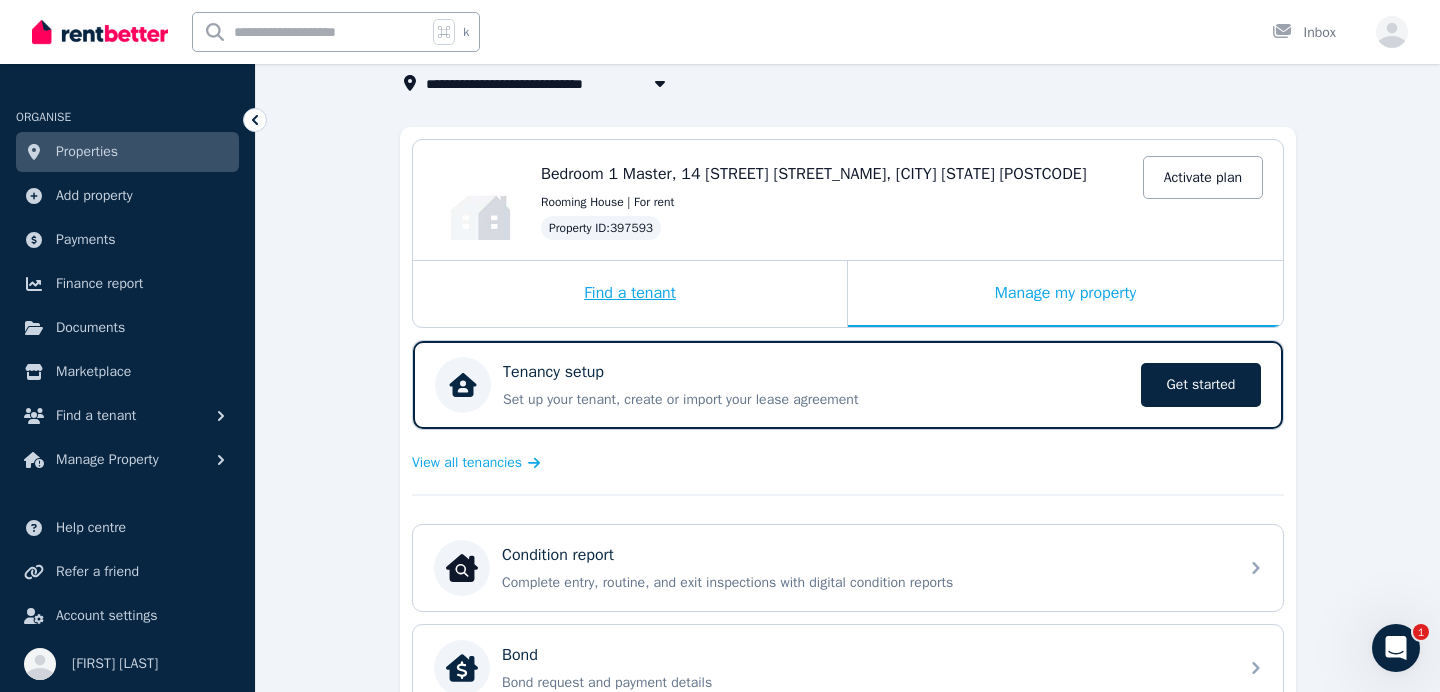 click on "Find a tenant" at bounding box center [630, 294] 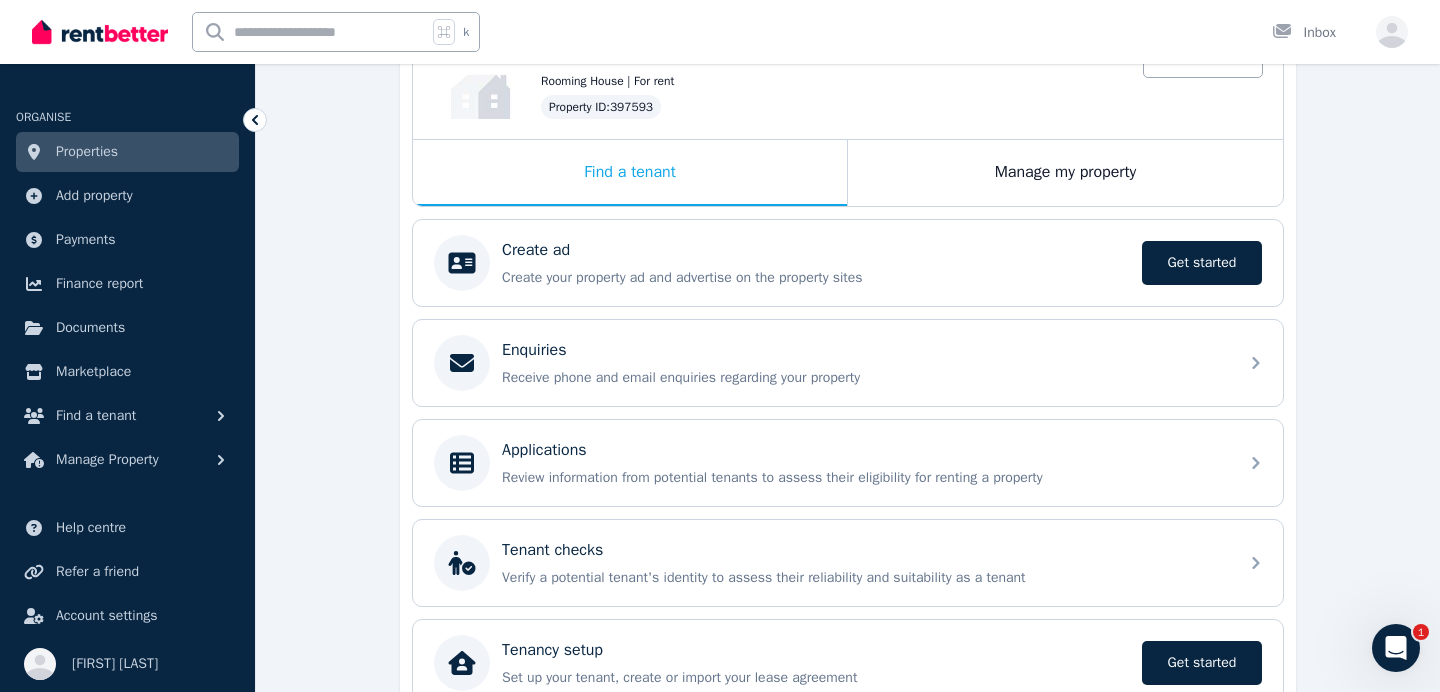 scroll, scrollTop: 0, scrollLeft: 0, axis: both 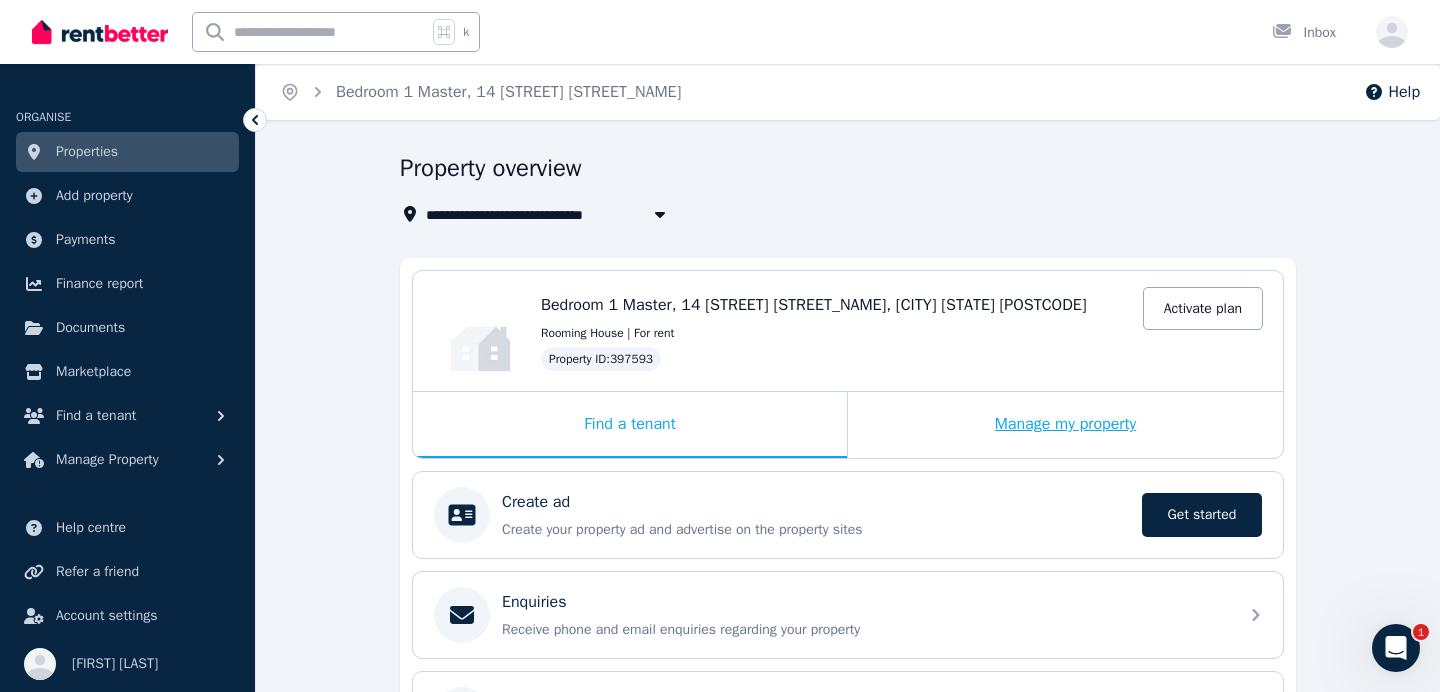 click on "Manage my property" at bounding box center (1065, 425) 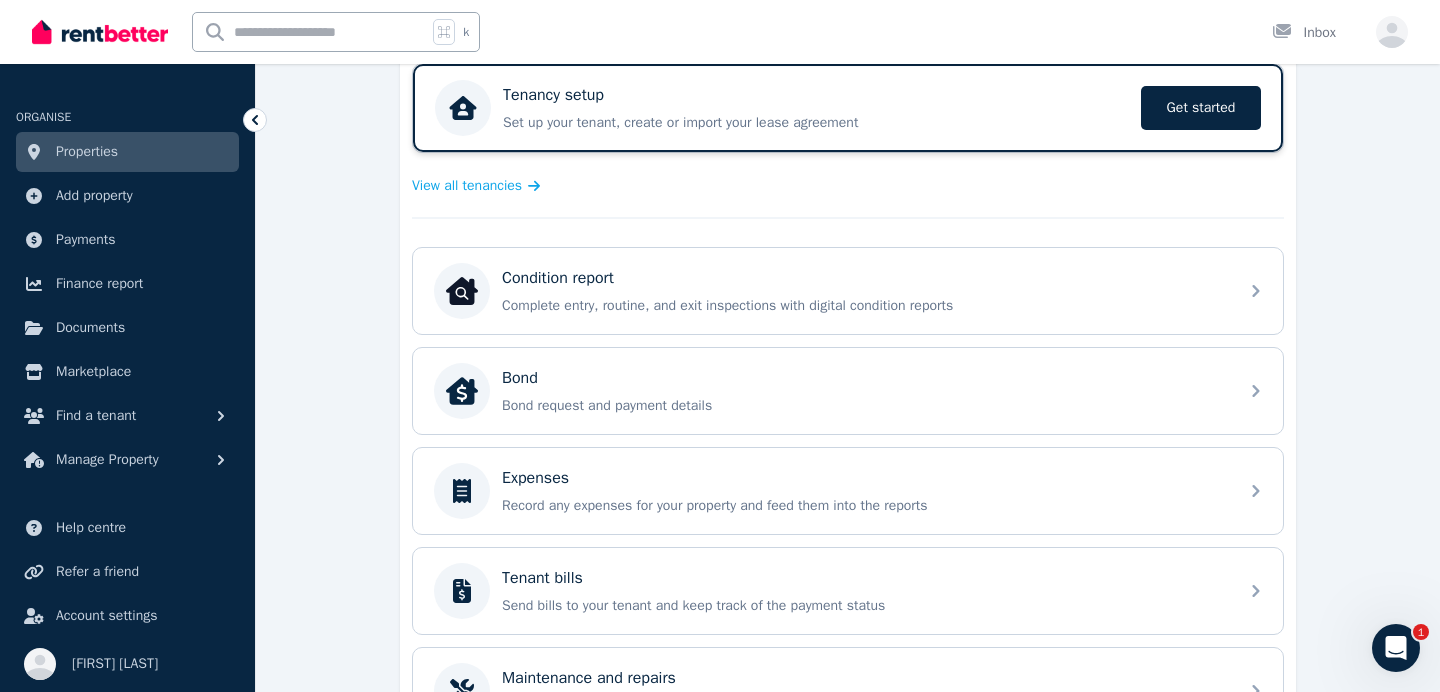 scroll, scrollTop: 0, scrollLeft: 0, axis: both 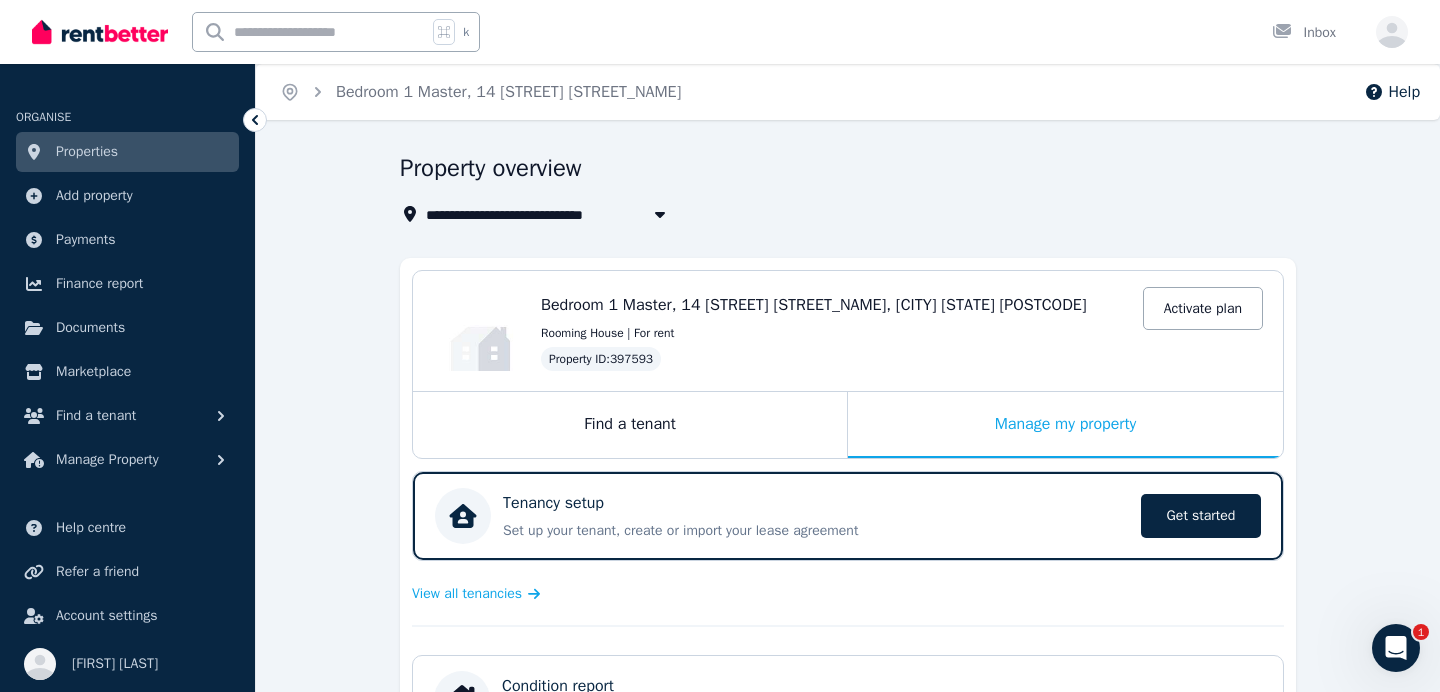 click 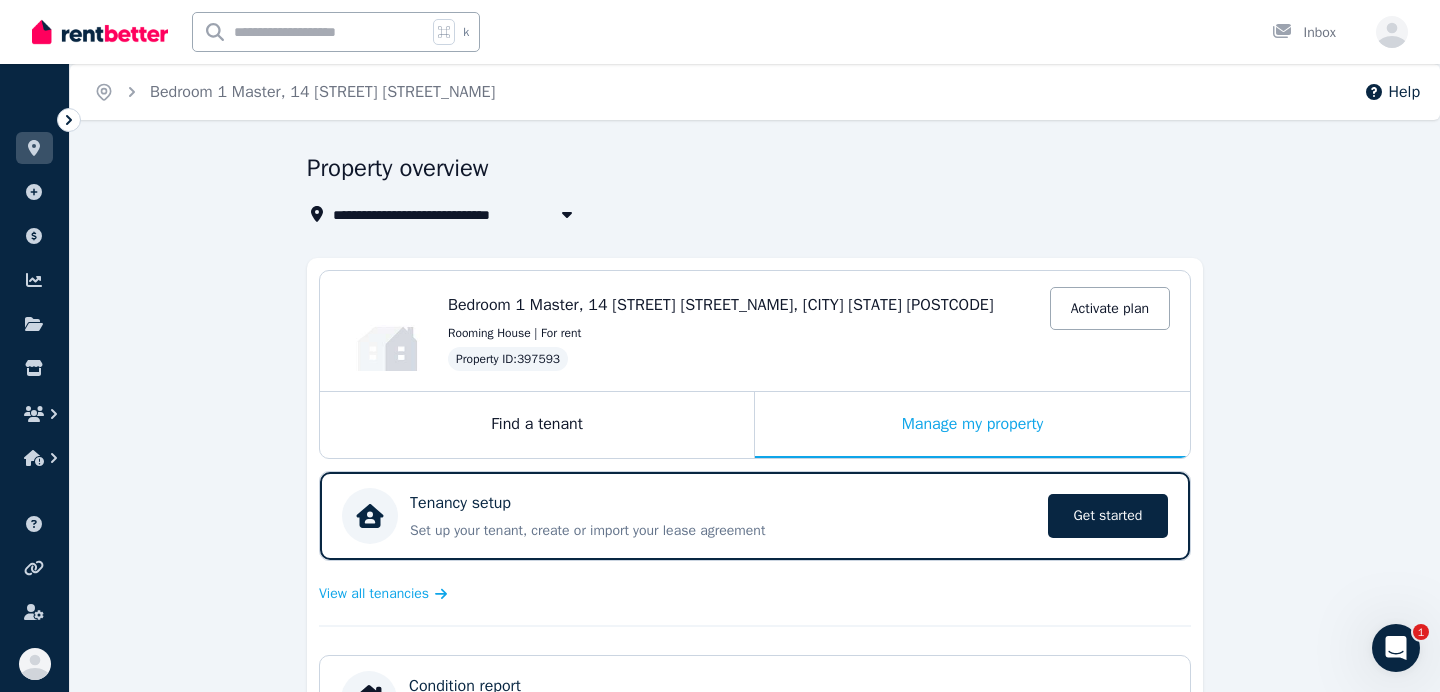 click 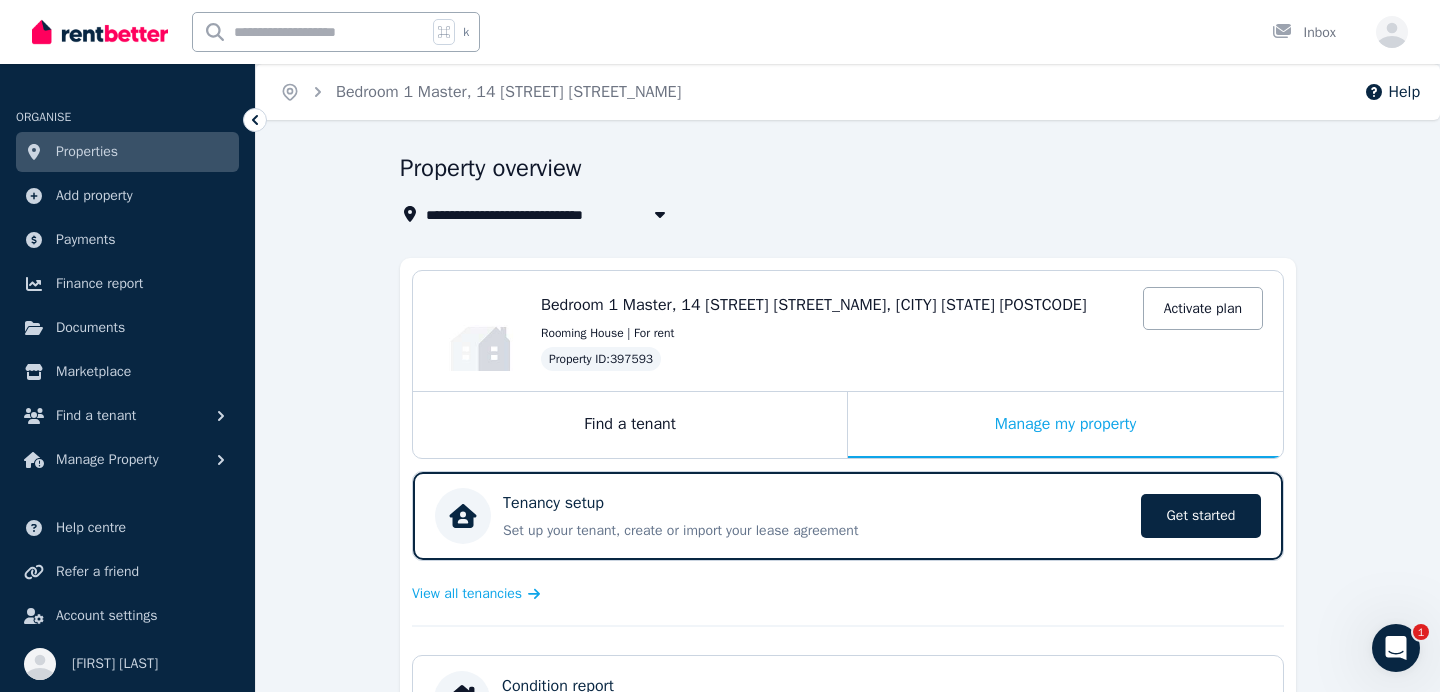 click on "Properties" at bounding box center [87, 152] 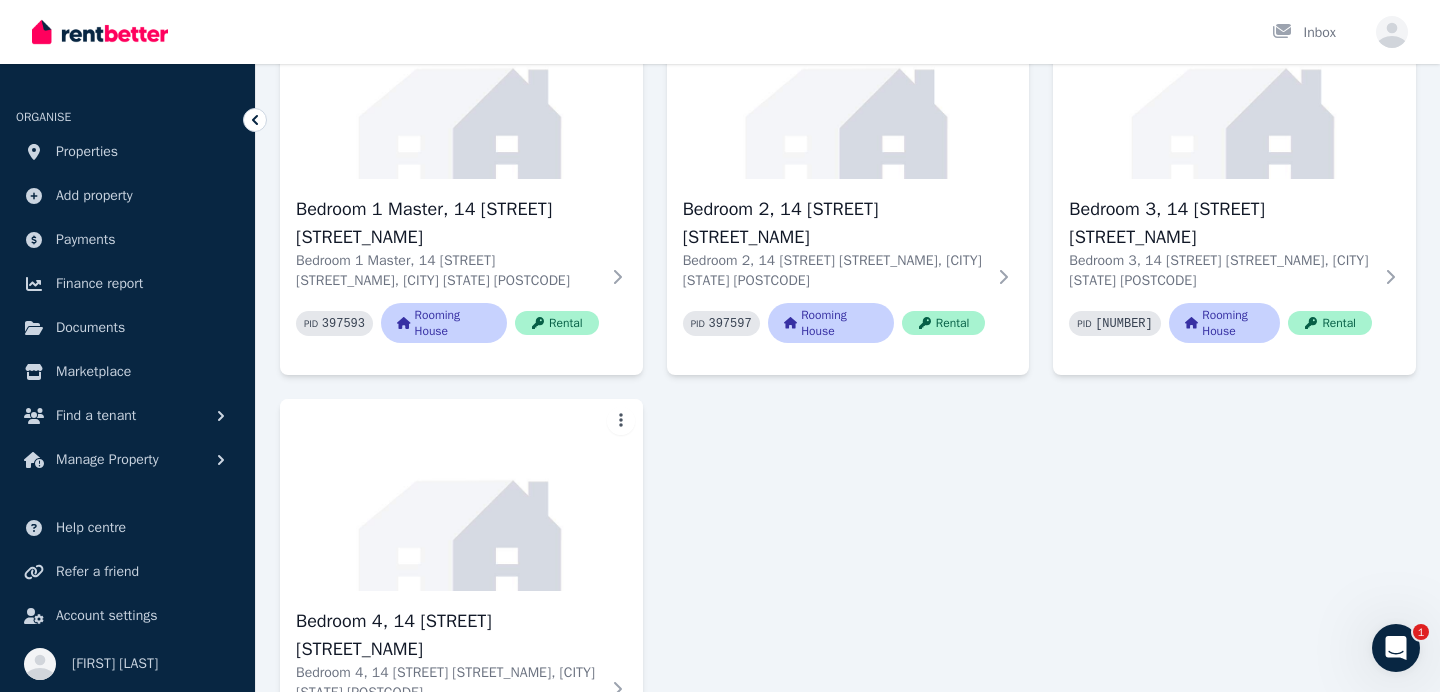 scroll, scrollTop: 0, scrollLeft: 0, axis: both 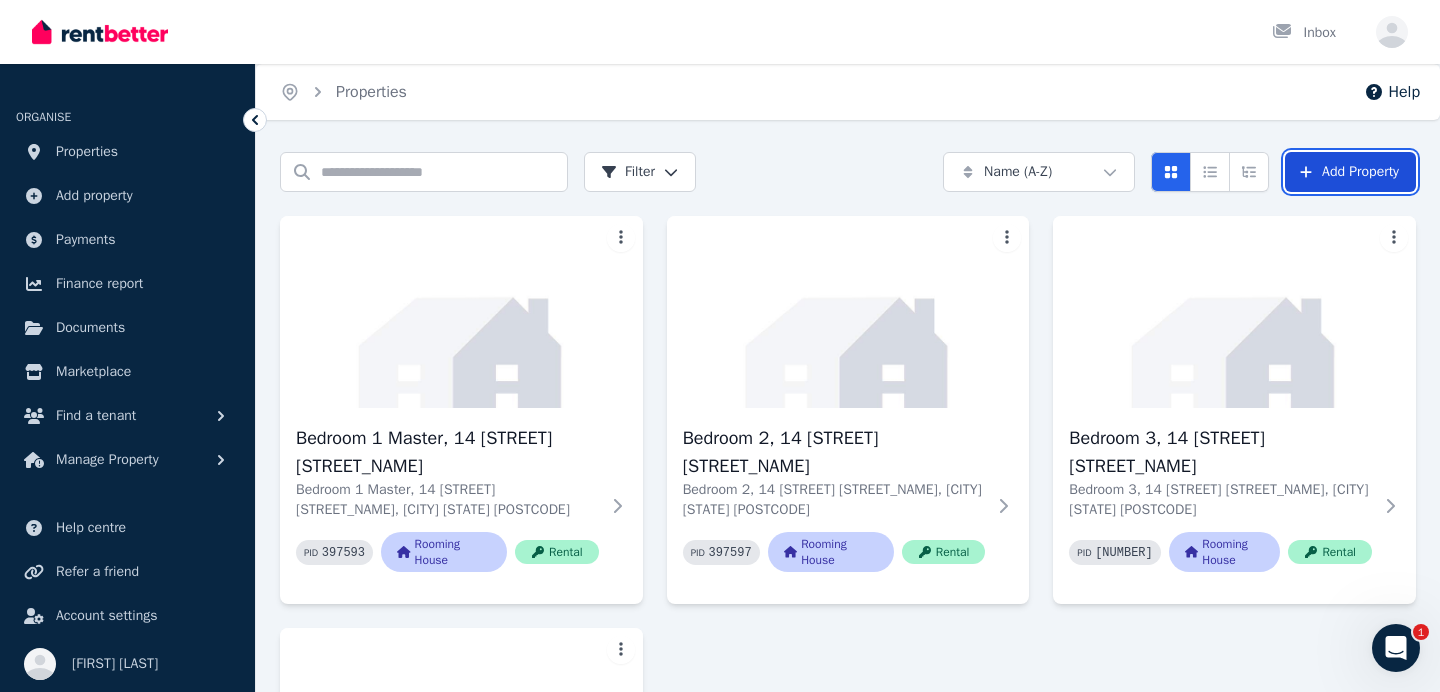 click on "Add Property" at bounding box center [1350, 172] 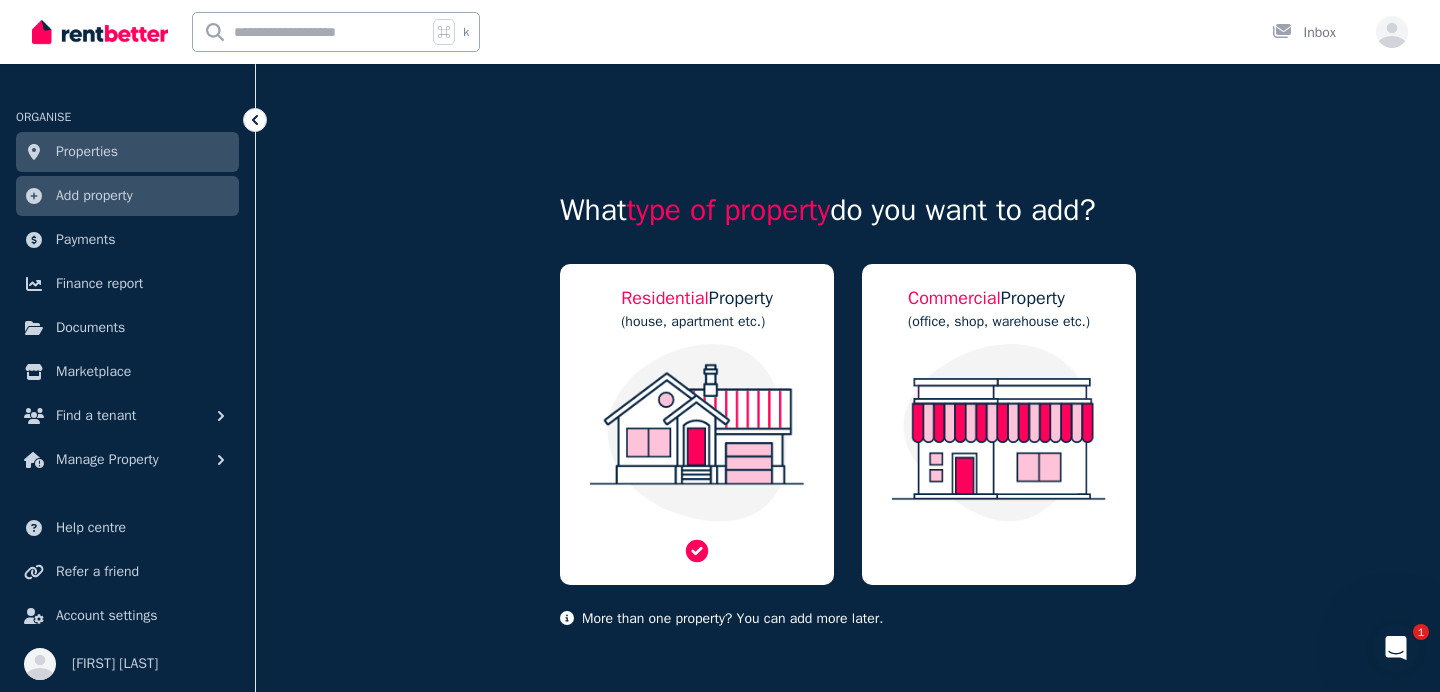 click at bounding box center (697, 433) 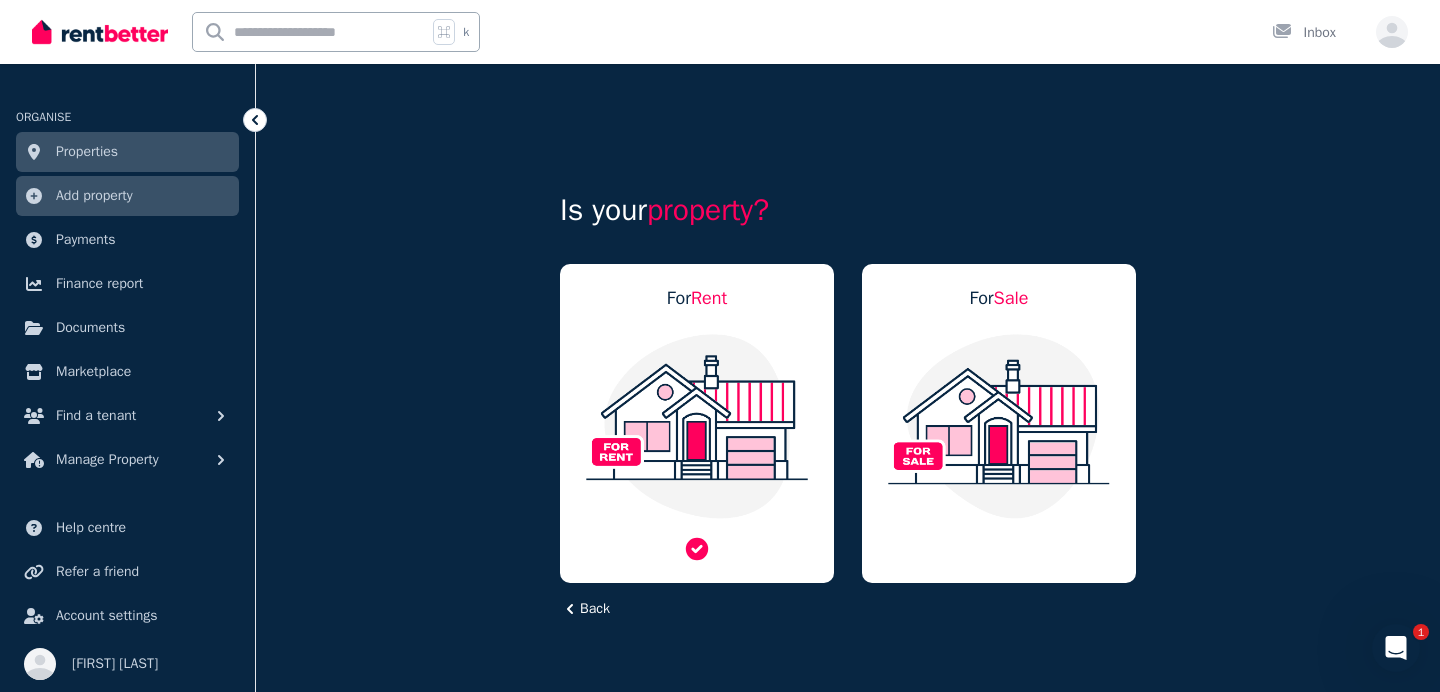 click at bounding box center (697, 426) 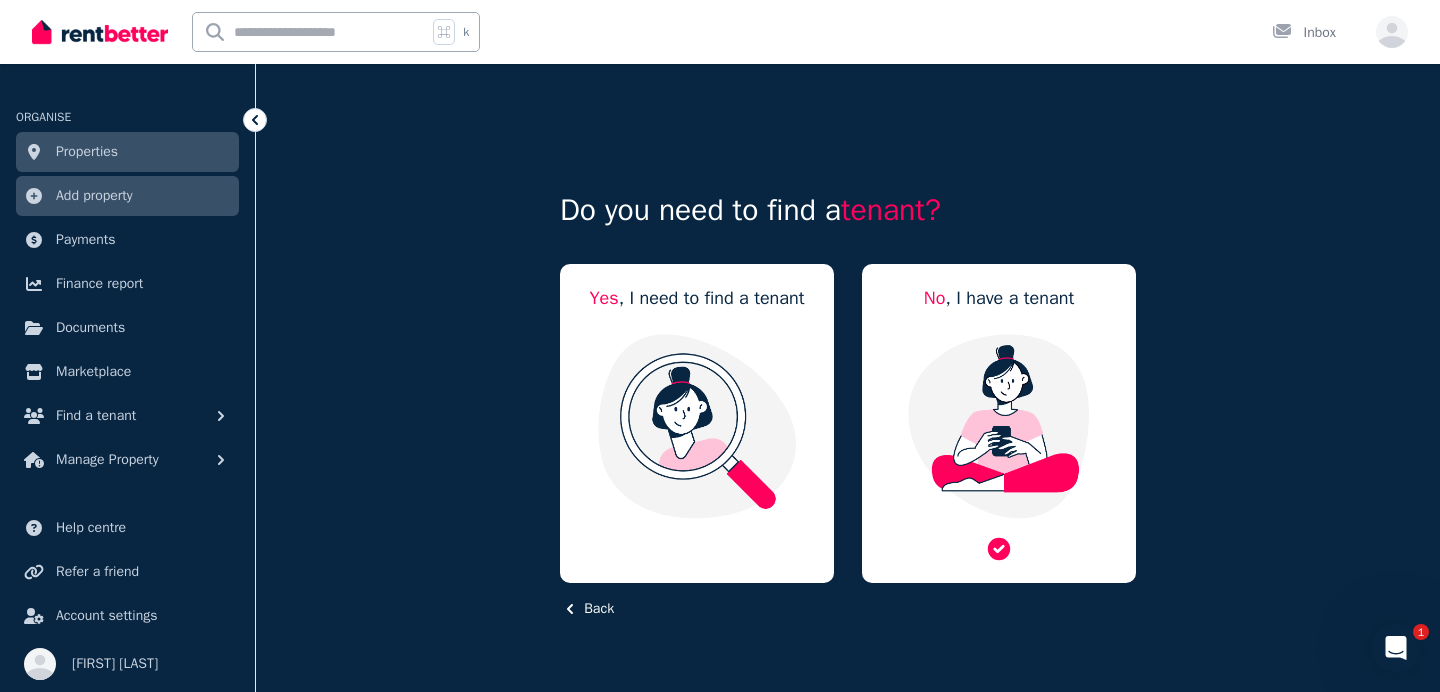 click at bounding box center (999, 426) 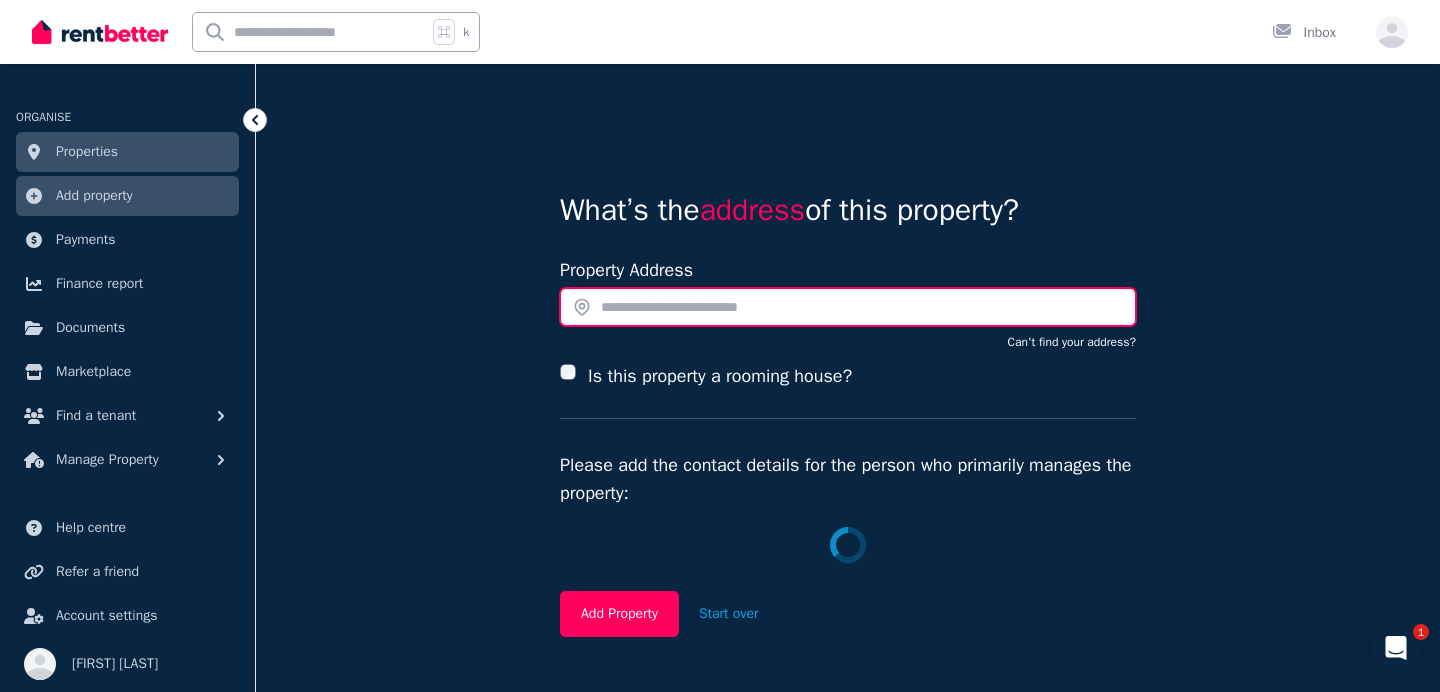 click at bounding box center [848, 307] 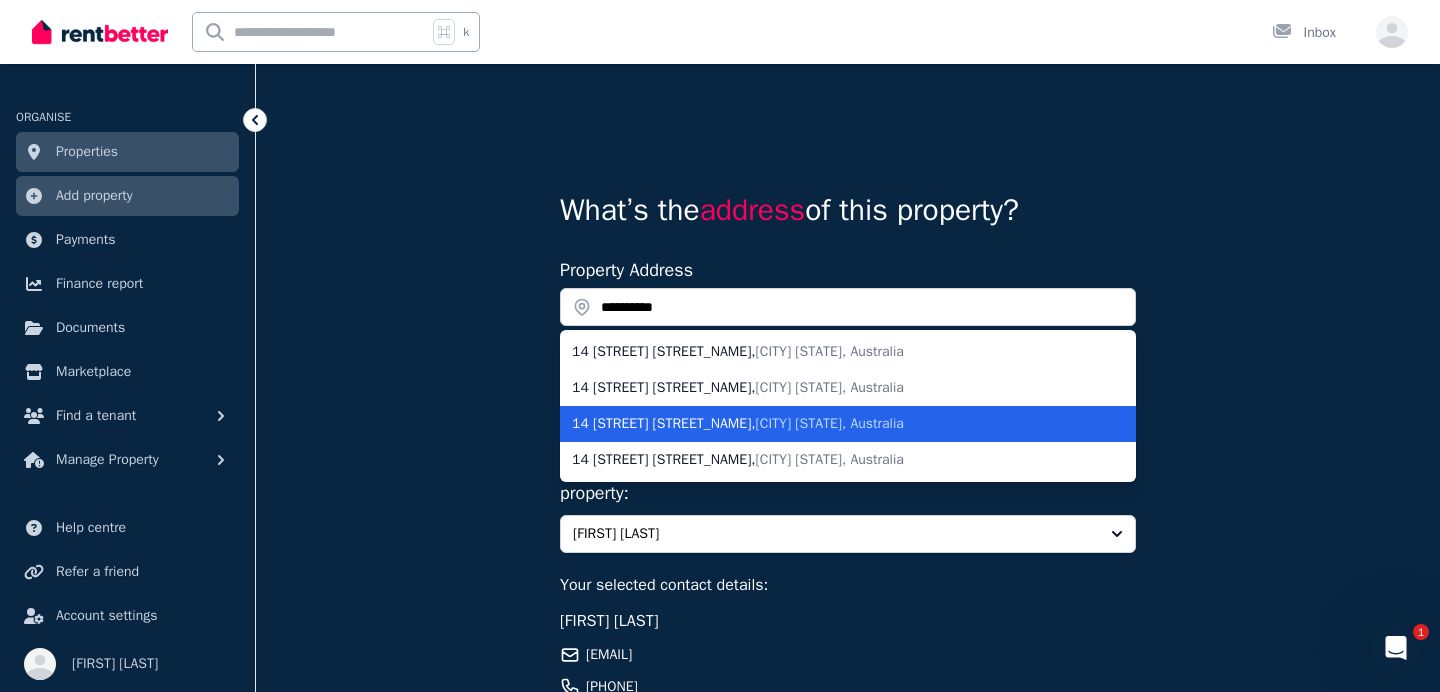 click on "14 Hayling Wy ,  Dunsborough WA, Australia" at bounding box center [836, 424] 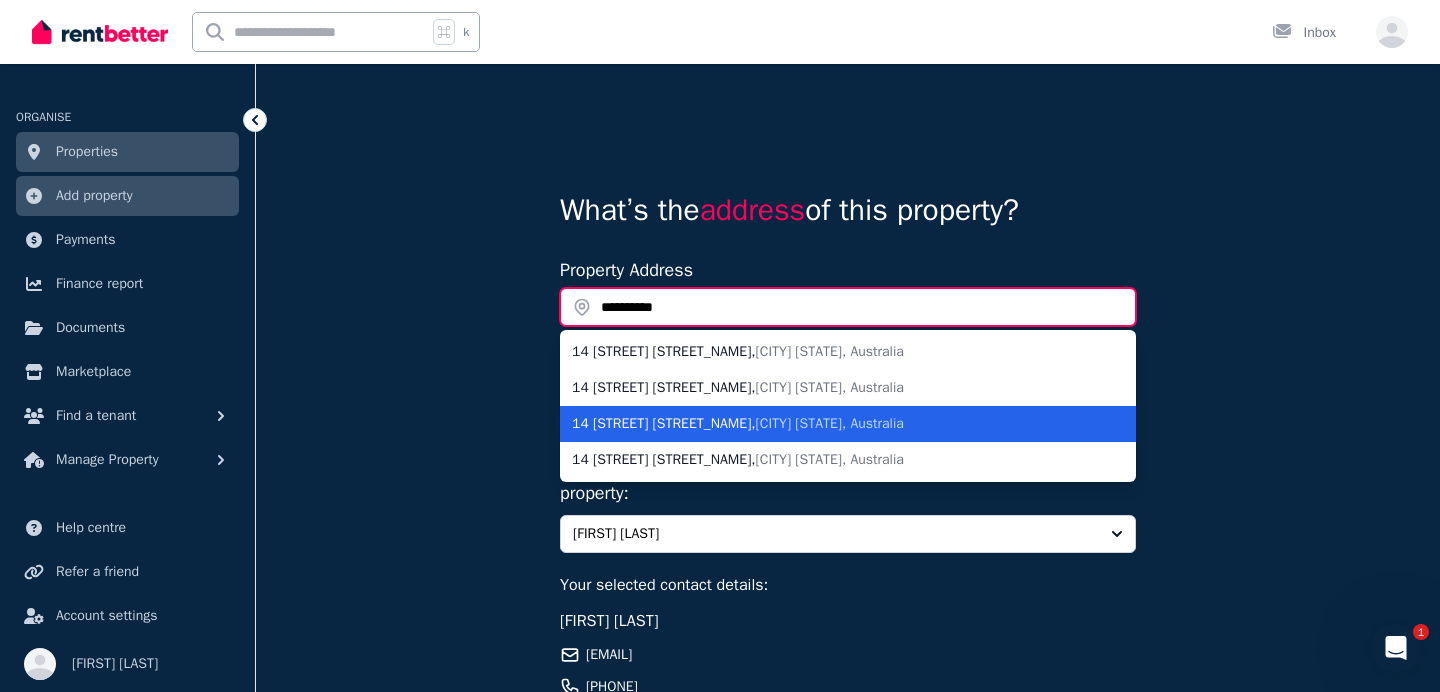 type on "**********" 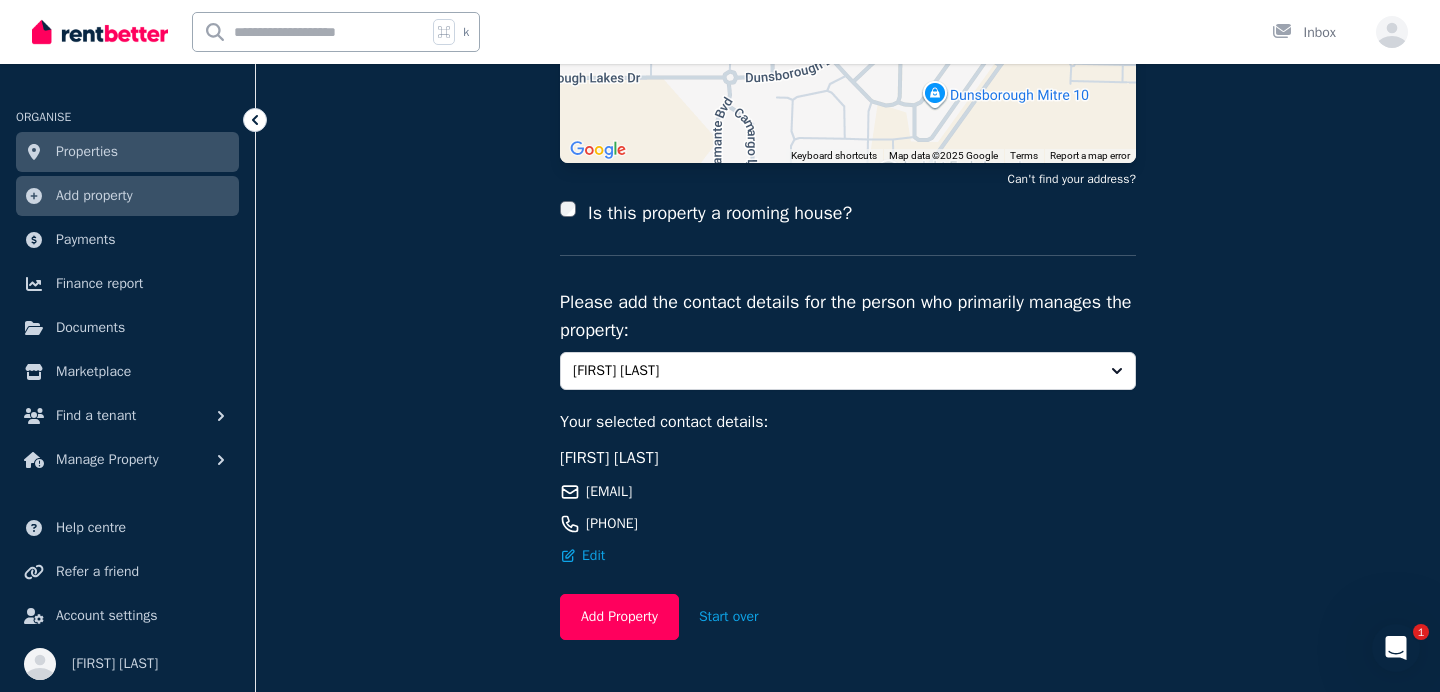 scroll, scrollTop: 349, scrollLeft: 0, axis: vertical 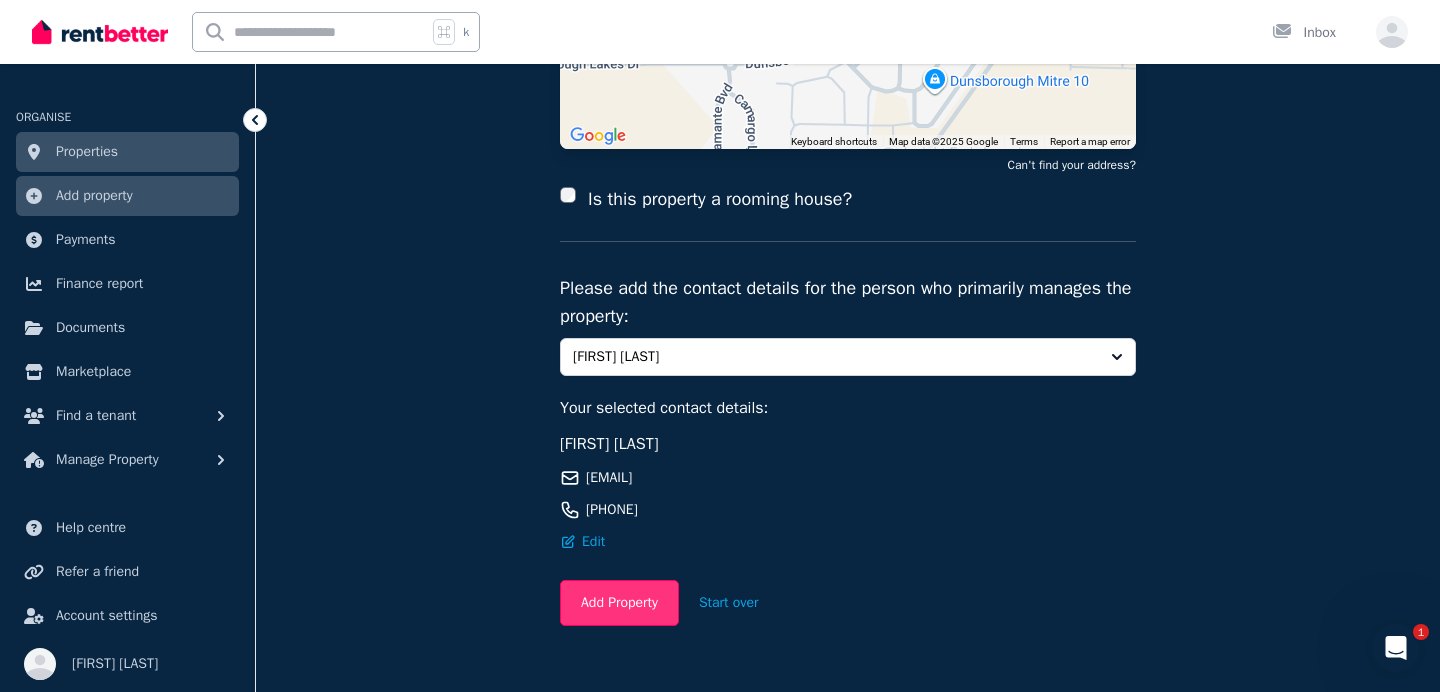click on "Add Property" at bounding box center (619, 603) 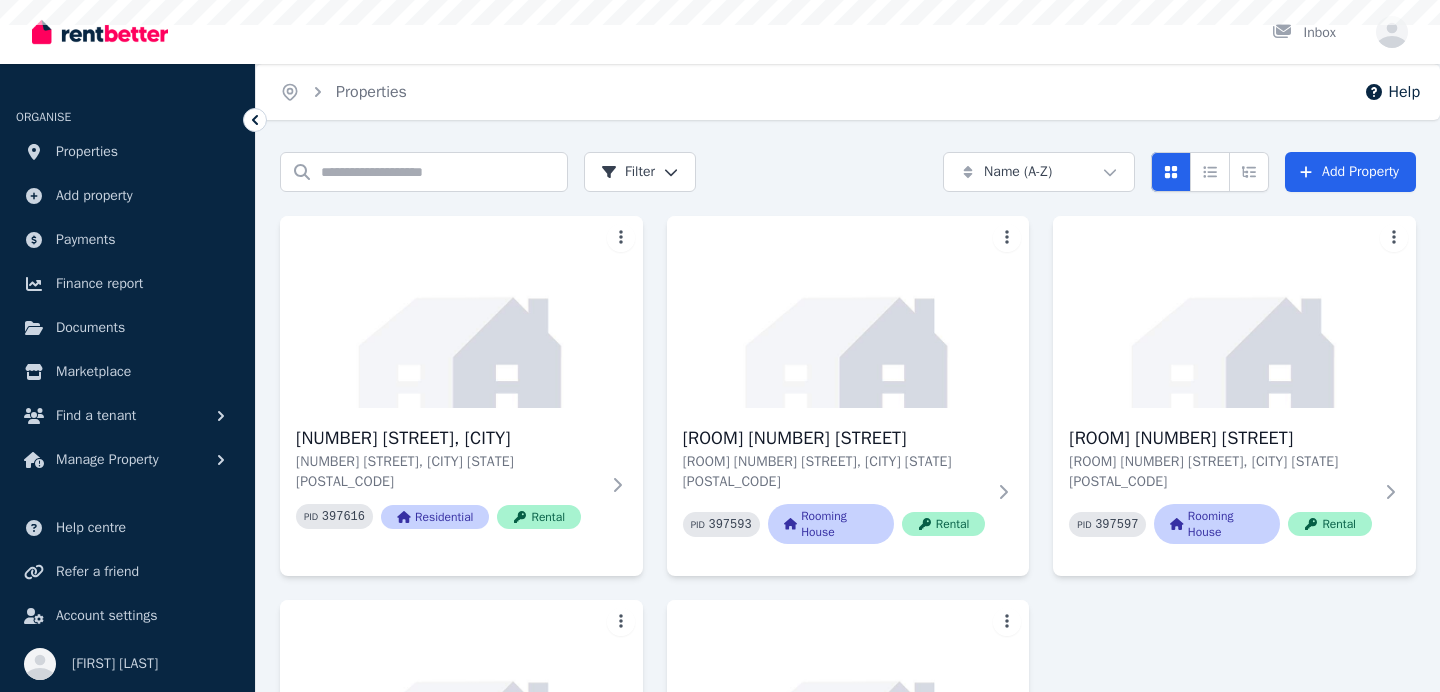 scroll, scrollTop: 0, scrollLeft: 0, axis: both 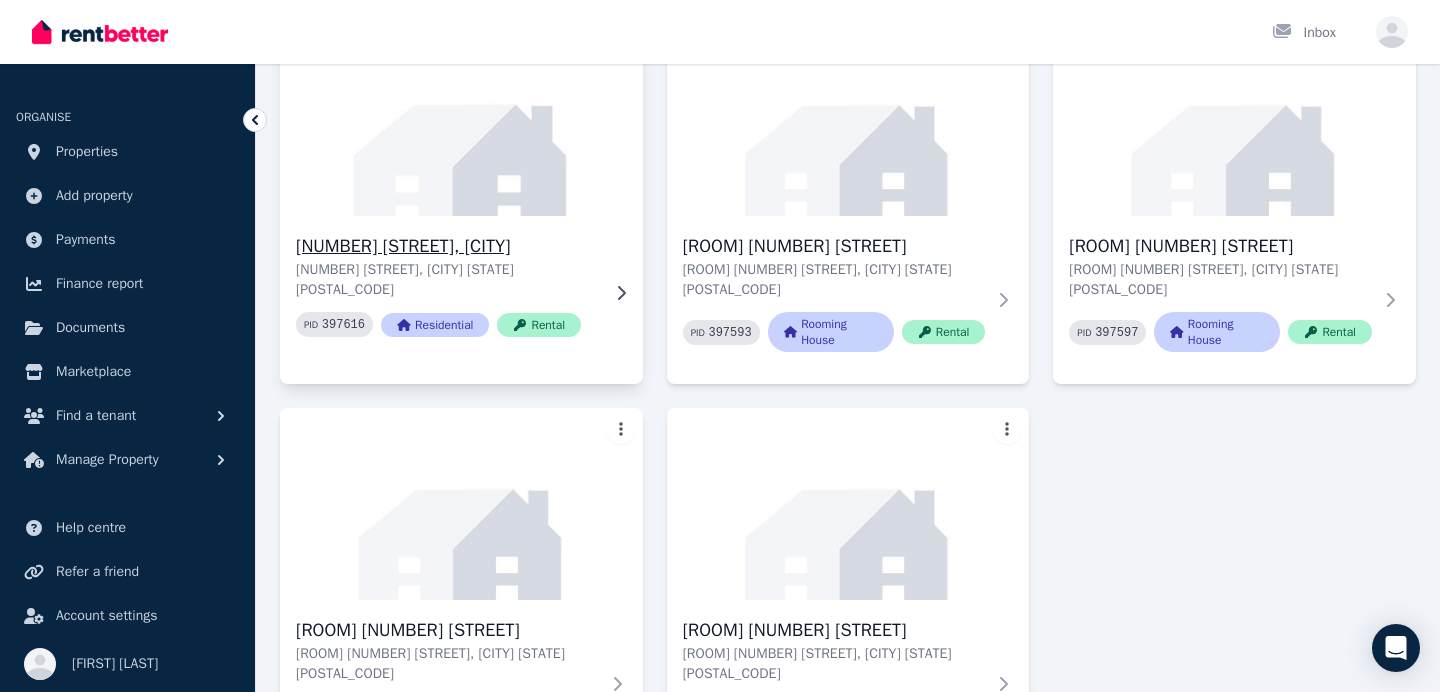 click 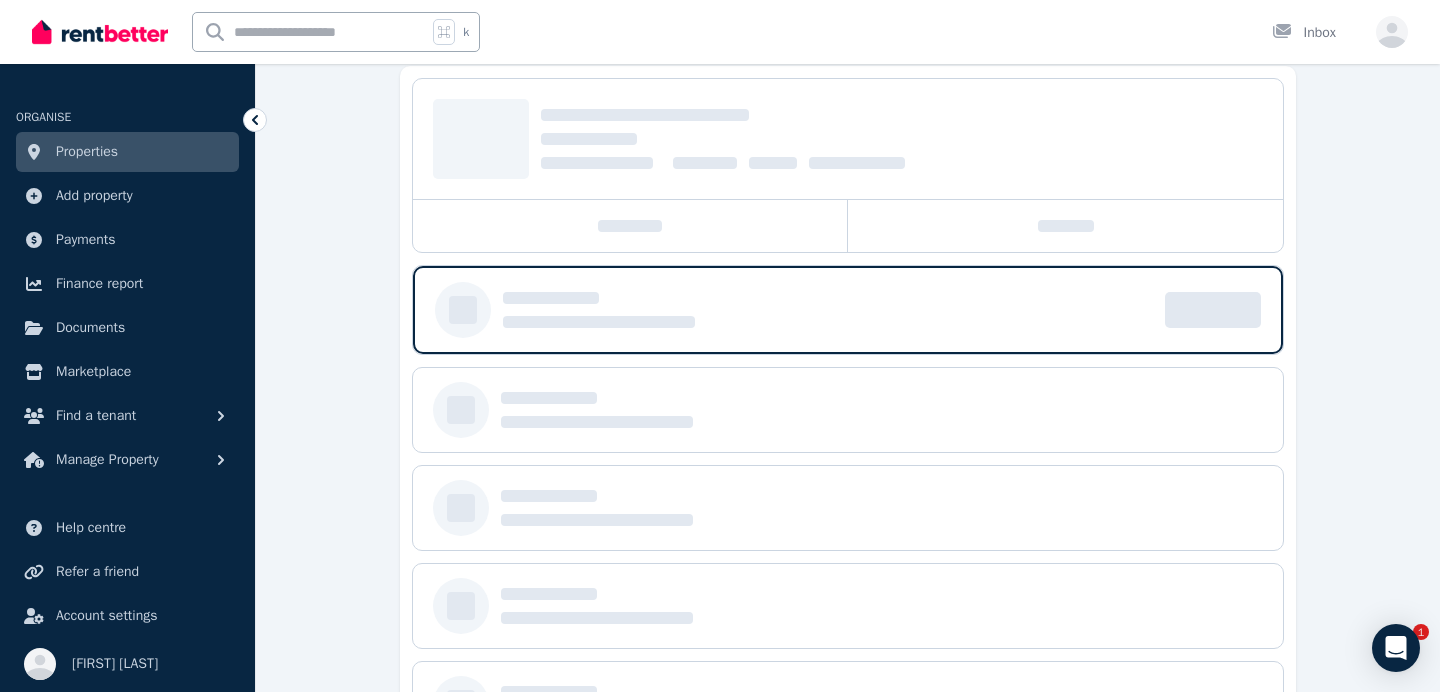scroll, scrollTop: 0, scrollLeft: 0, axis: both 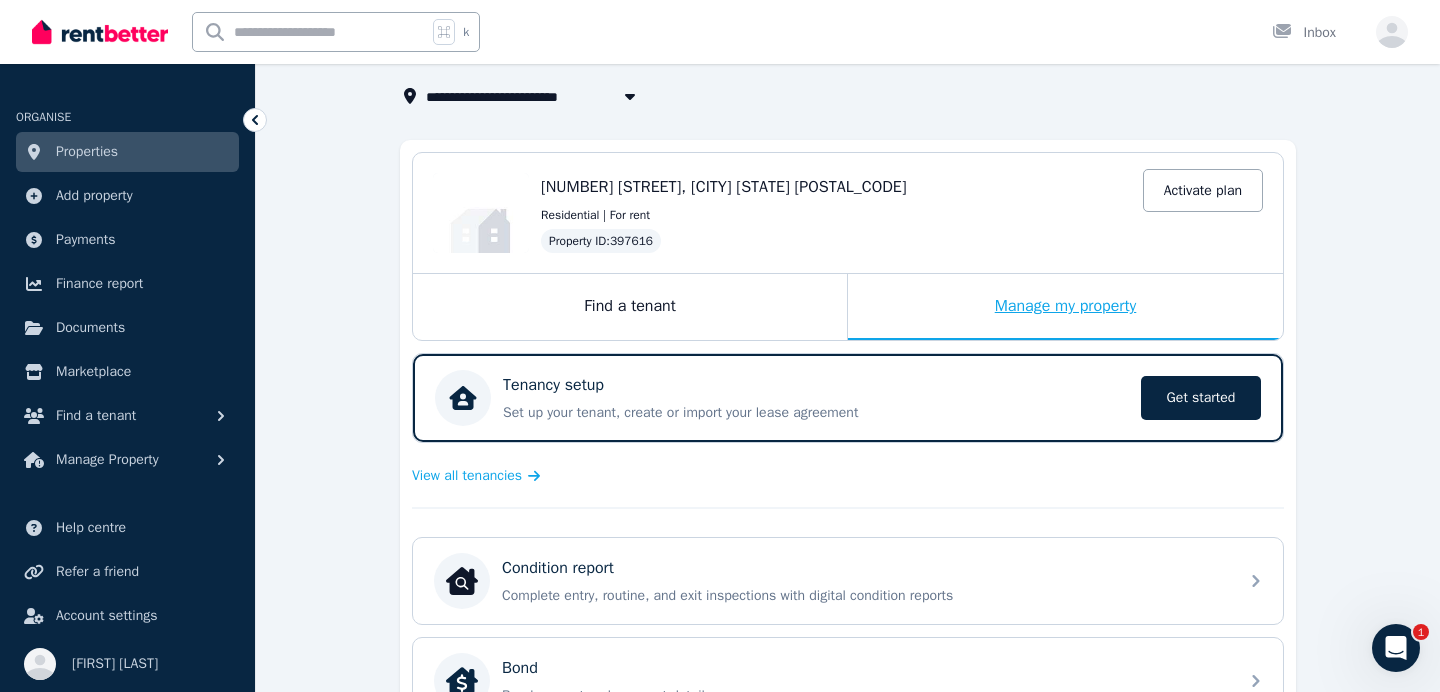 click on "Manage my property" at bounding box center (1065, 307) 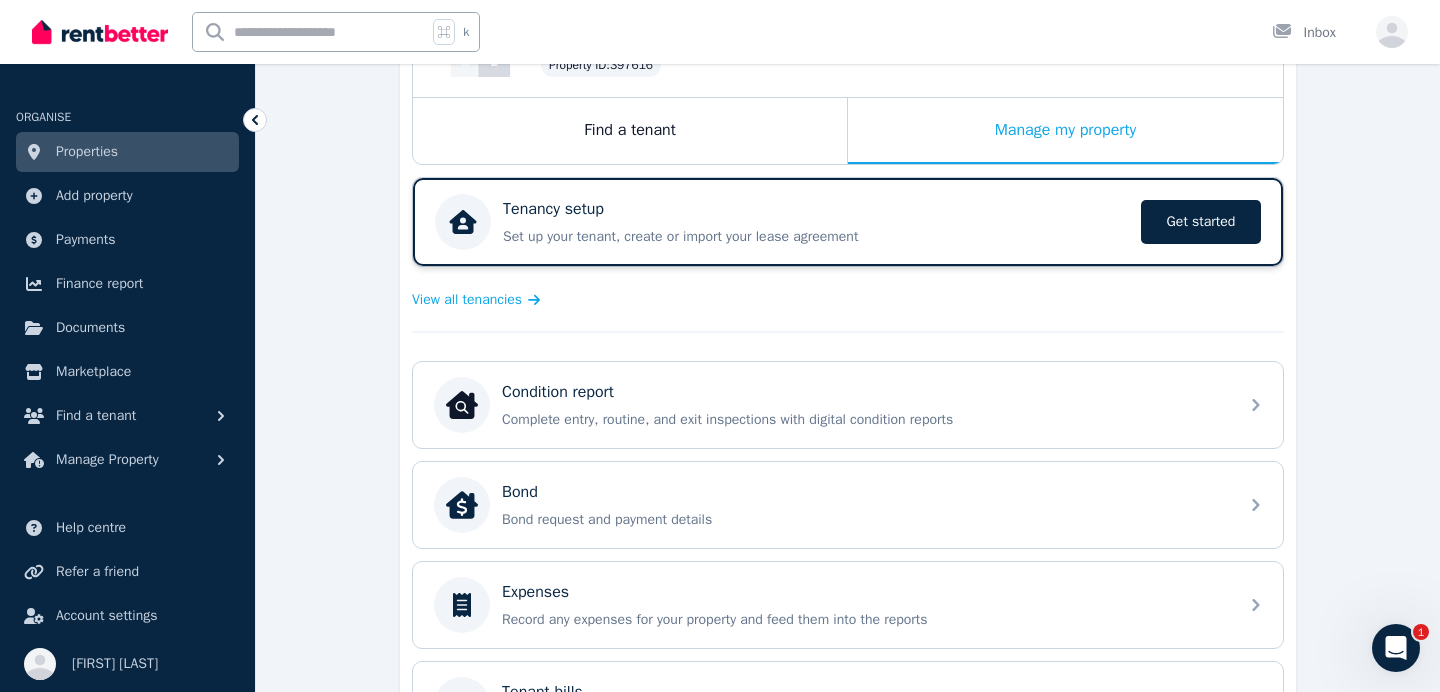 scroll, scrollTop: 307, scrollLeft: 0, axis: vertical 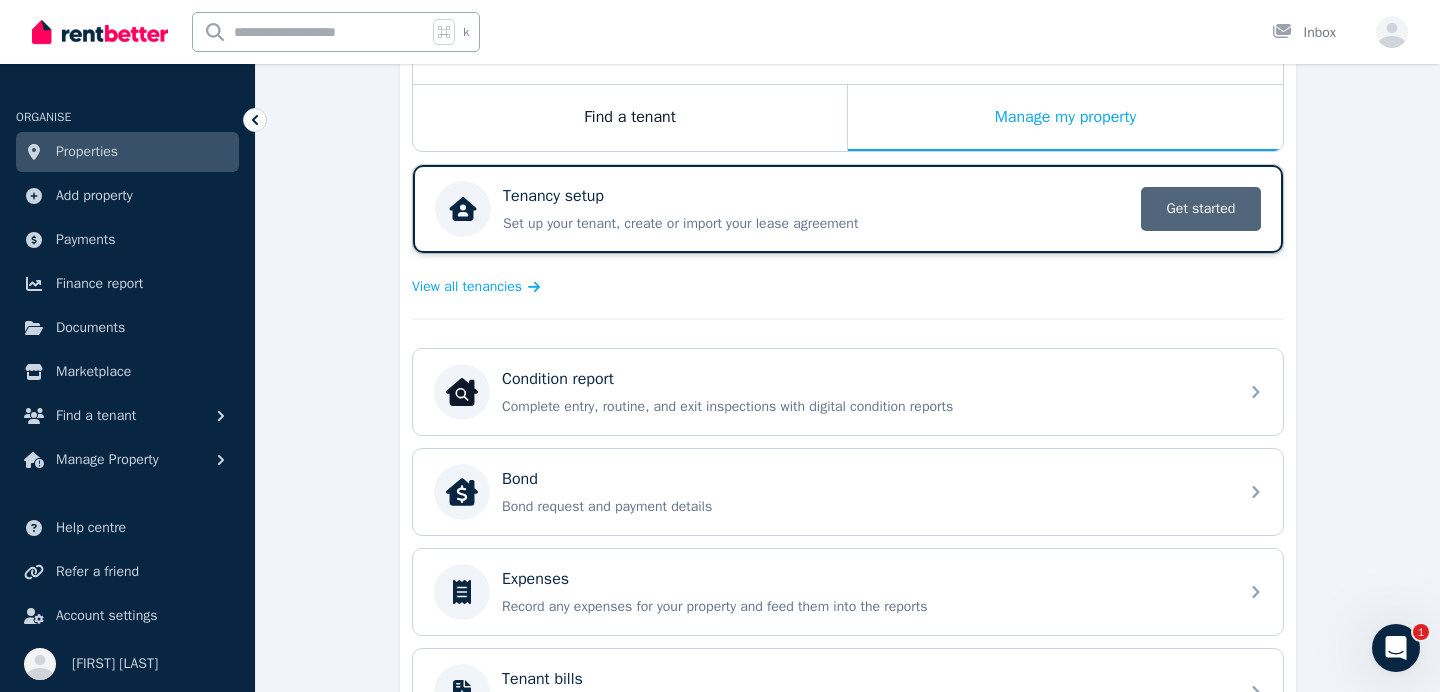 click on "Get started" at bounding box center (1201, 209) 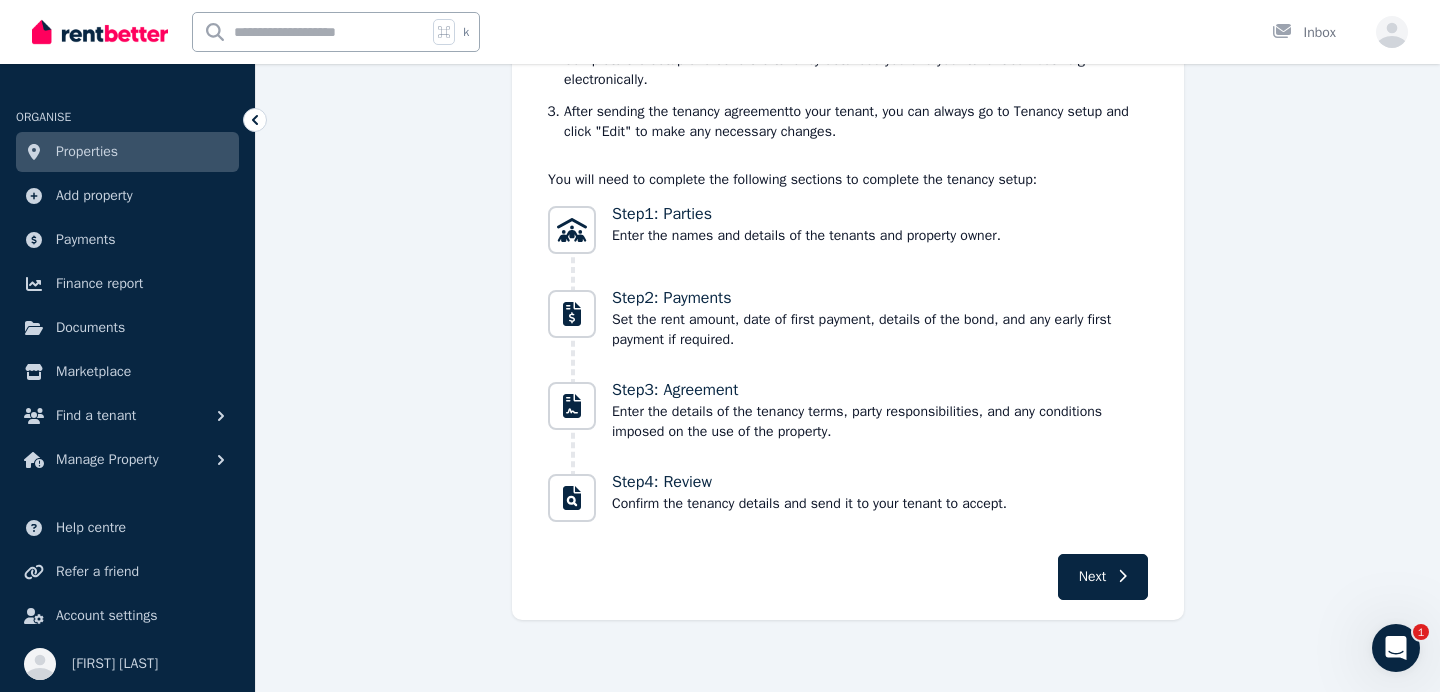 scroll, scrollTop: 0, scrollLeft: 0, axis: both 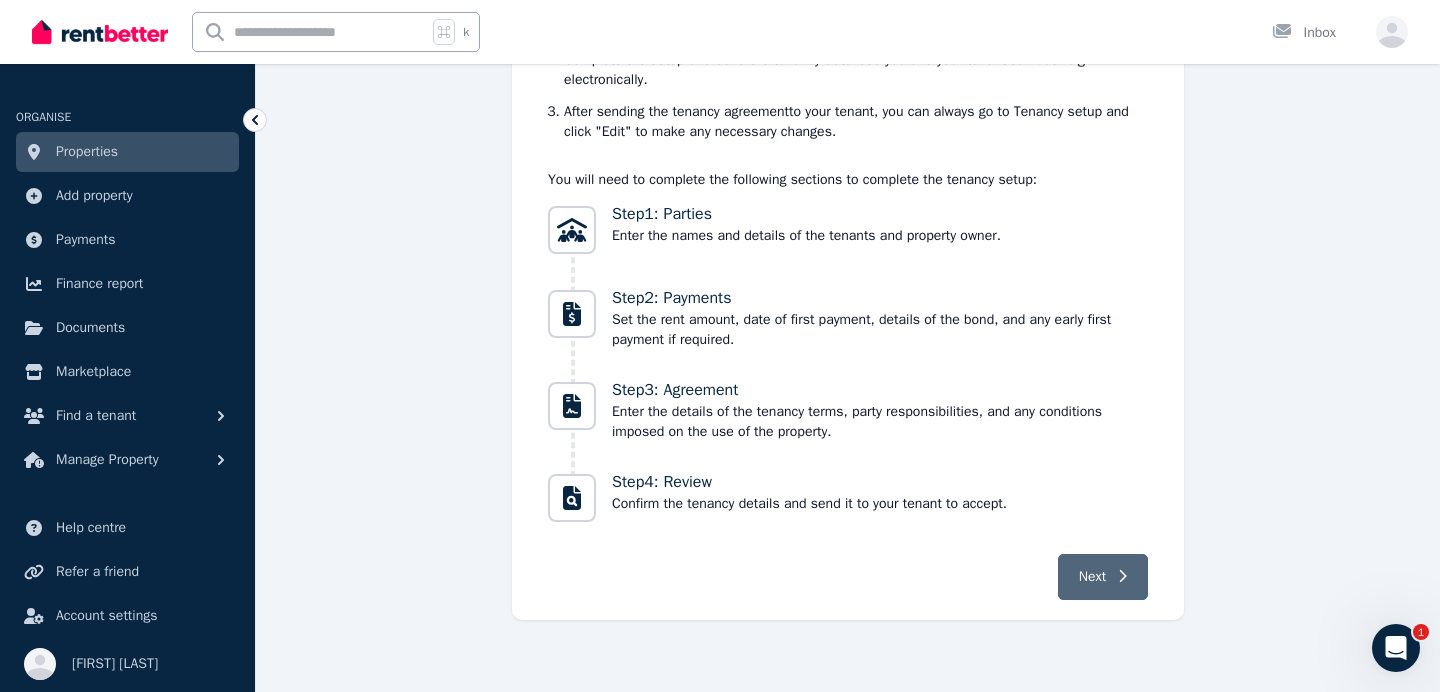 click on "Next" at bounding box center [1103, 577] 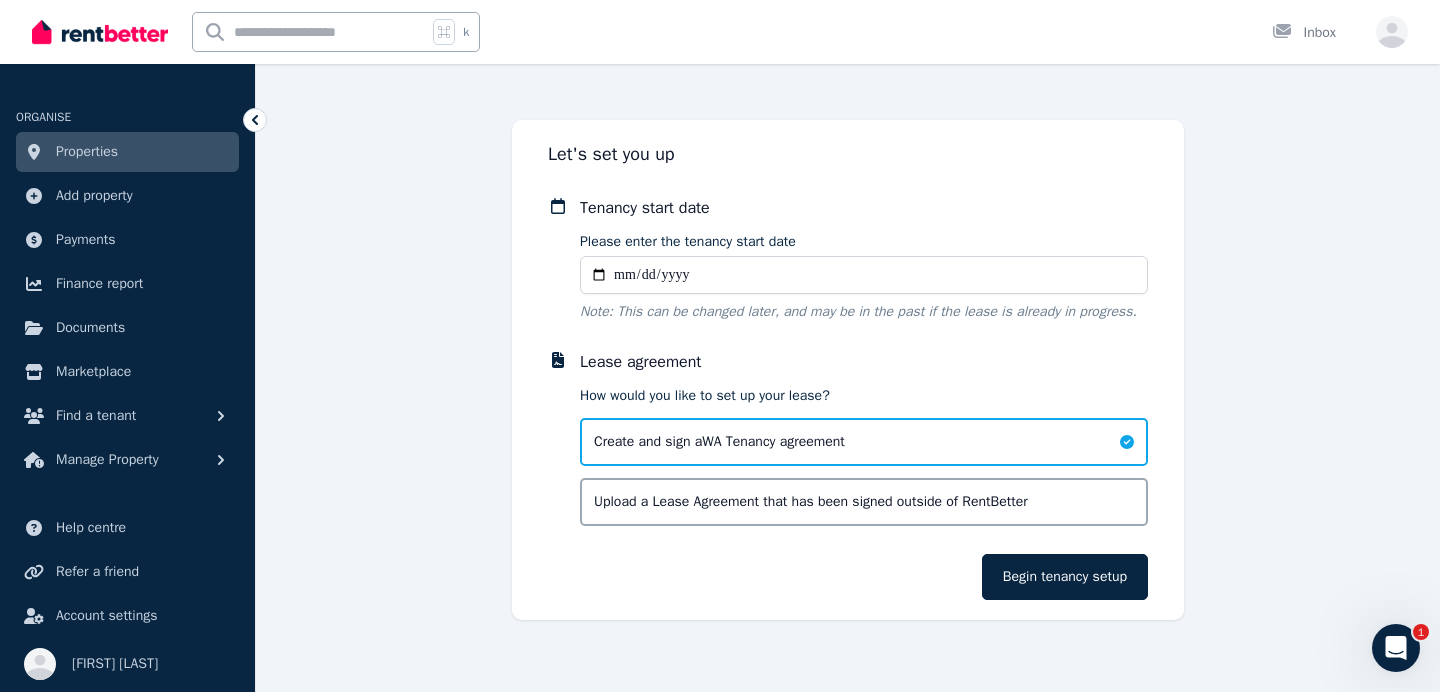 click on "Please enter the tenancy start date" at bounding box center (864, 275) 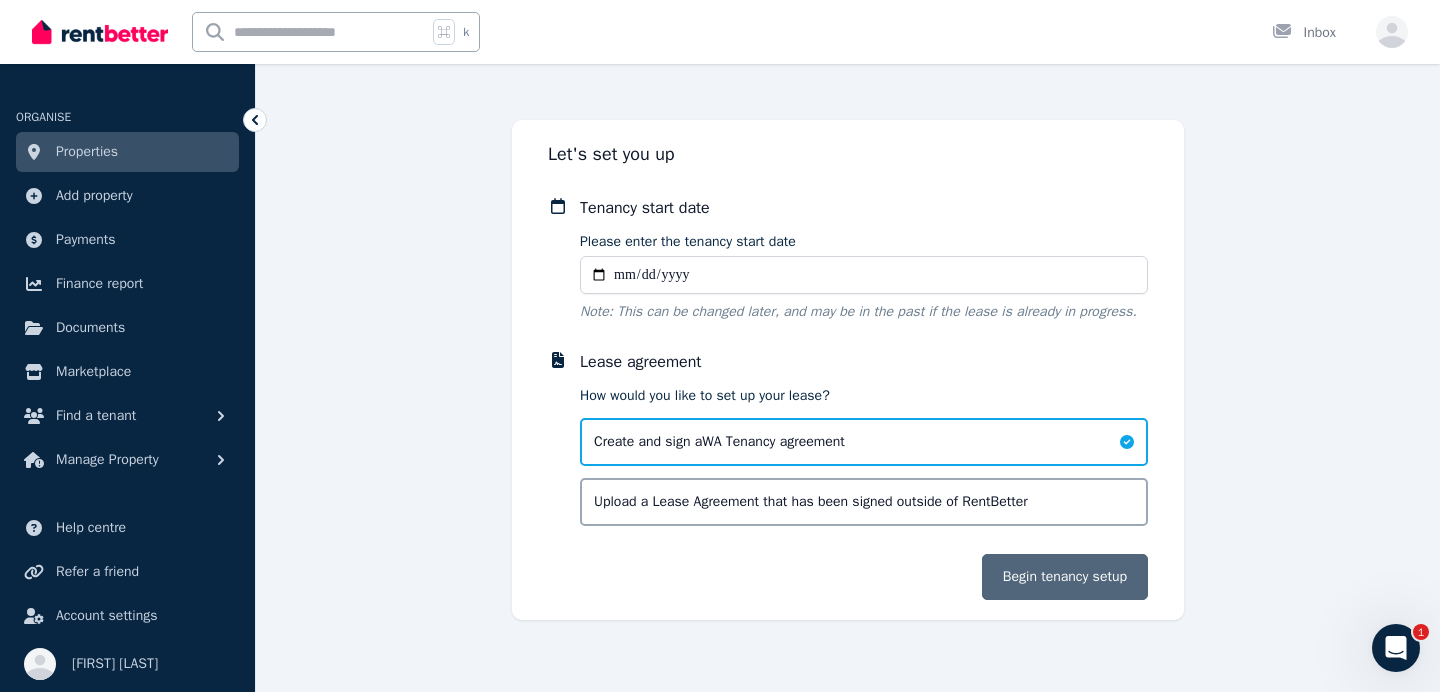 click on "Begin tenancy setup" at bounding box center [1065, 577] 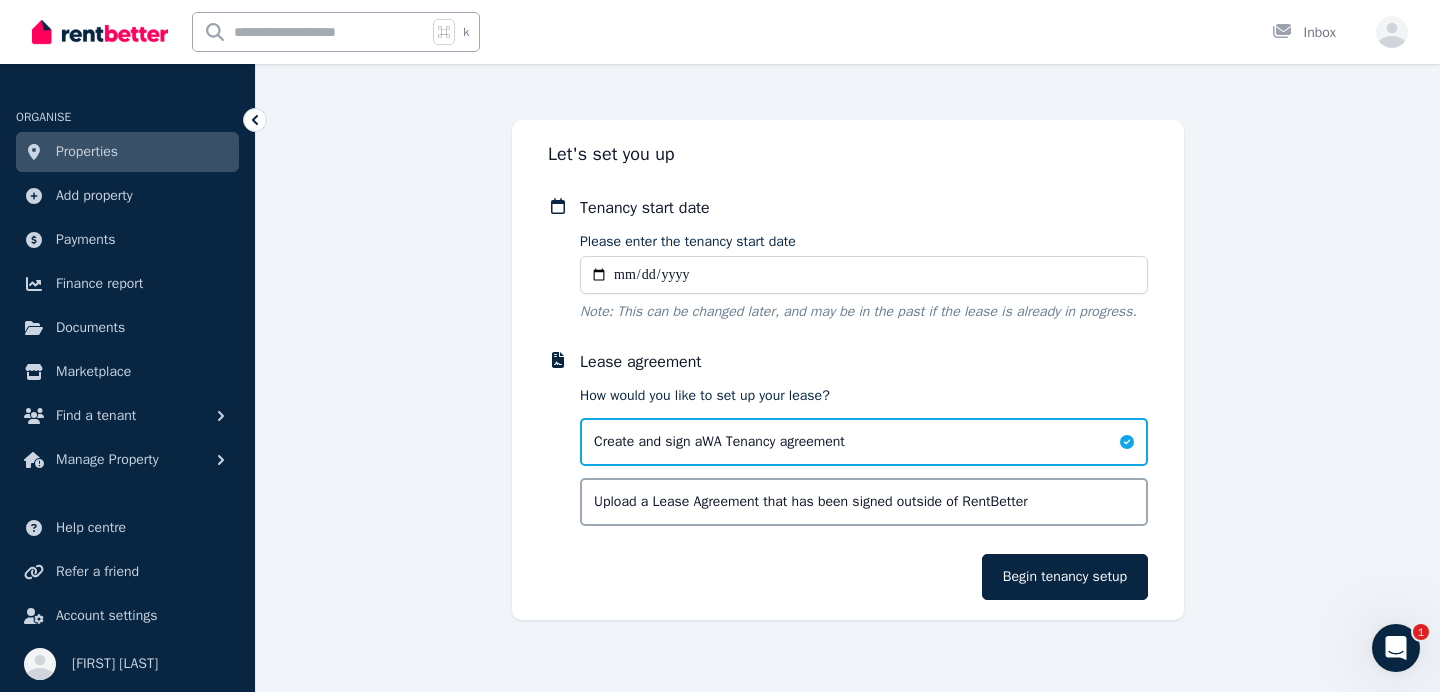 click on "Please enter the tenancy start date" at bounding box center (864, 275) 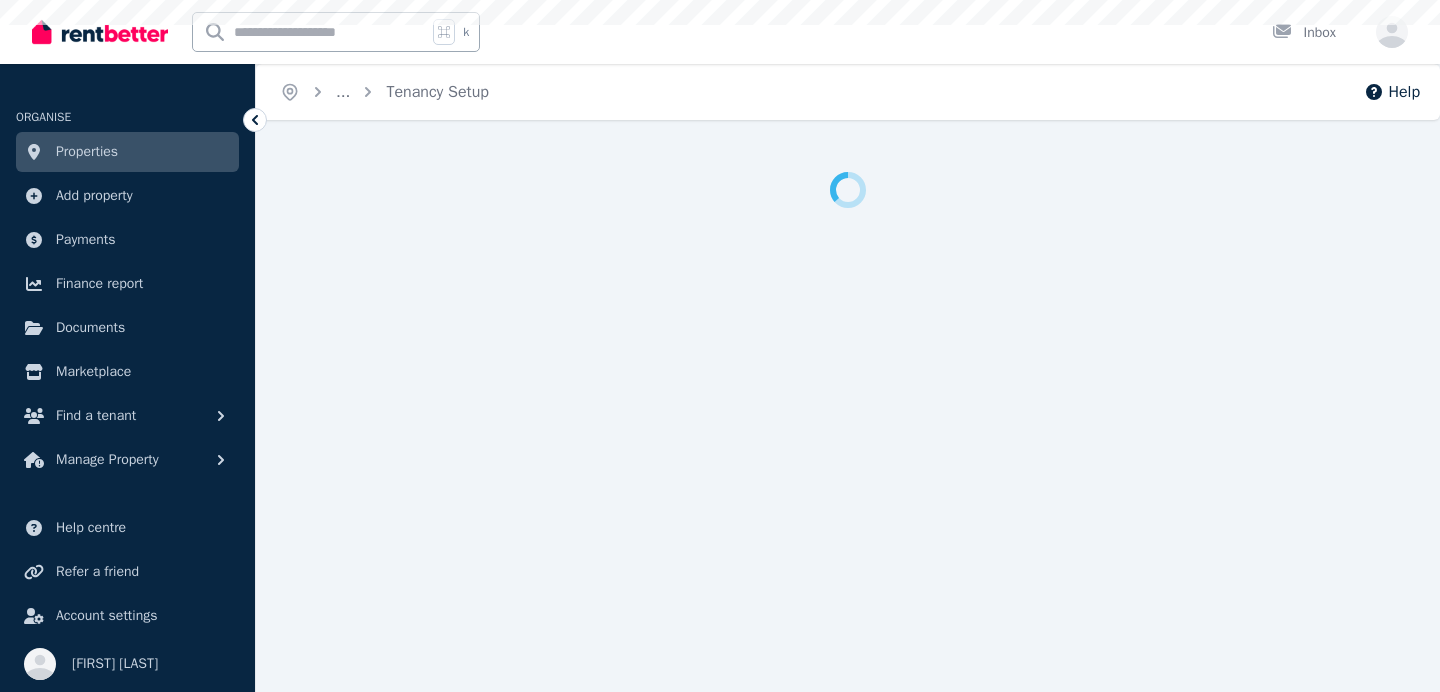 scroll, scrollTop: 88, scrollLeft: 0, axis: vertical 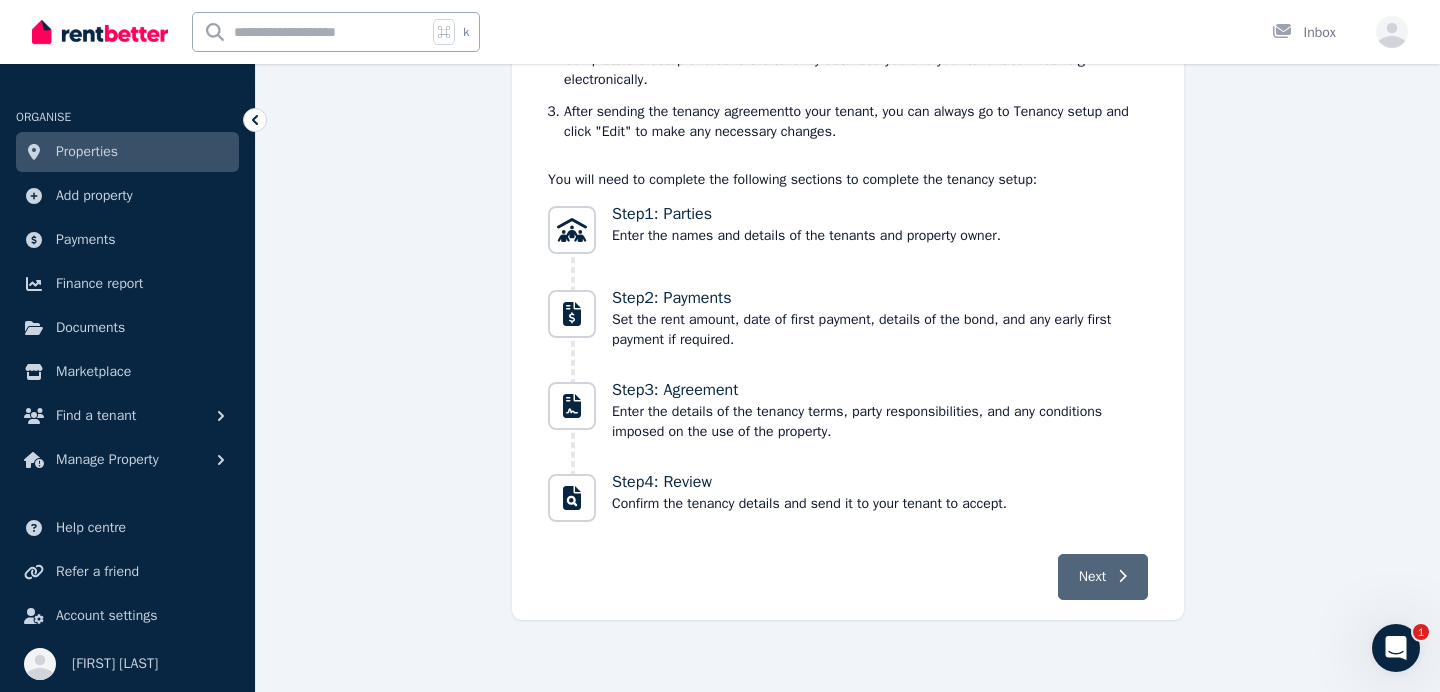 click on "Next" at bounding box center [1092, 577] 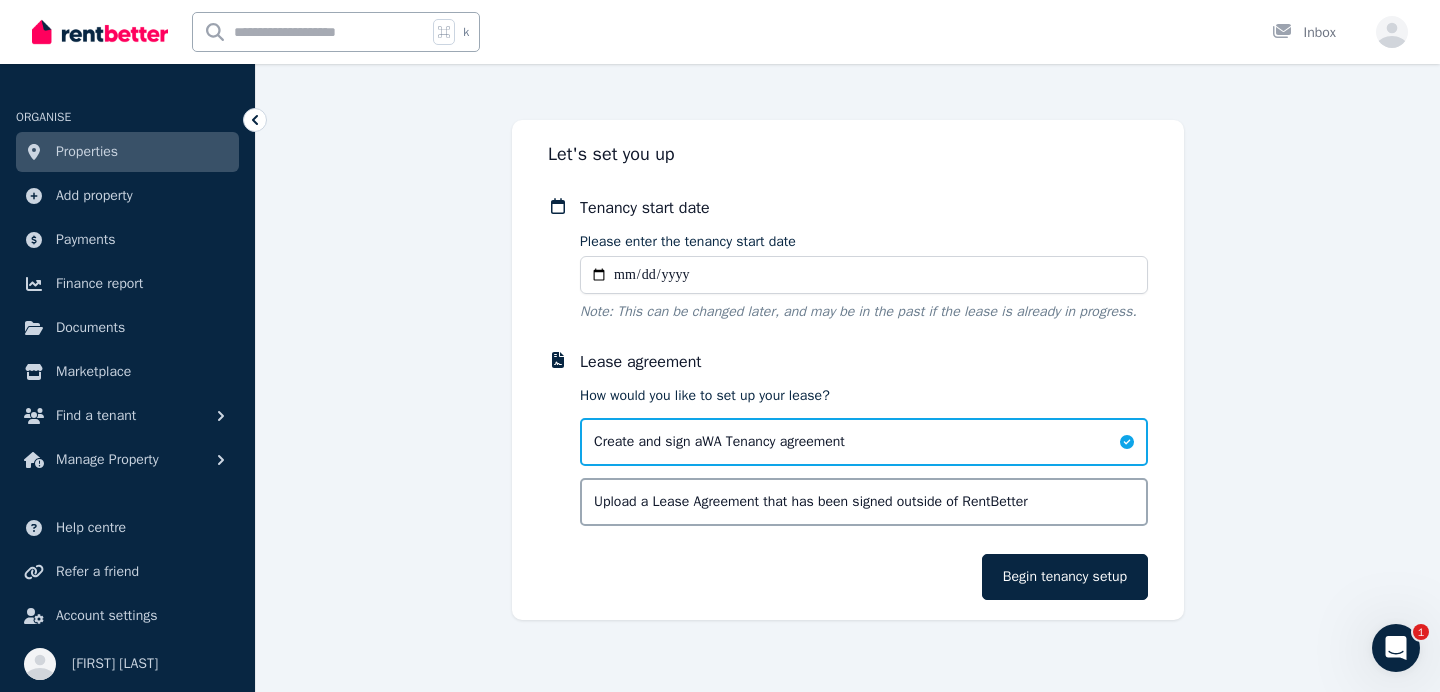 click on "Please enter the tenancy start date" at bounding box center (864, 275) 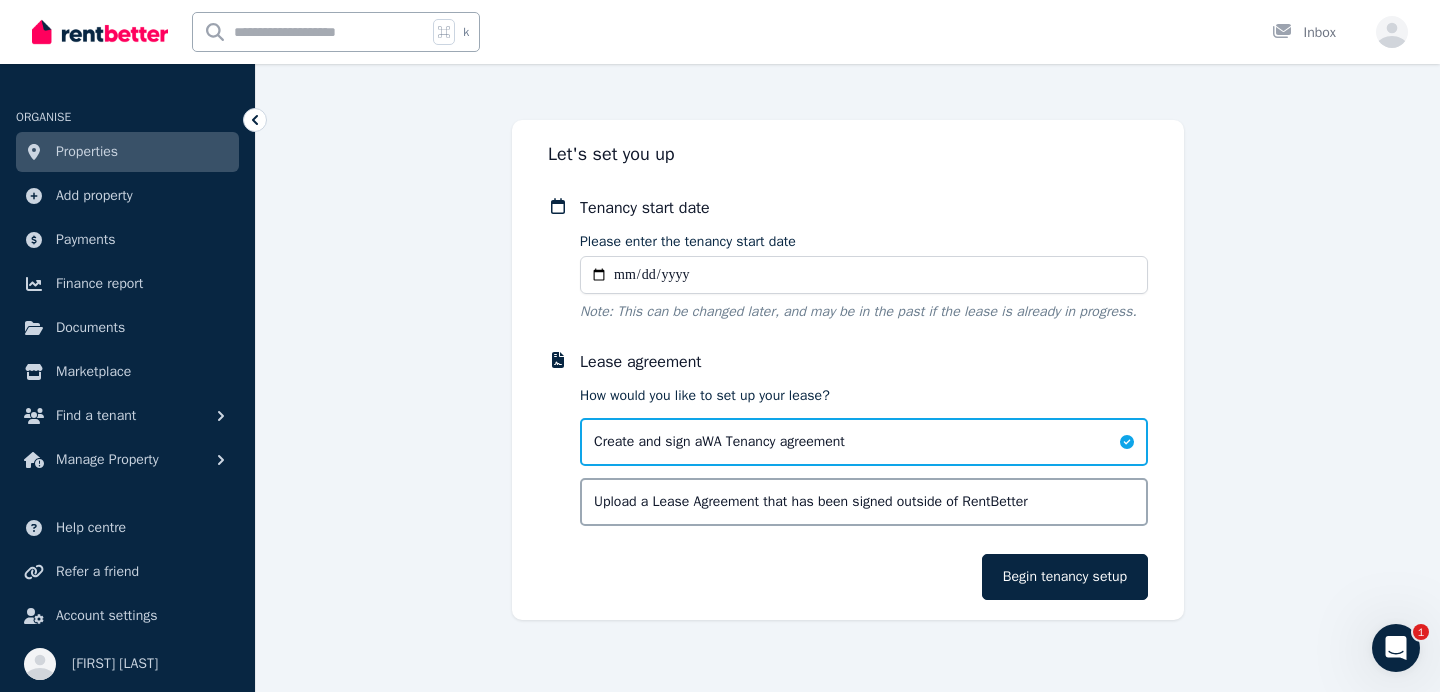 type on "**********" 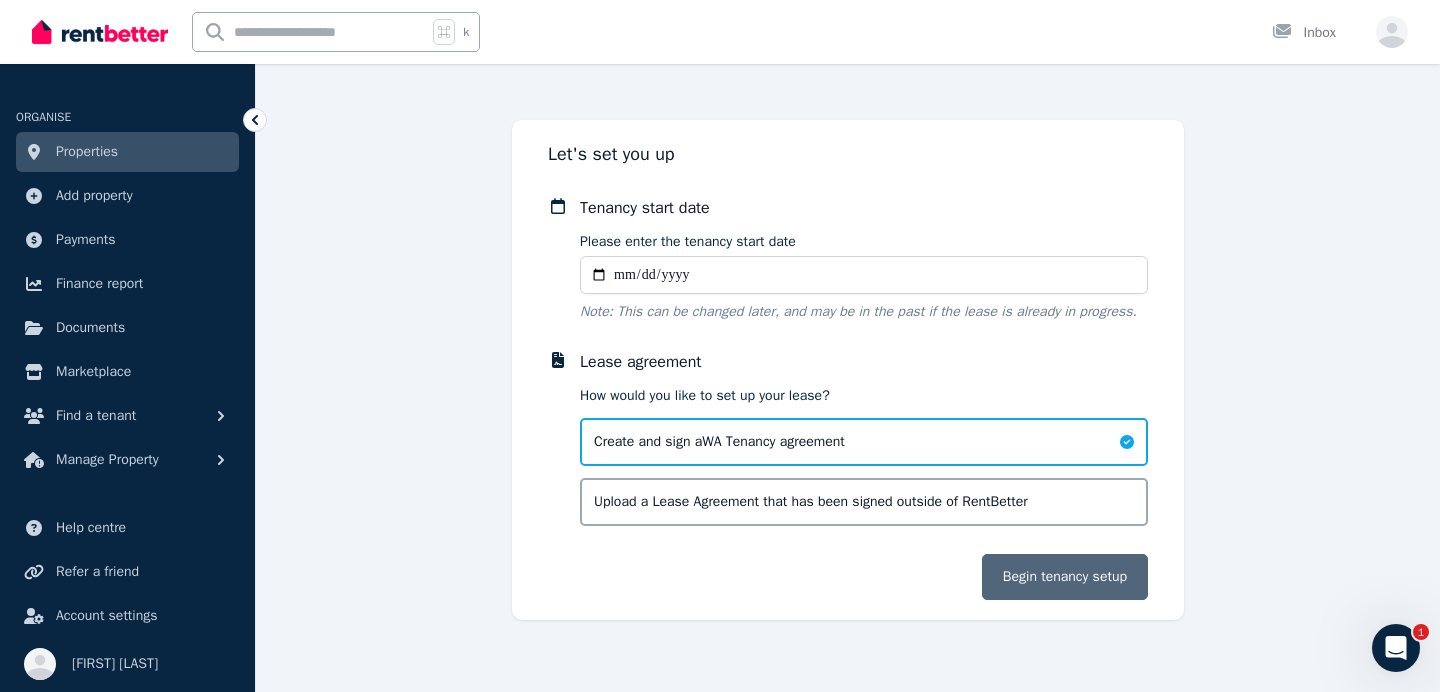click on "Begin tenancy setup" at bounding box center (1065, 577) 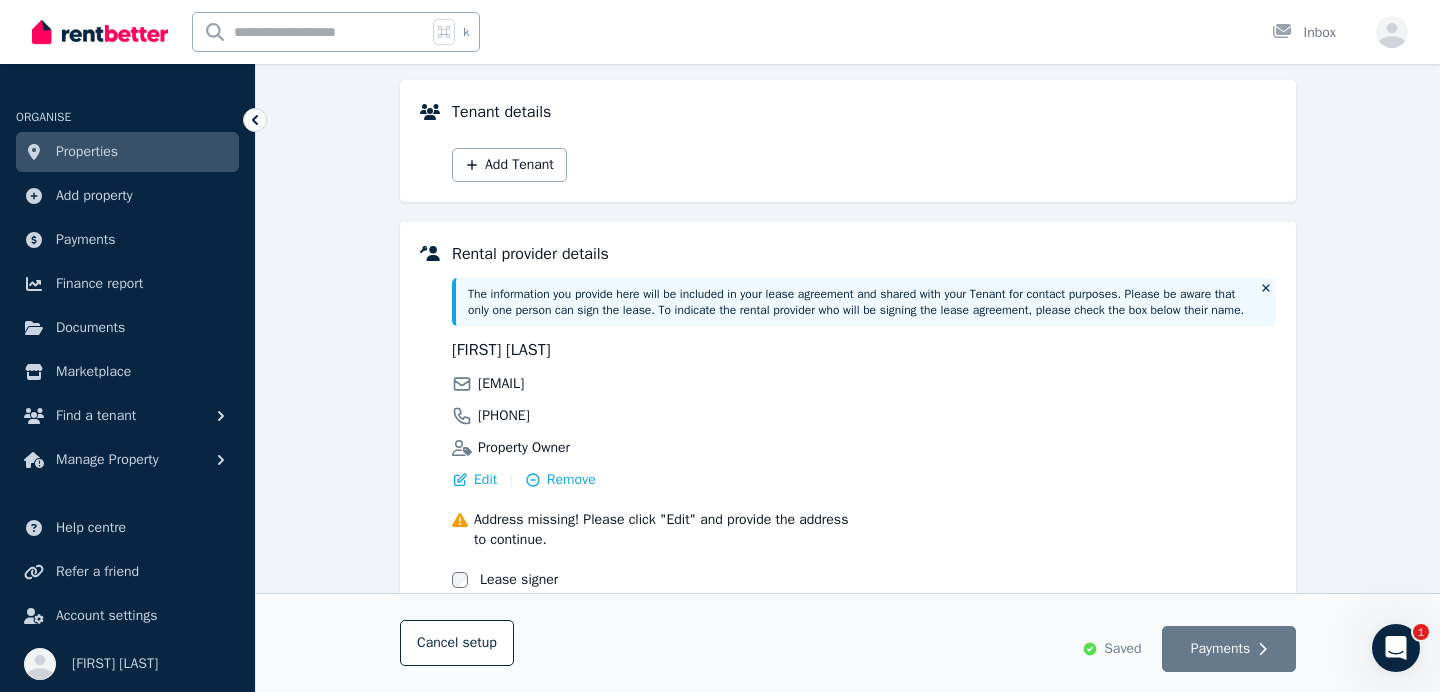 scroll, scrollTop: 237, scrollLeft: 0, axis: vertical 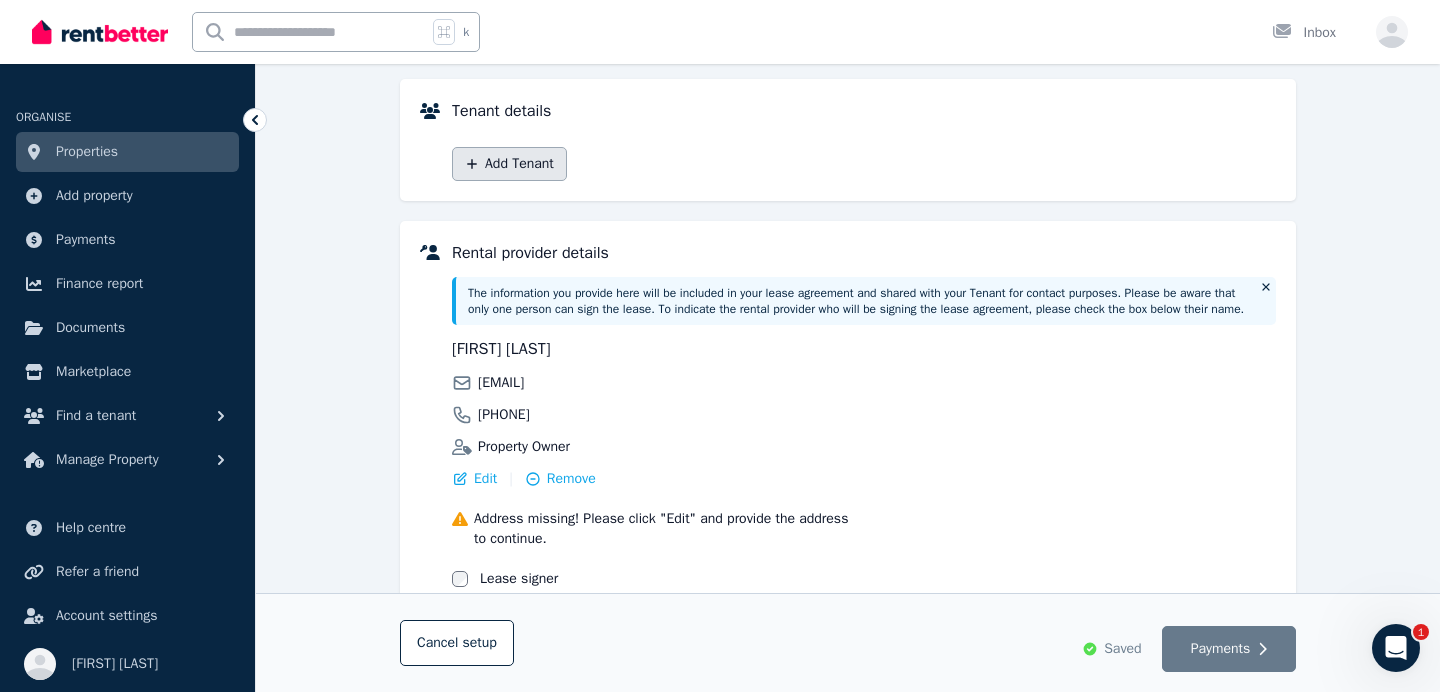 click on "Add Tenant" at bounding box center (509, 164) 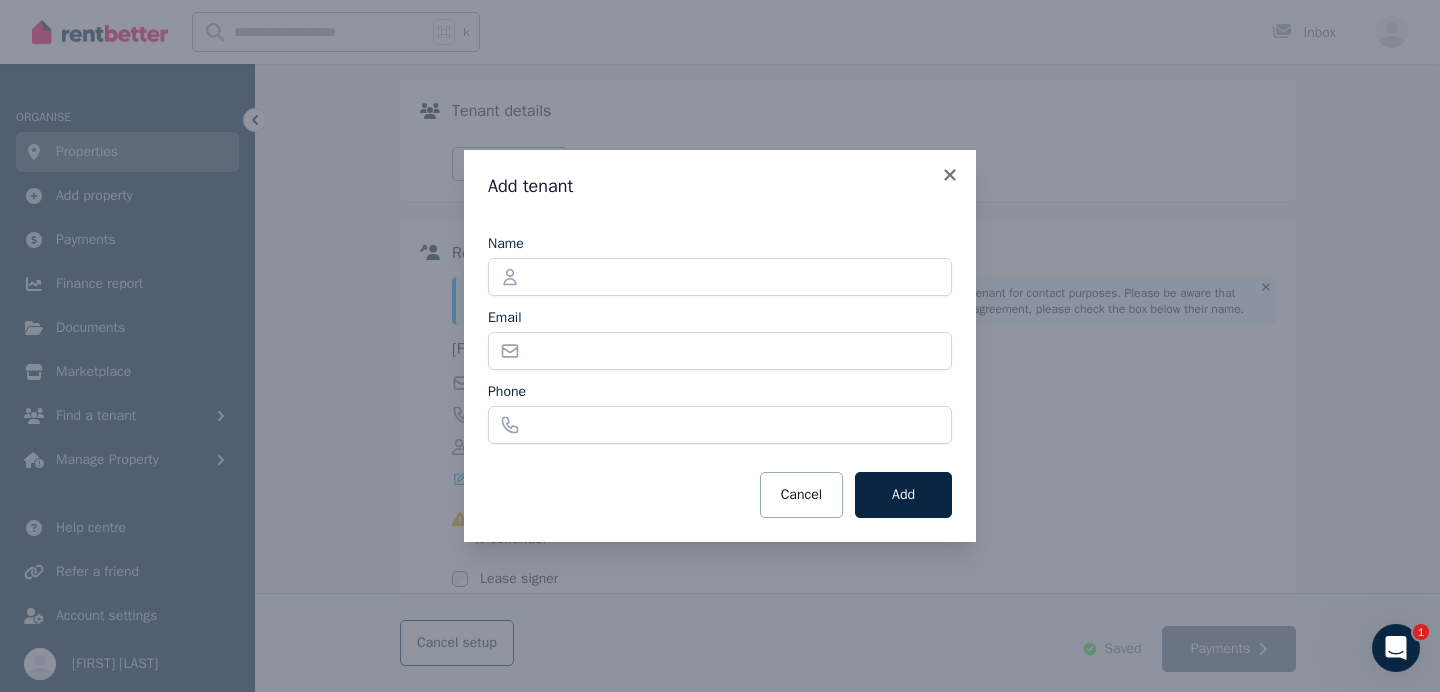 click on "Add tenant" at bounding box center (720, 186) 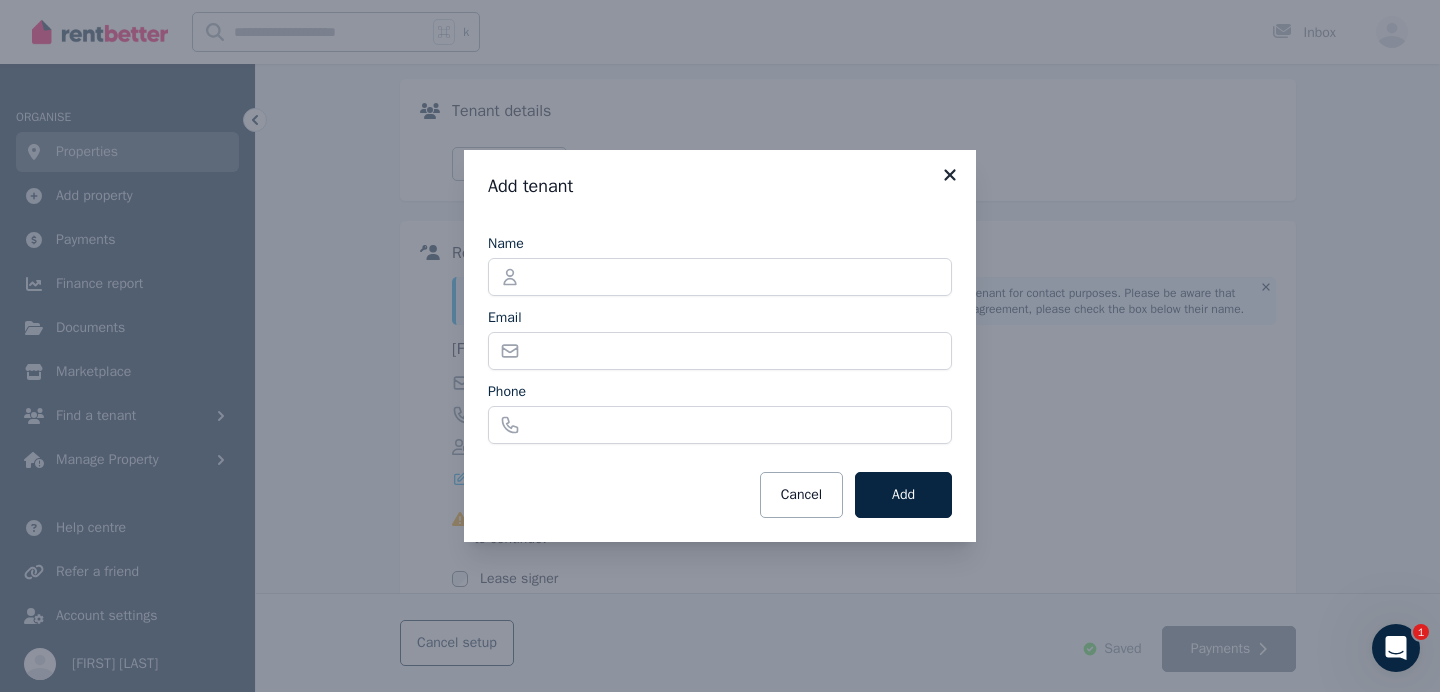 click 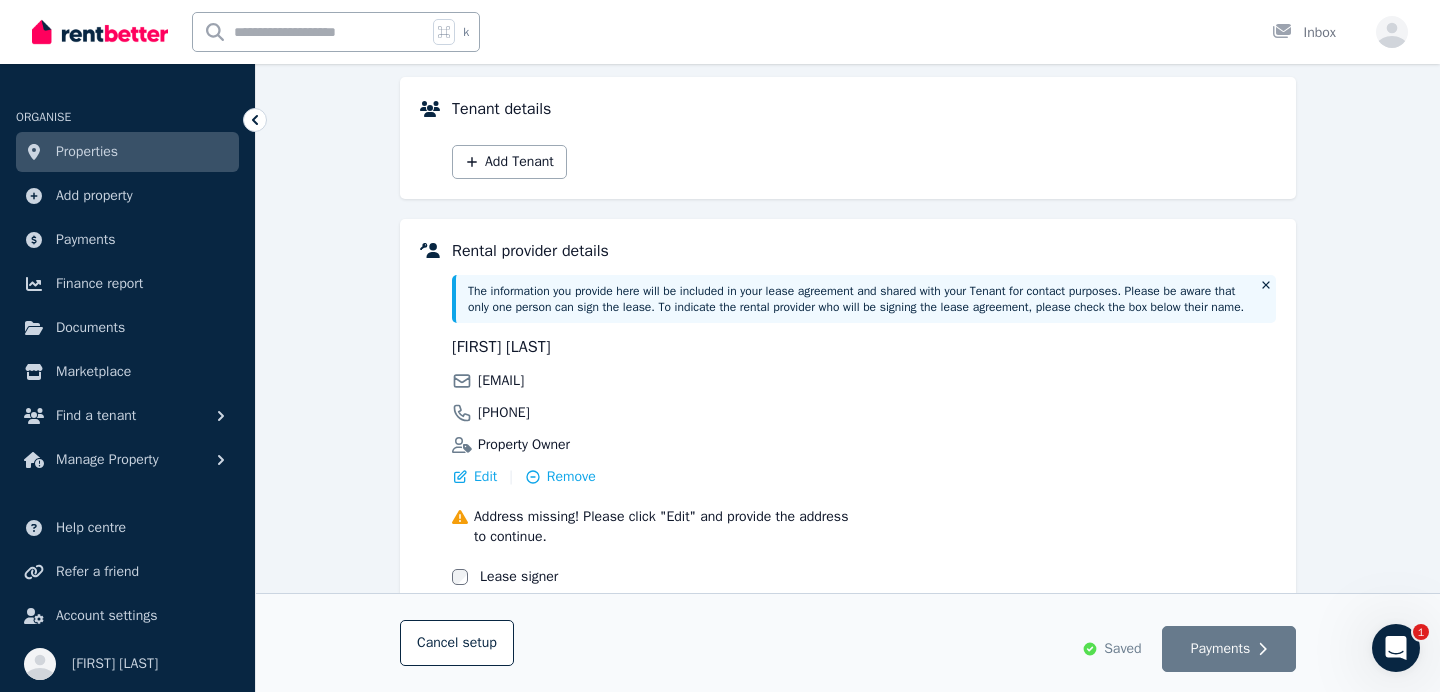 scroll, scrollTop: 0, scrollLeft: 0, axis: both 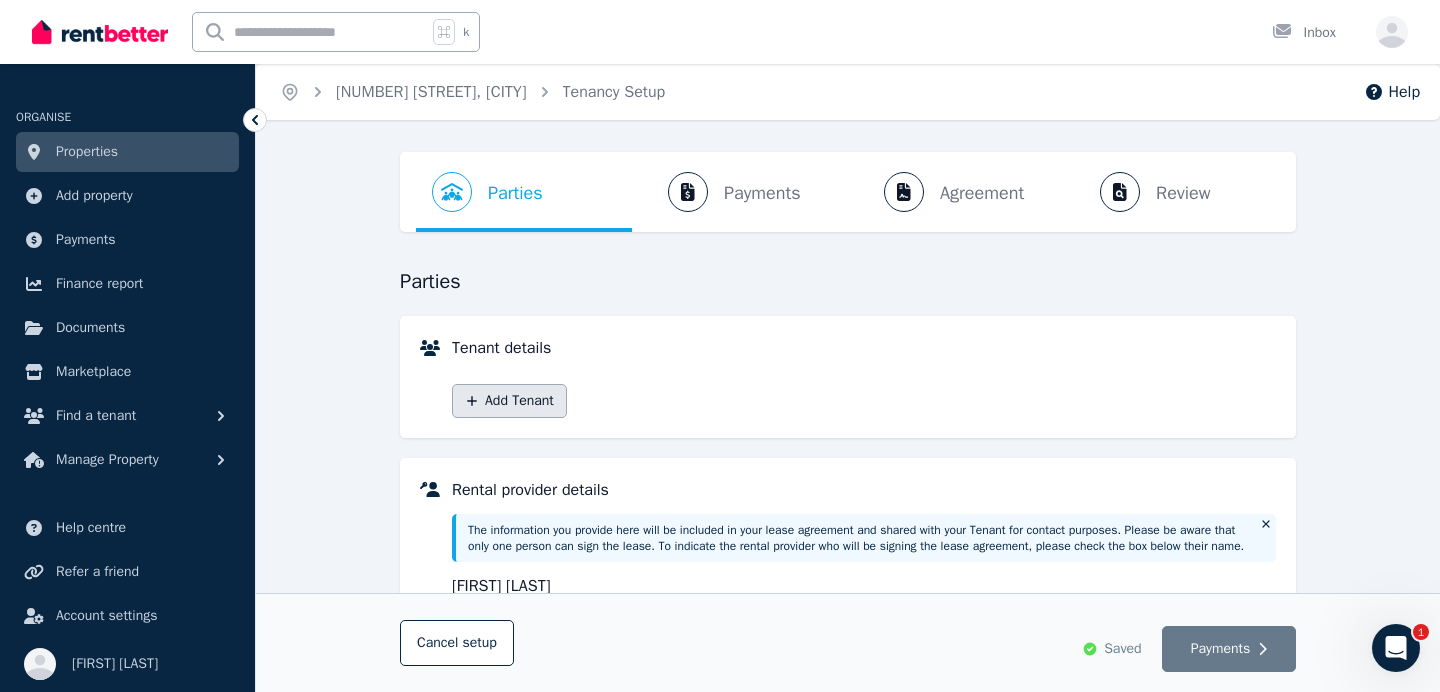 click on "Add Tenant" at bounding box center (509, 401) 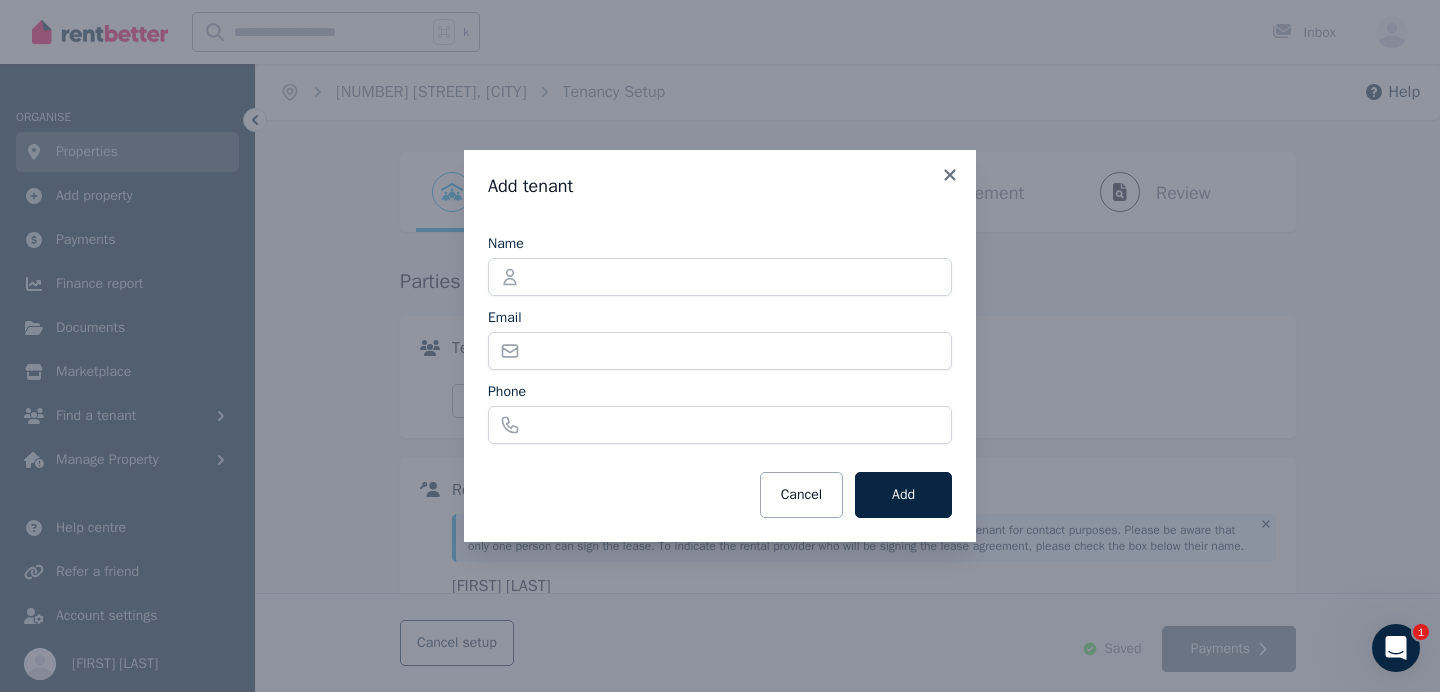 click on "Name" at bounding box center (720, 244) 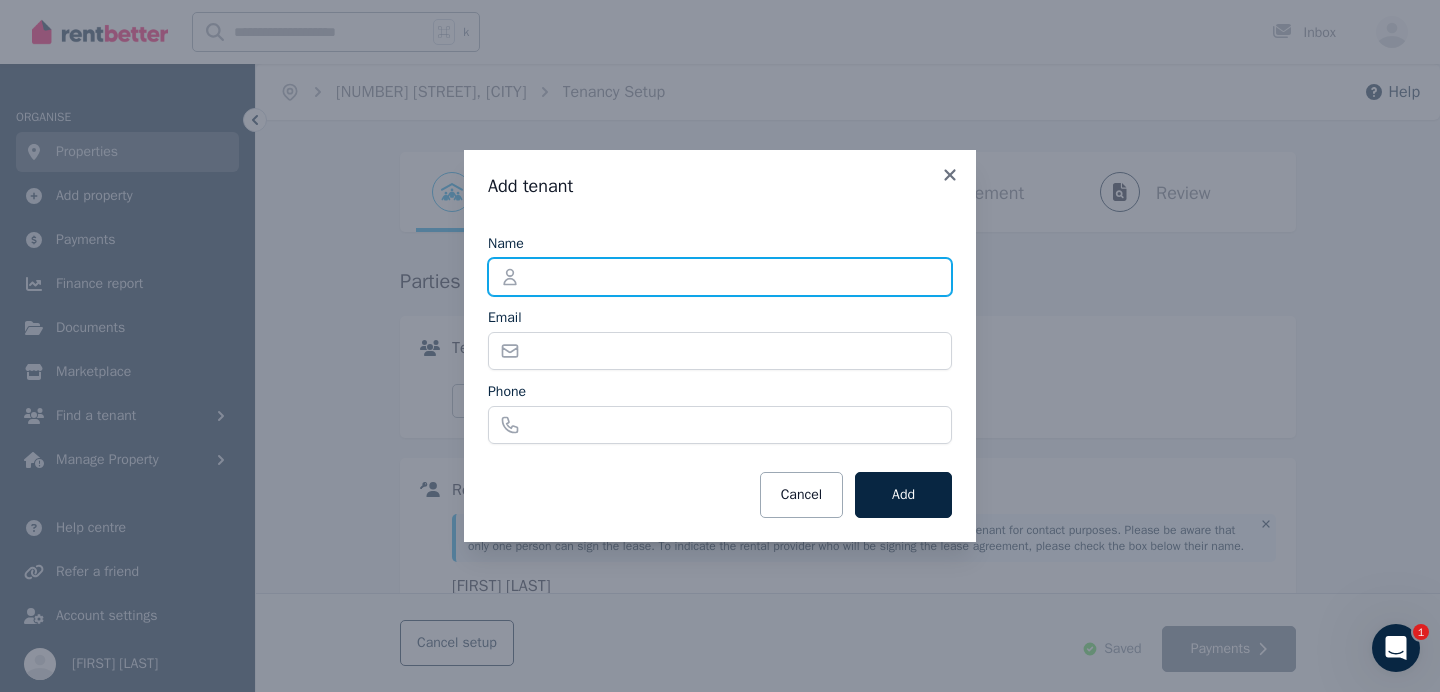click on "Name" at bounding box center [720, 277] 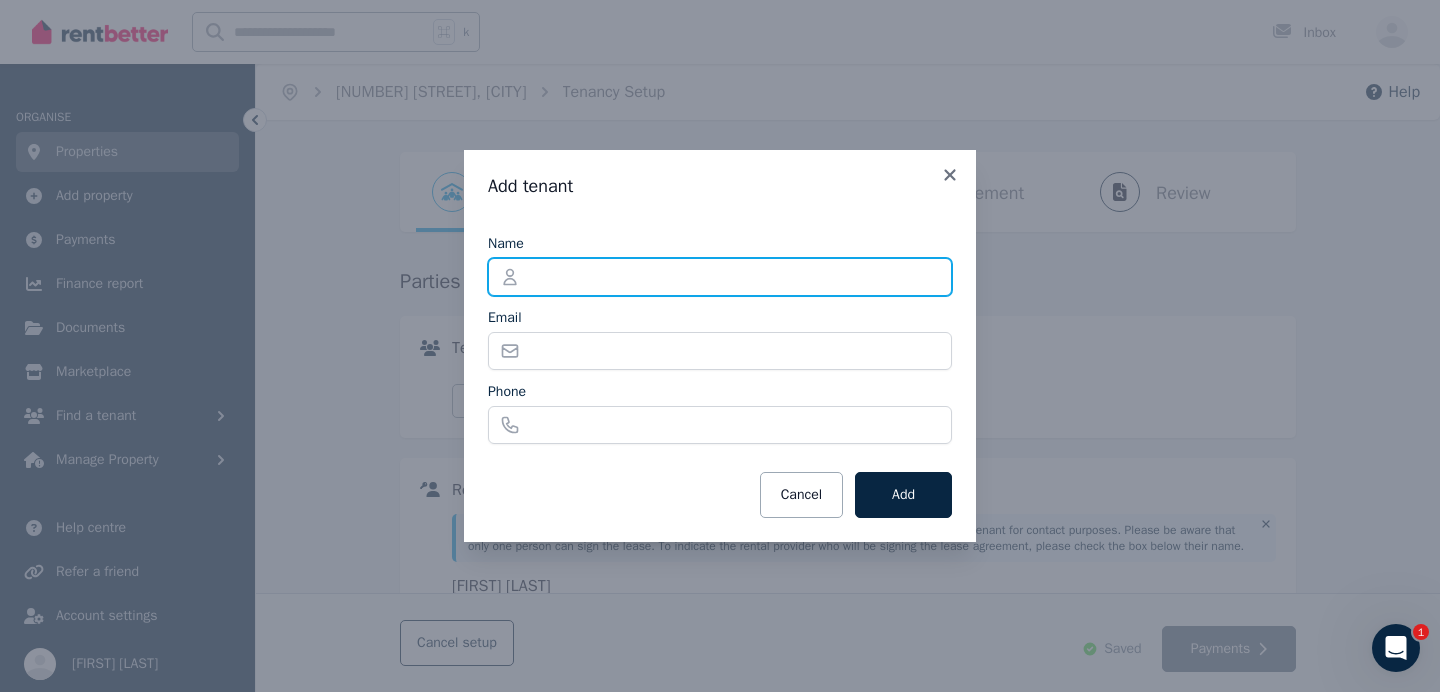 type on "**********" 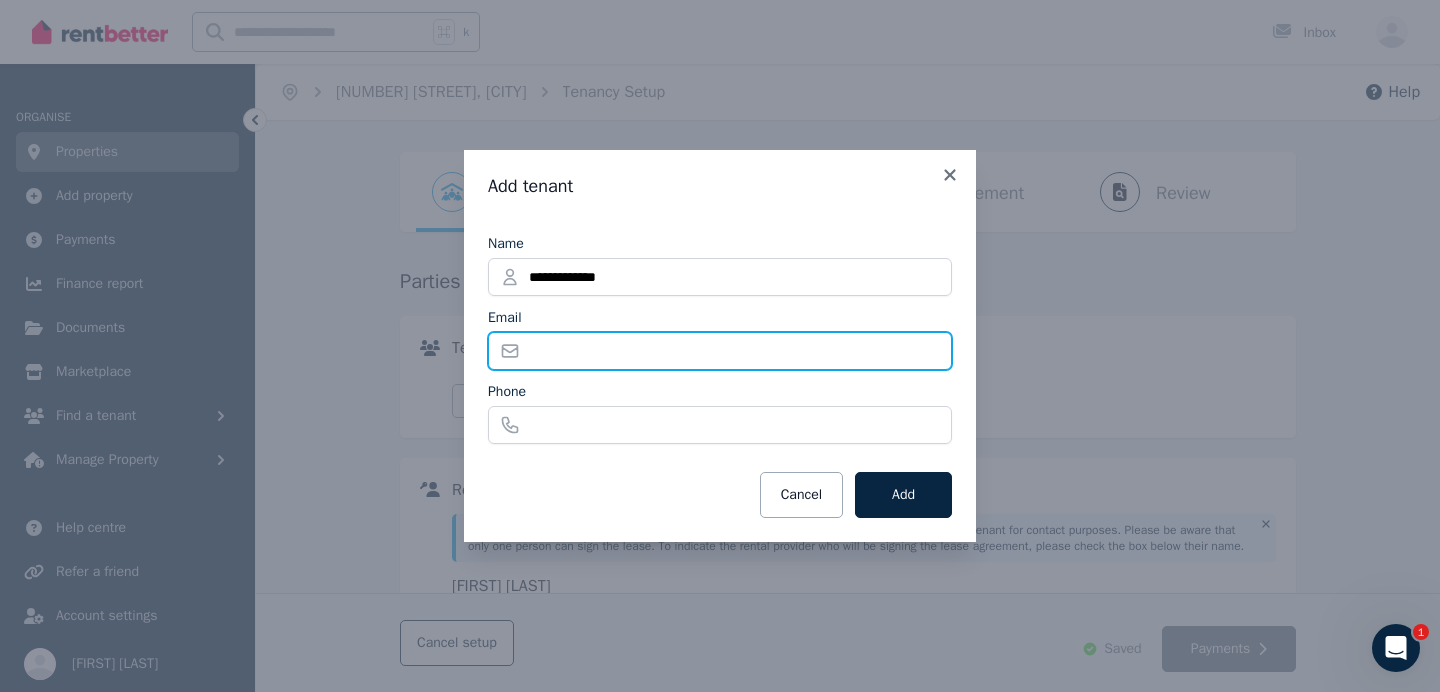 type on "**********" 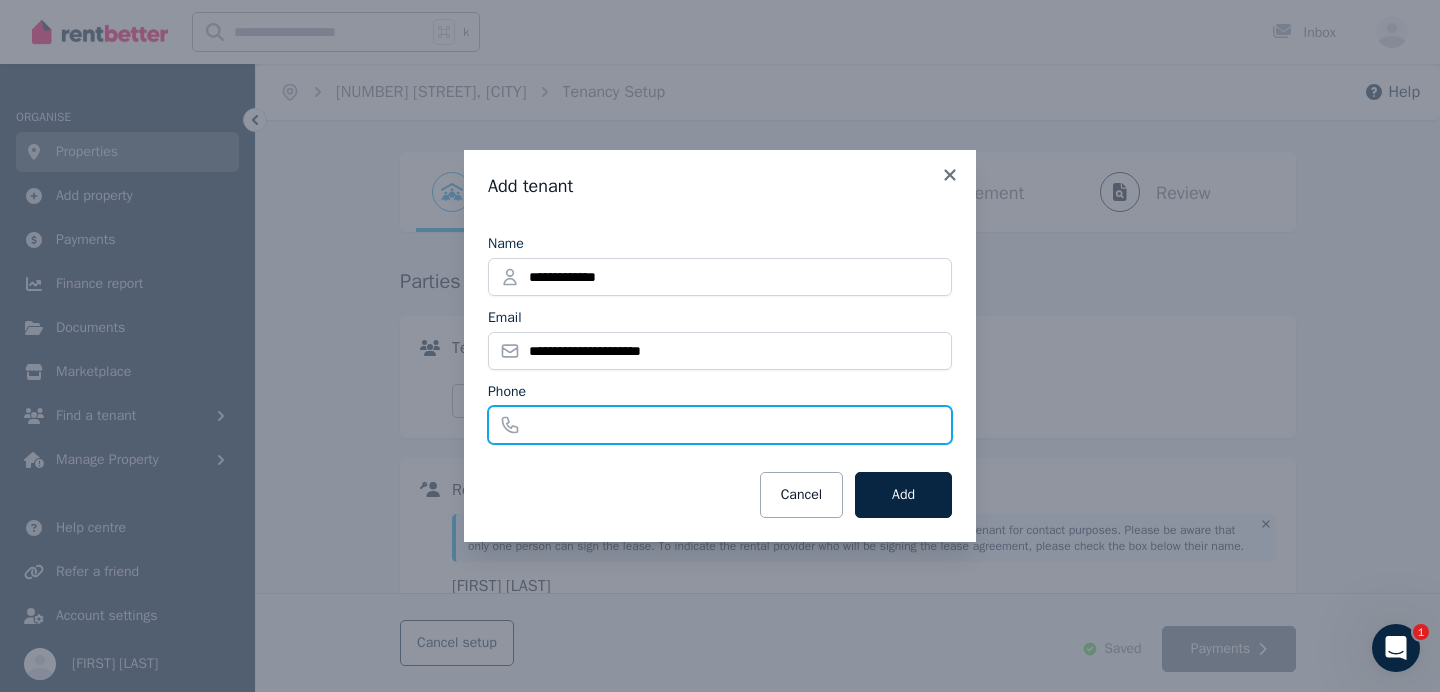 type on "**********" 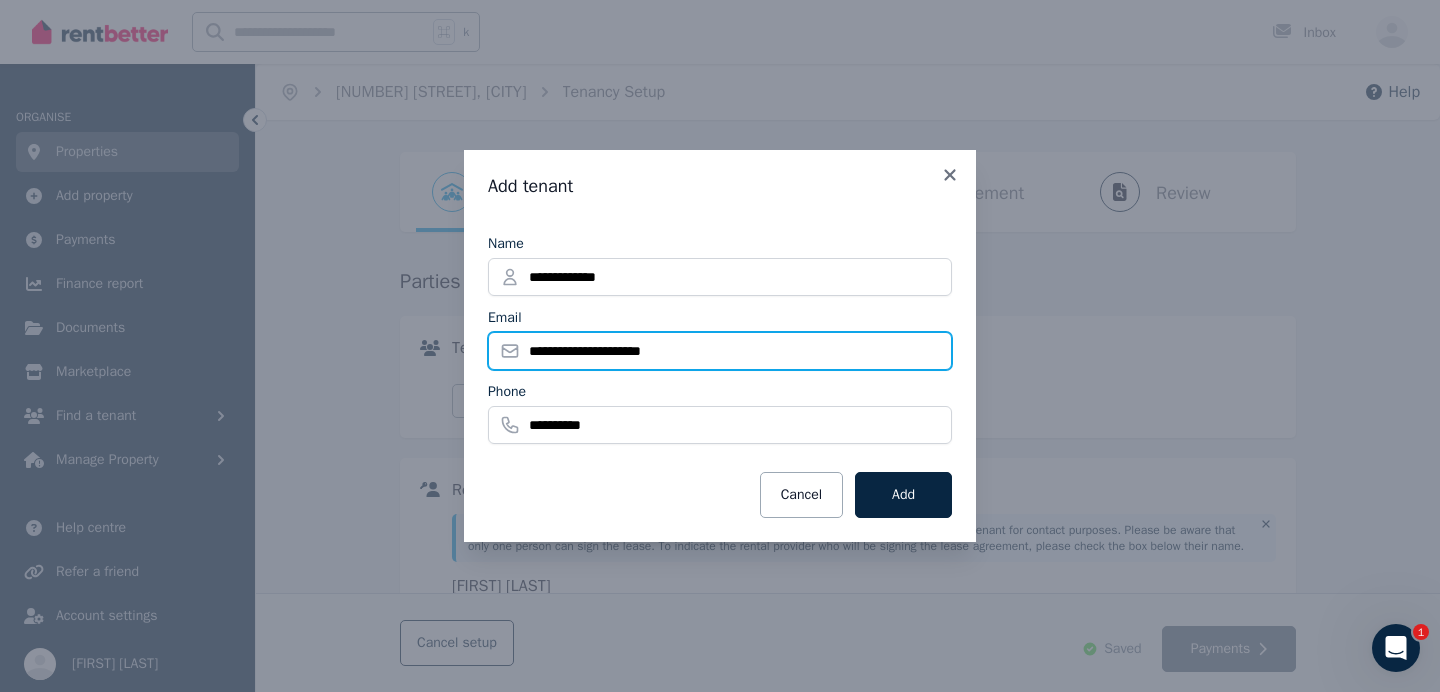drag, startPoint x: 717, startPoint y: 354, endPoint x: 561, endPoint y: 354, distance: 156 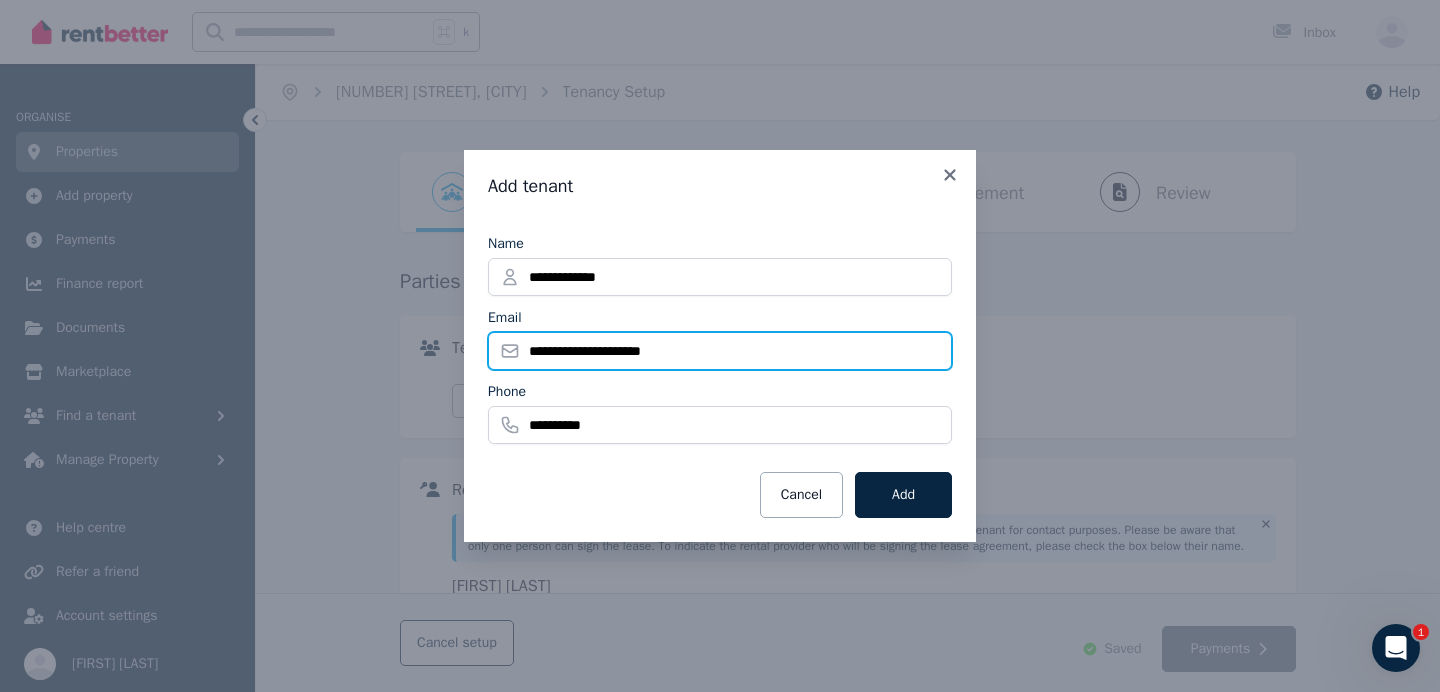 click on "**********" at bounding box center [720, 351] 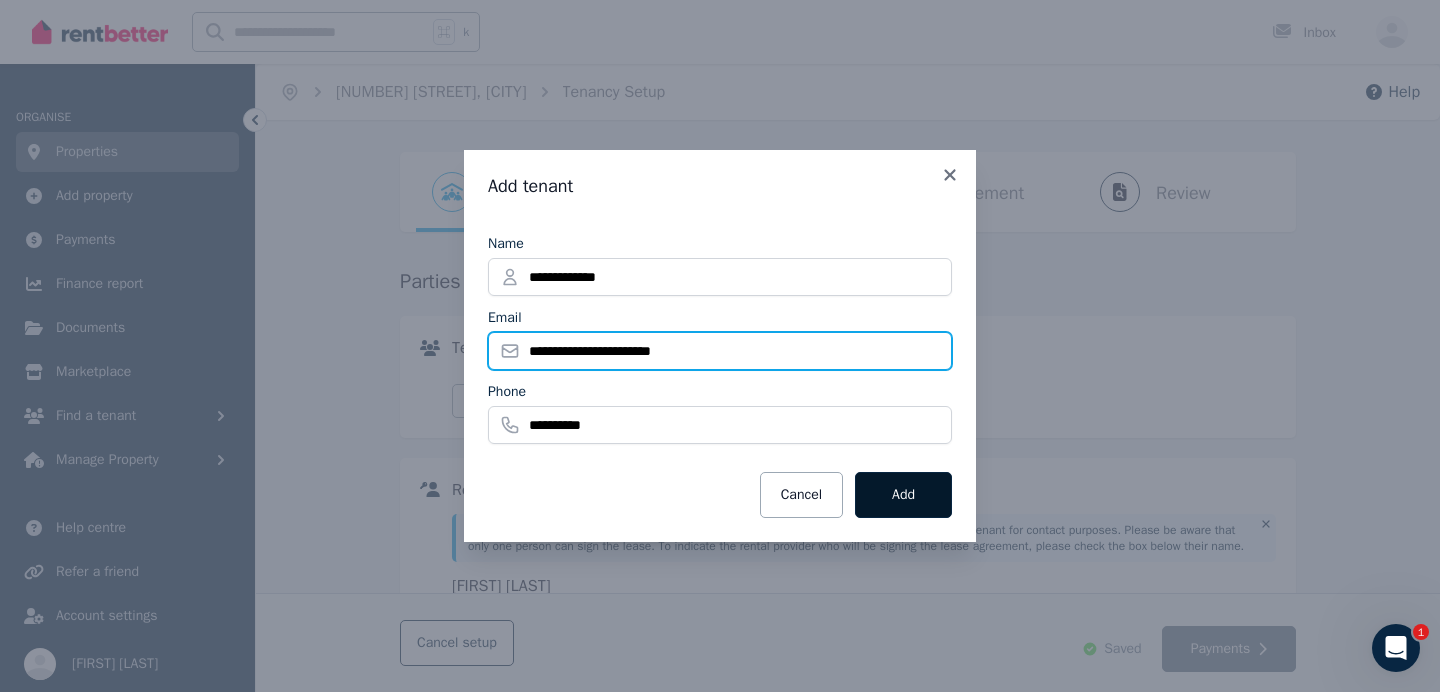 type on "**********" 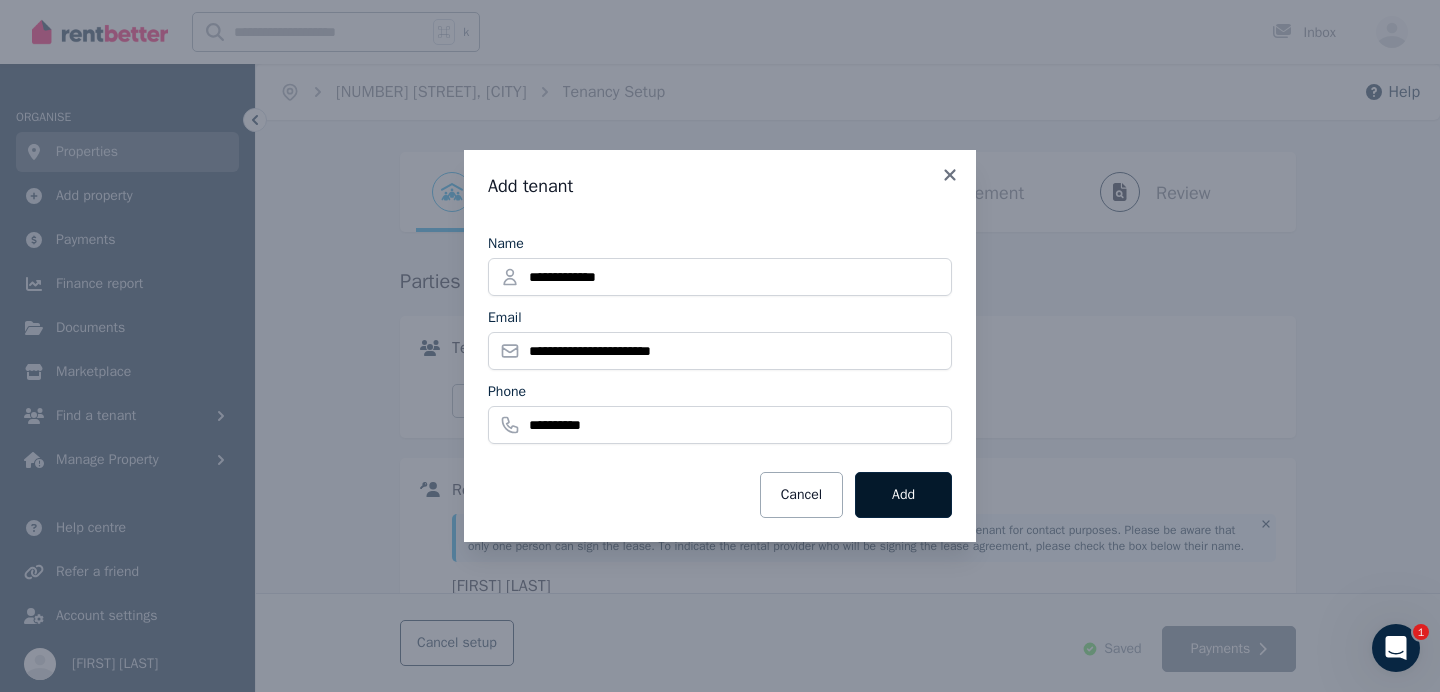click on "Add" at bounding box center (903, 495) 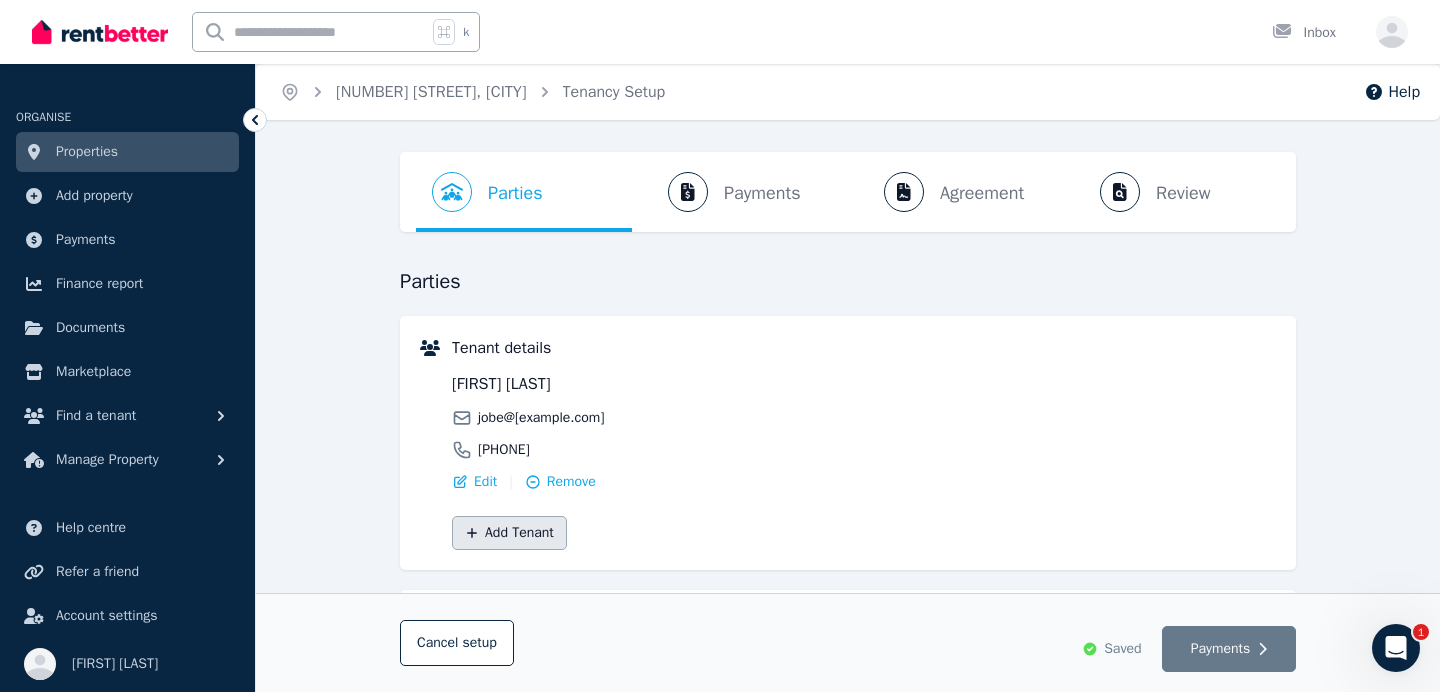 click on "Add Tenant" at bounding box center (509, 533) 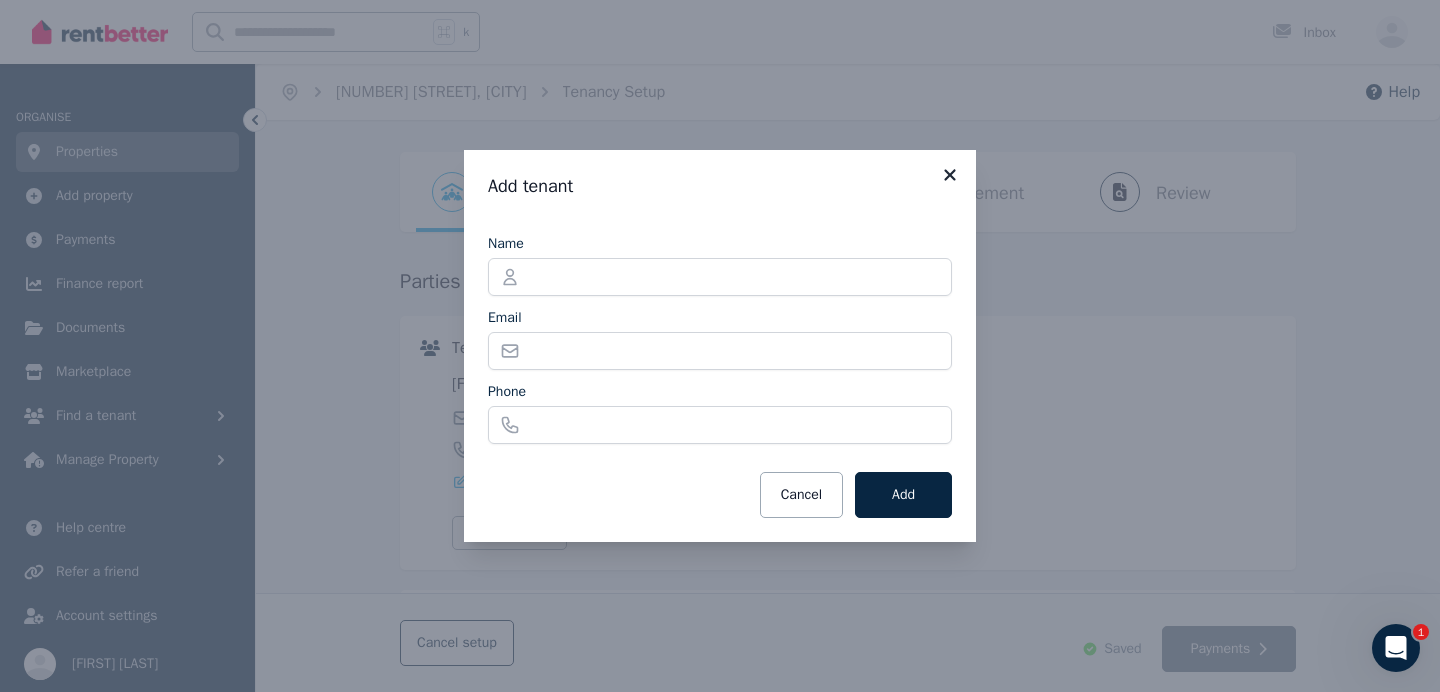 click 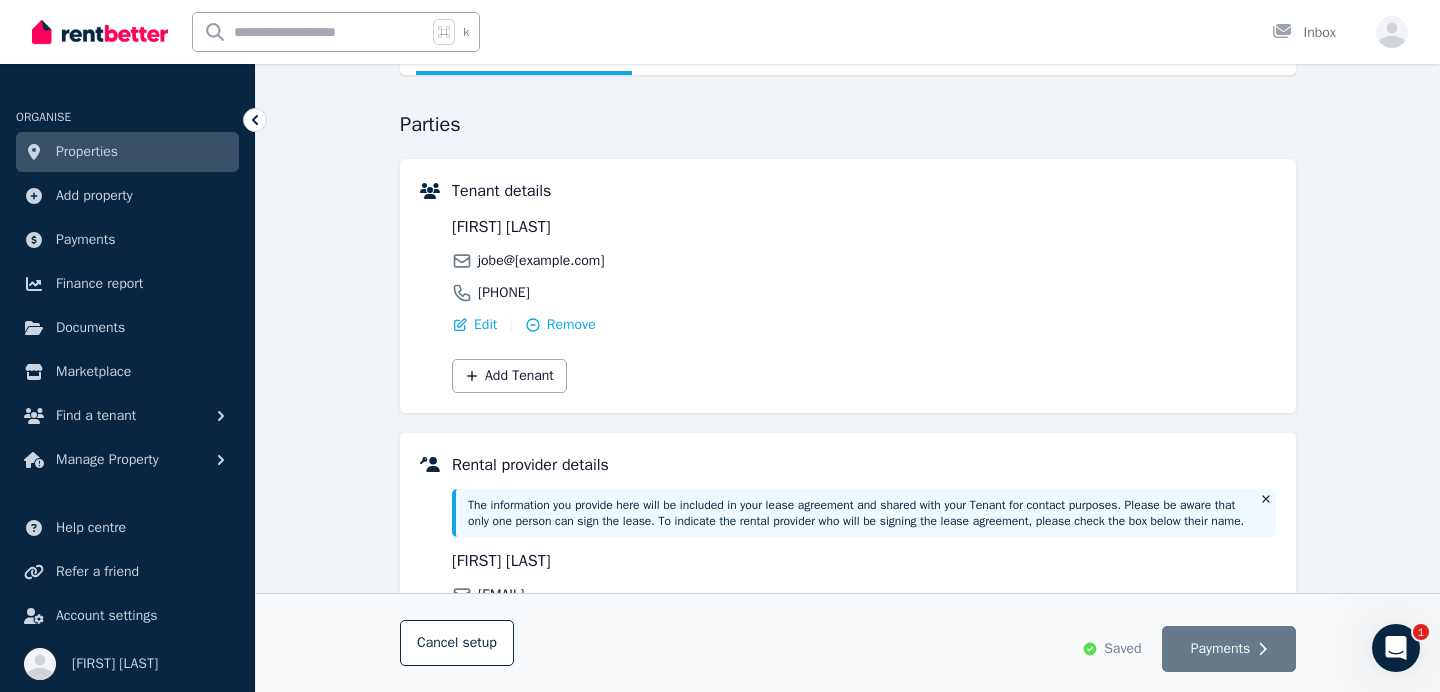 scroll, scrollTop: 158, scrollLeft: 0, axis: vertical 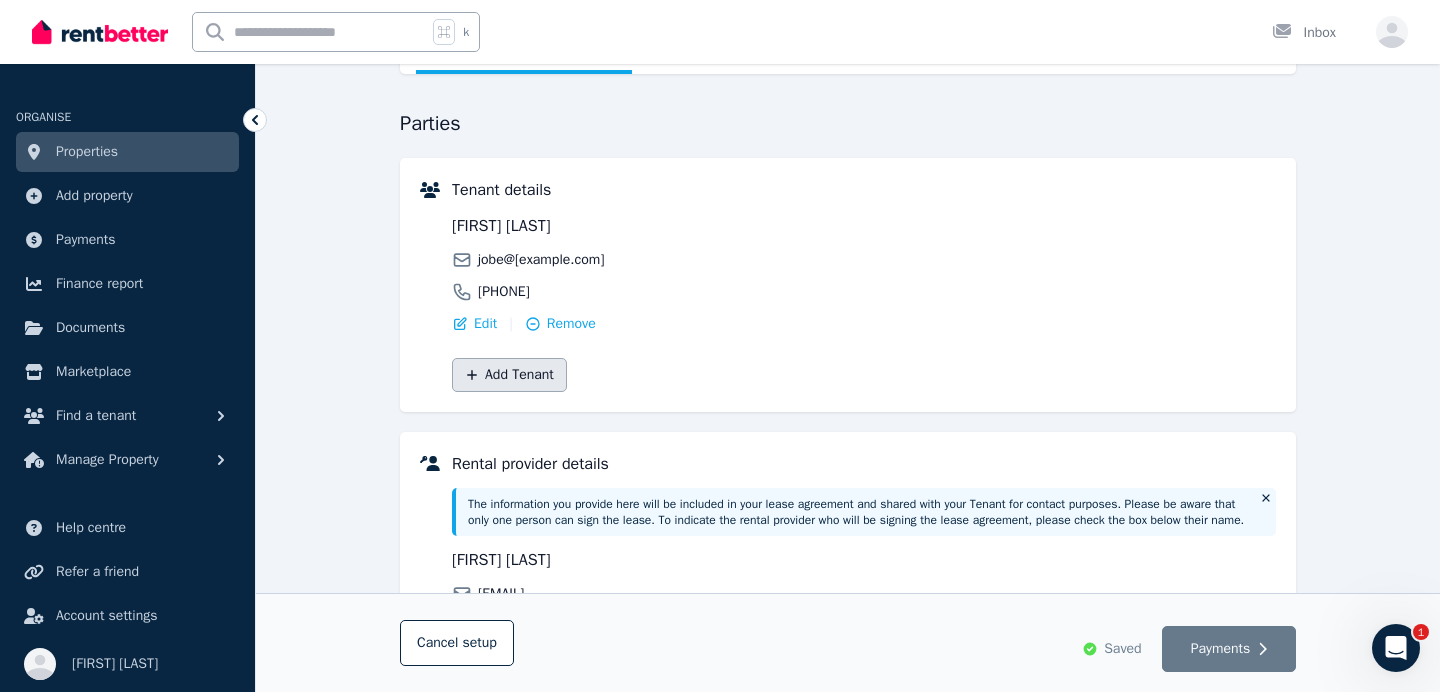click on "Add Tenant" at bounding box center (509, 375) 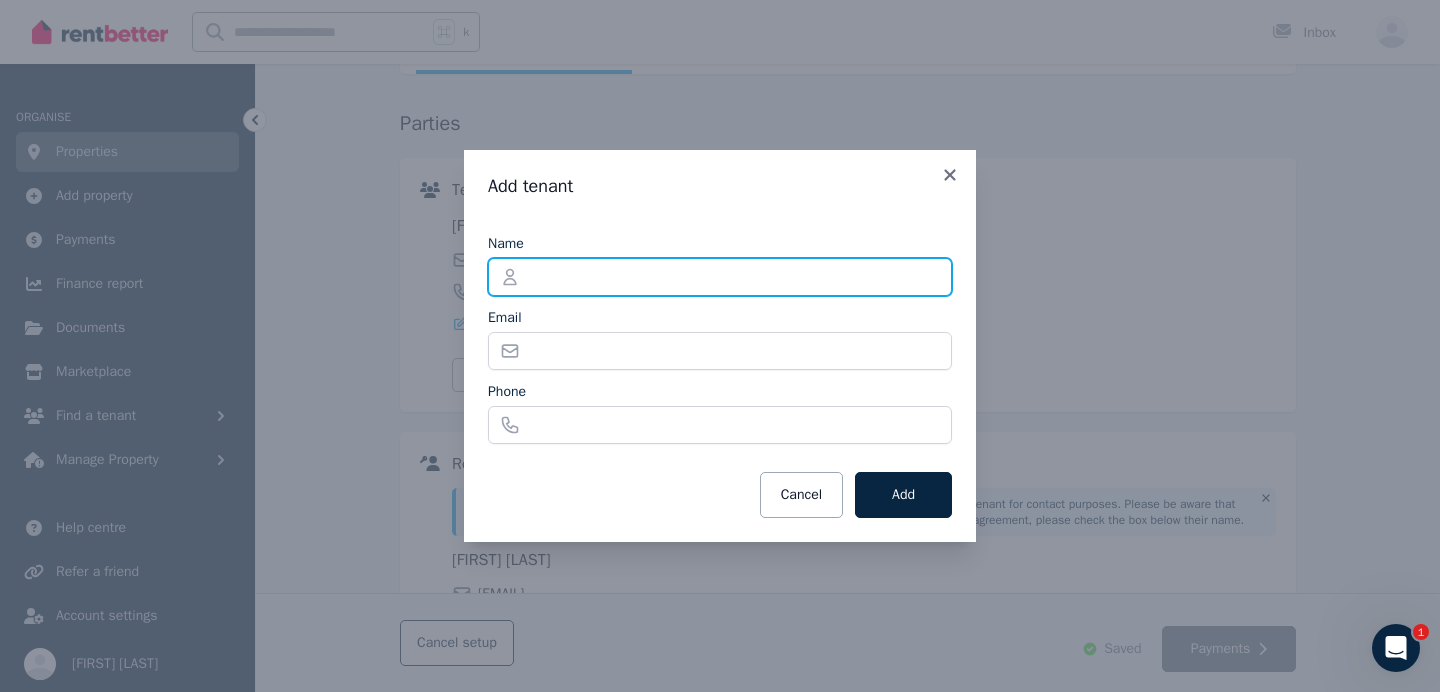 click on "Name" at bounding box center [720, 277] 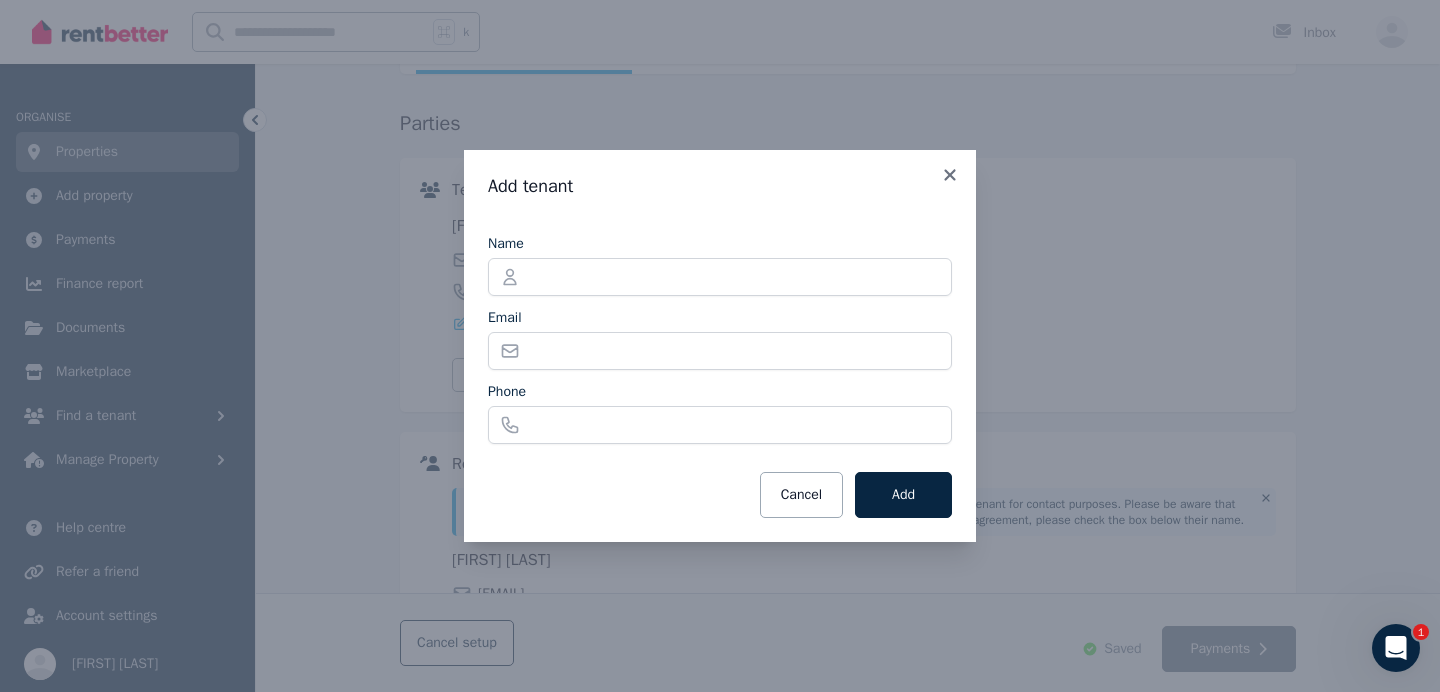click on "Add tenant Name Email Phone Cancel Add" at bounding box center (720, 346) 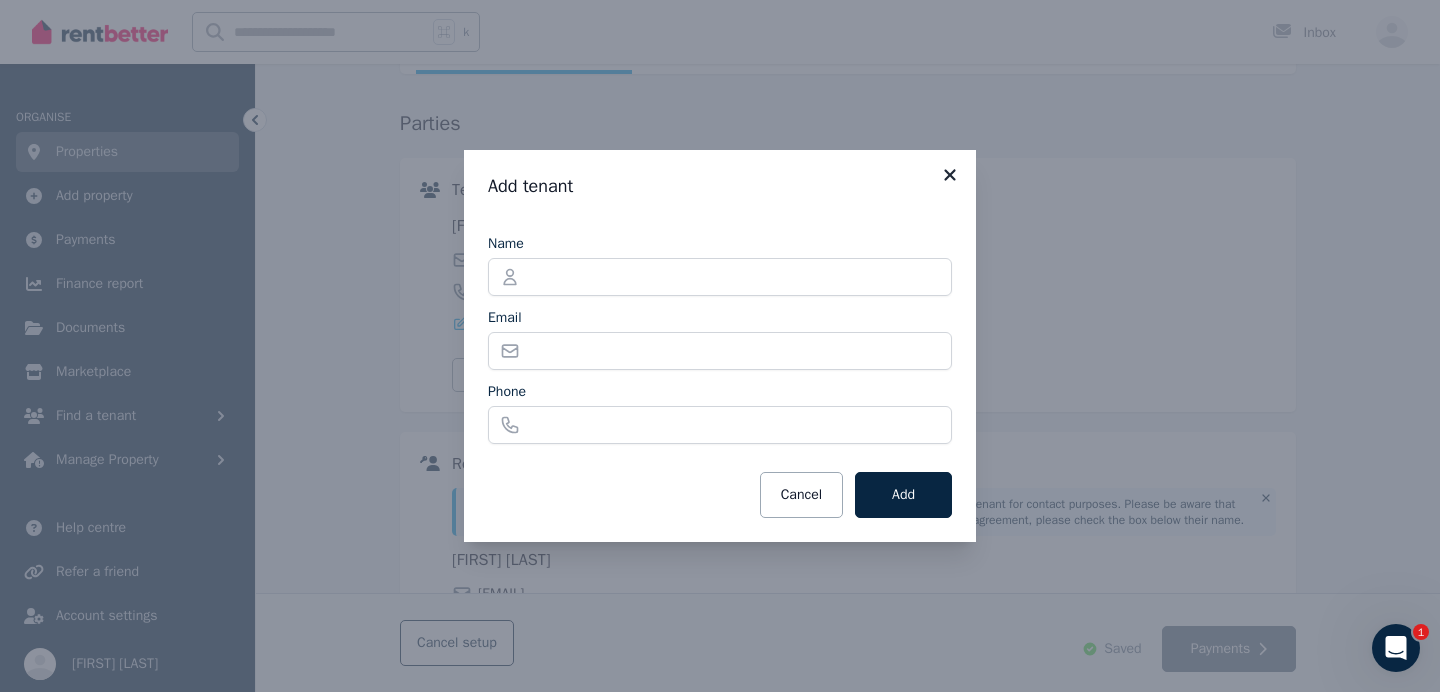 click 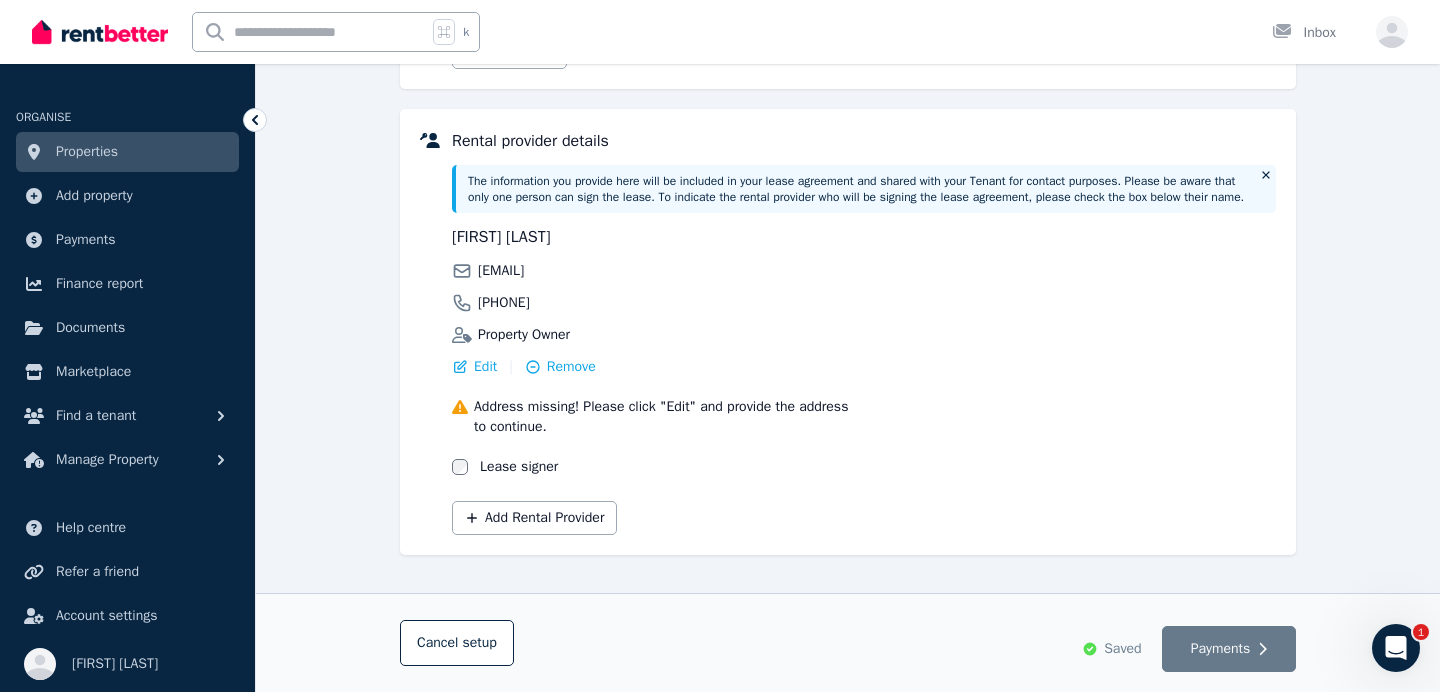 scroll, scrollTop: 515, scrollLeft: 0, axis: vertical 